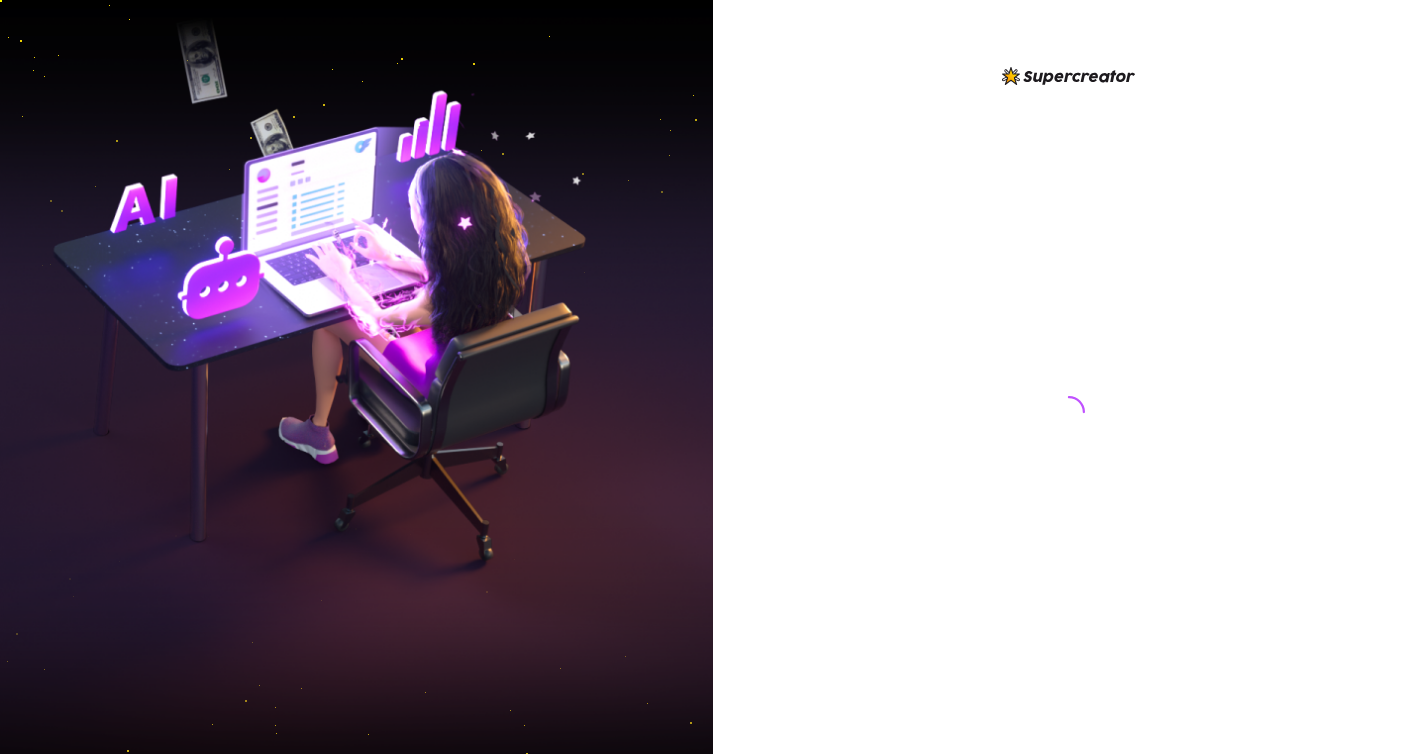 scroll, scrollTop: 0, scrollLeft: 0, axis: both 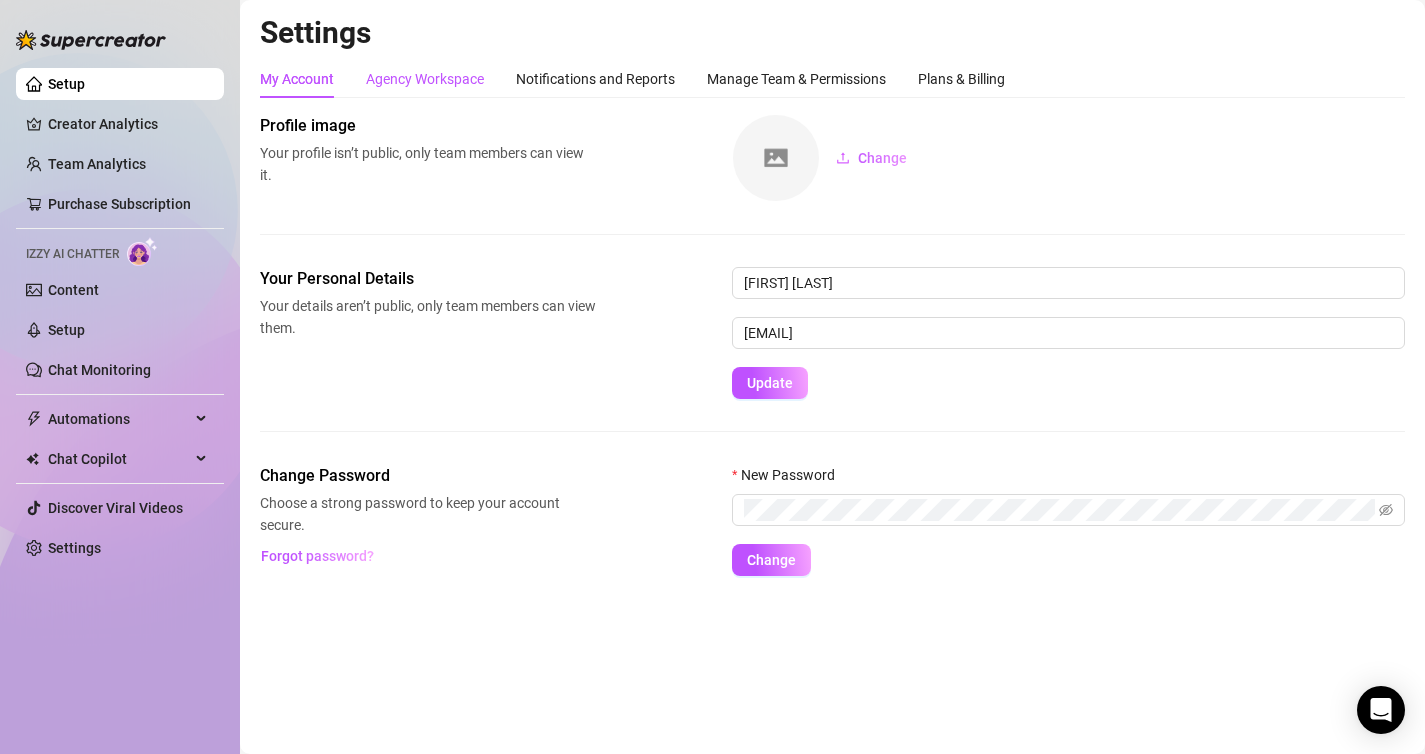 click on "Agency Workspace" at bounding box center [425, 79] 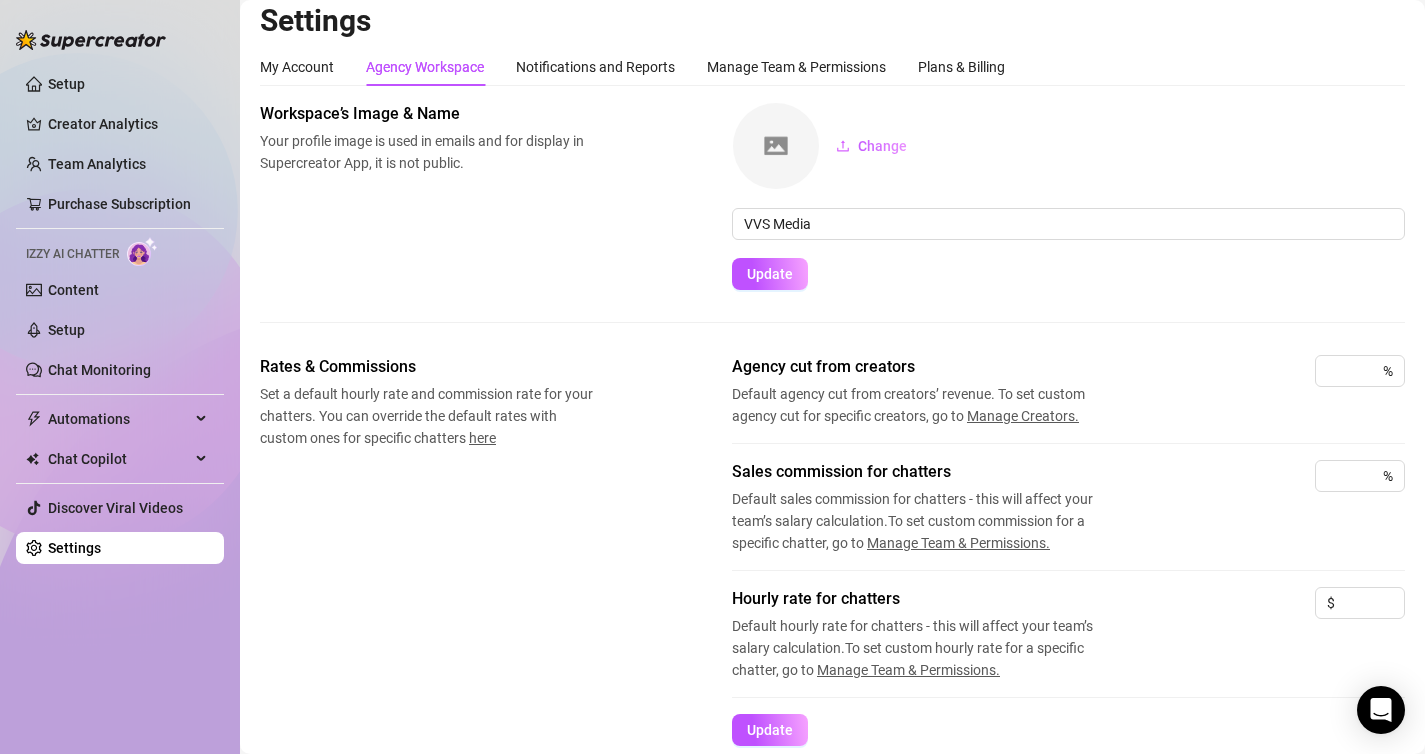 scroll, scrollTop: 14, scrollLeft: 0, axis: vertical 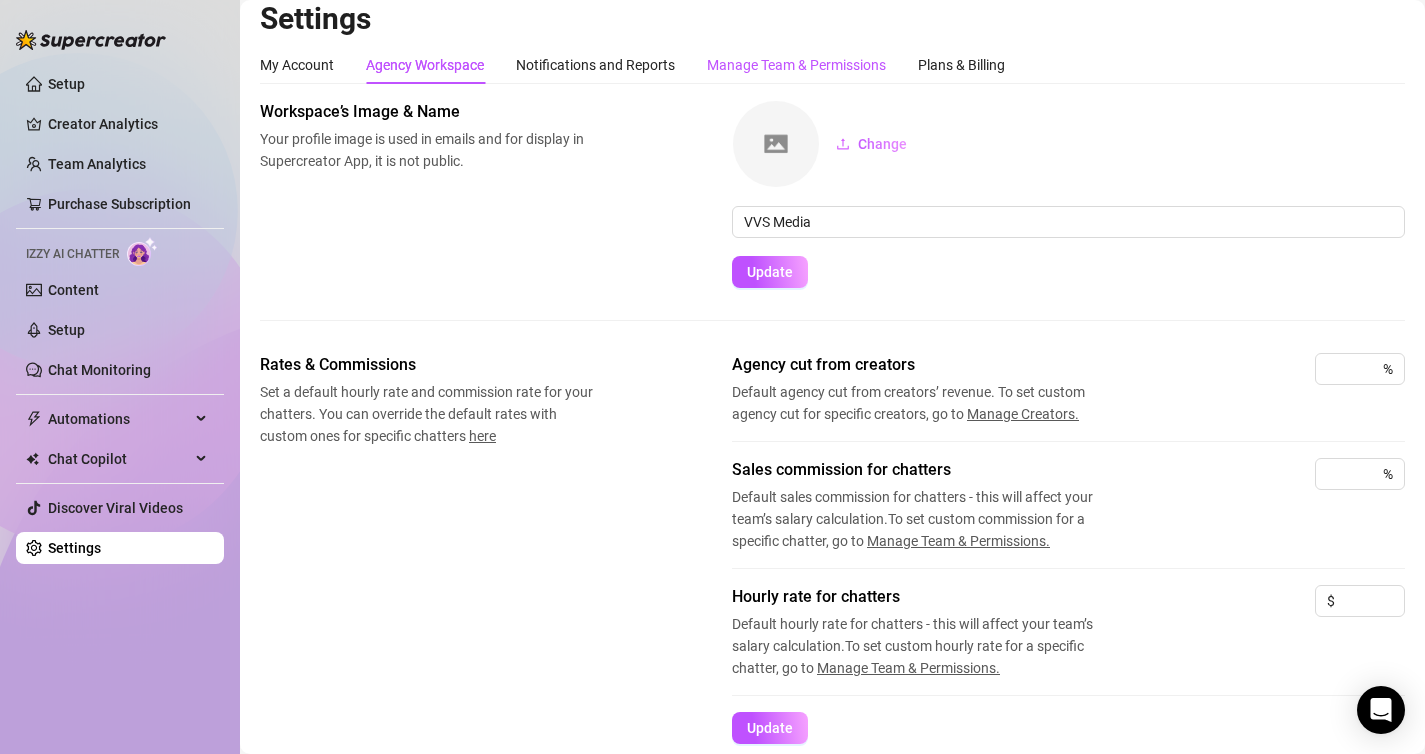 click on "Manage Team & Permissions" at bounding box center [796, 65] 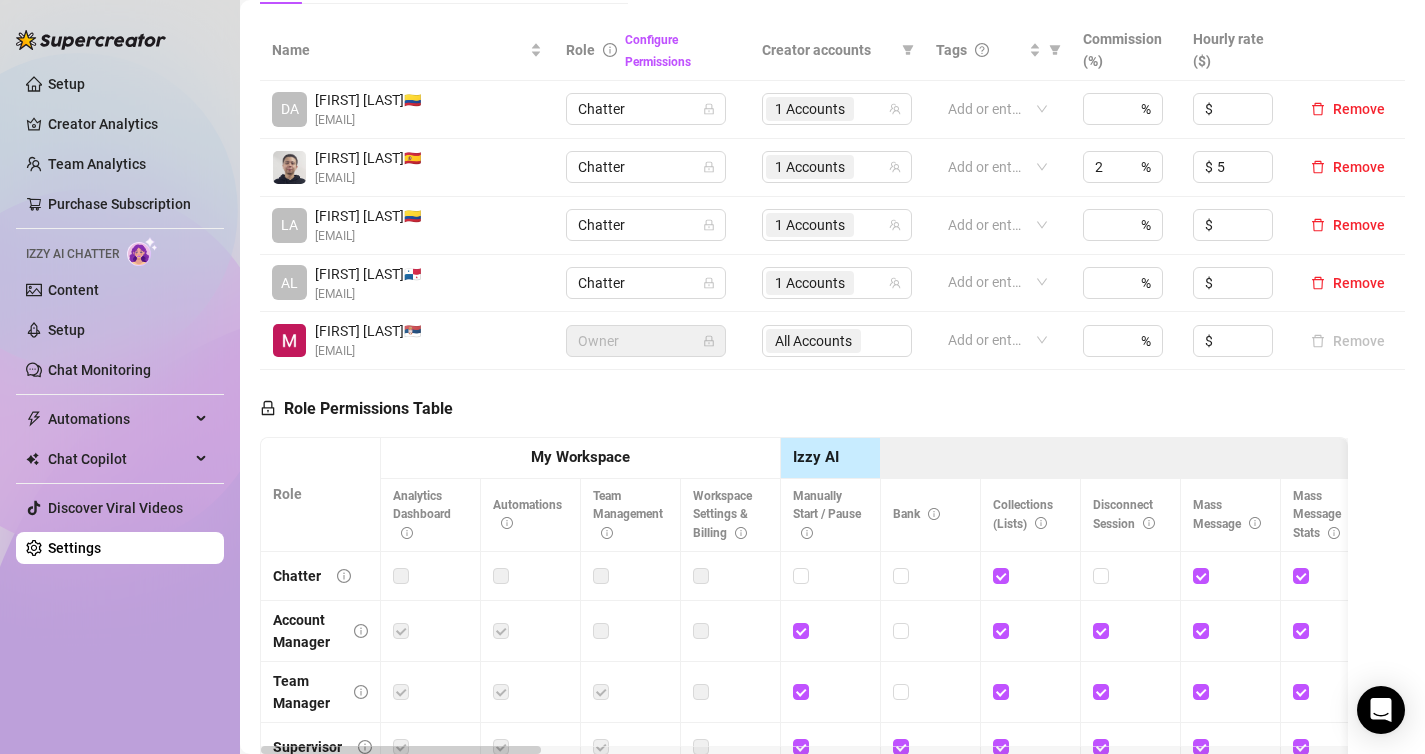 scroll, scrollTop: 677, scrollLeft: 0, axis: vertical 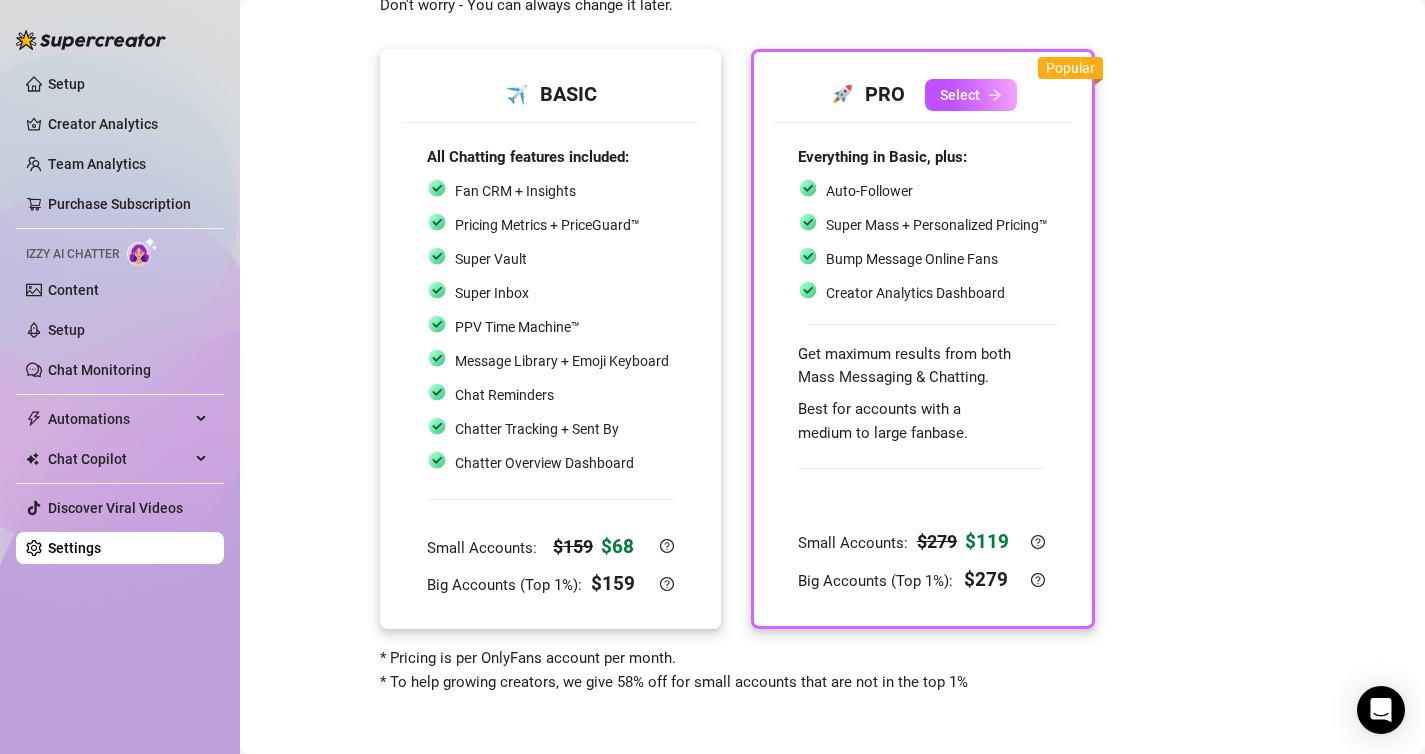 click on "Chat Reminders" at bounding box center (548, 395) 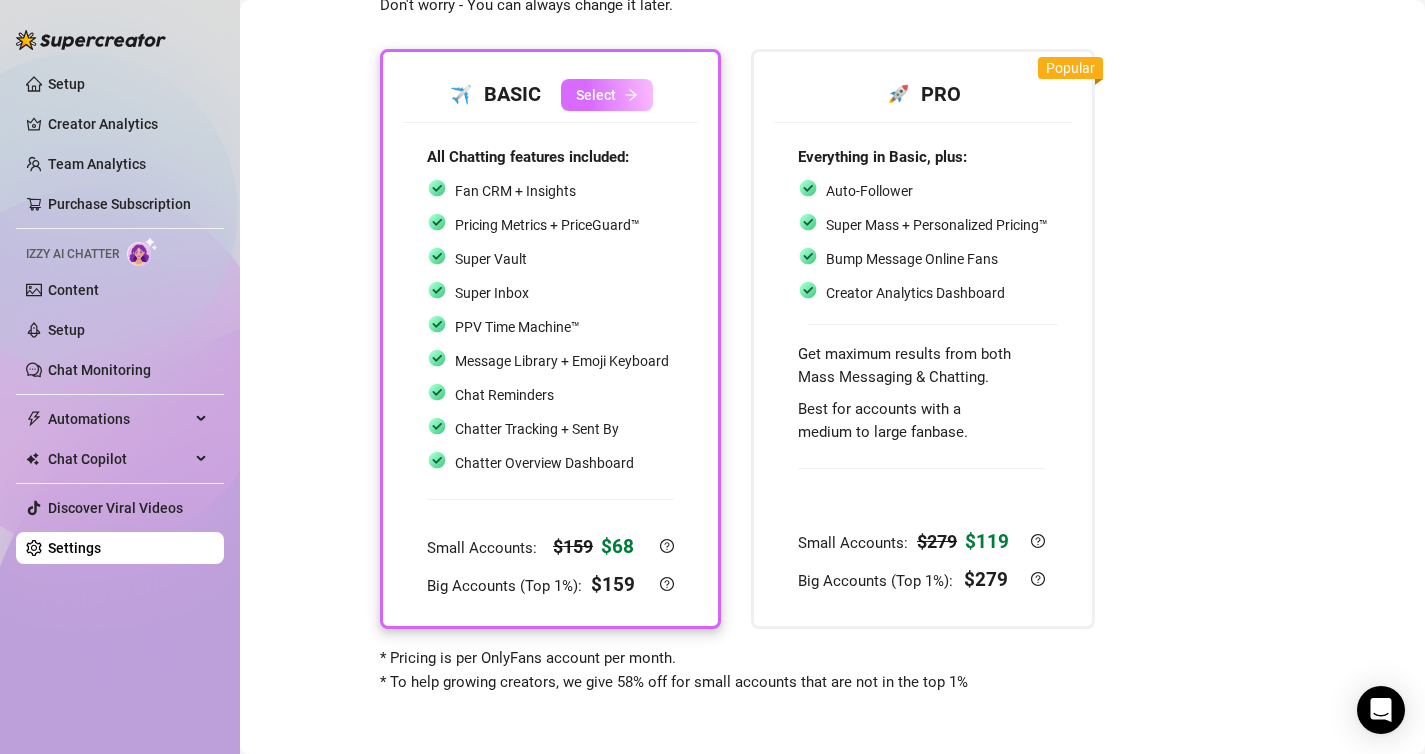 click on "Select" at bounding box center [596, 95] 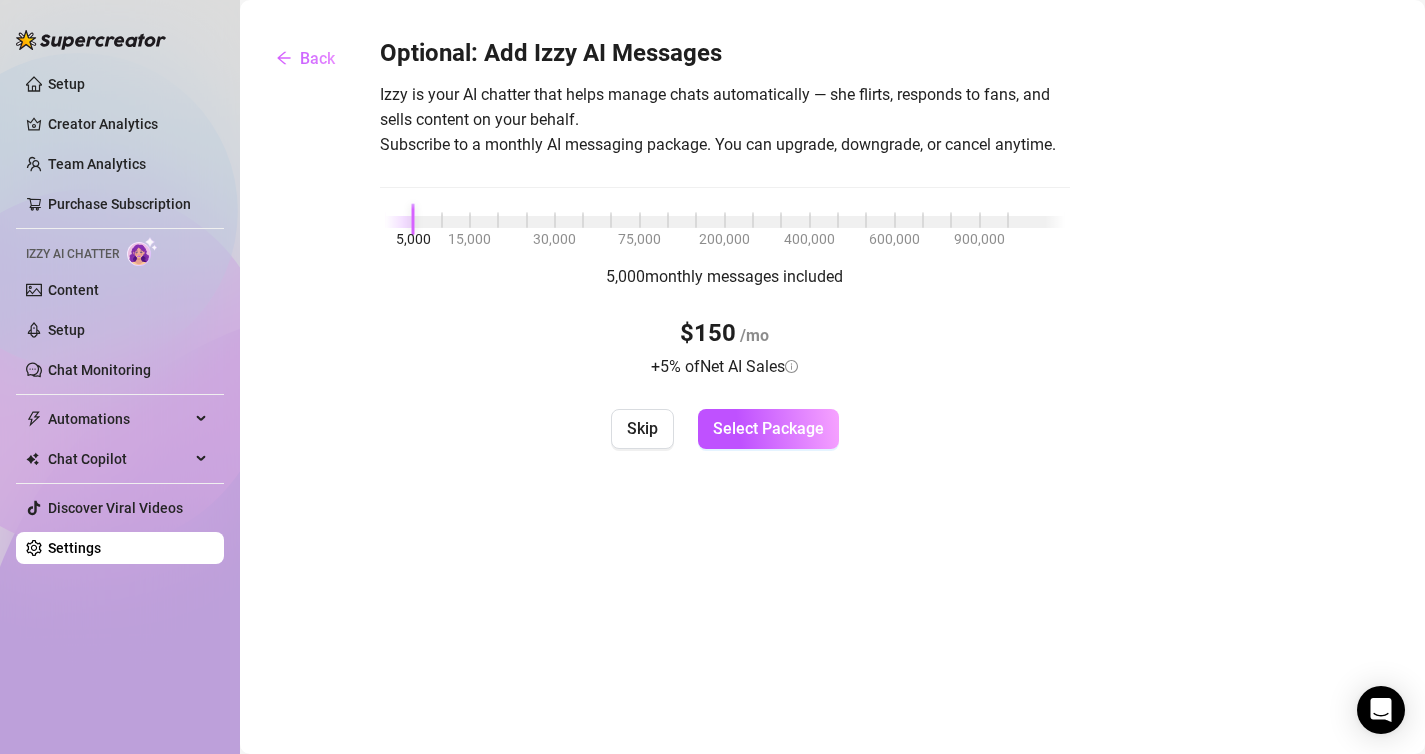 scroll, scrollTop: 0, scrollLeft: 0, axis: both 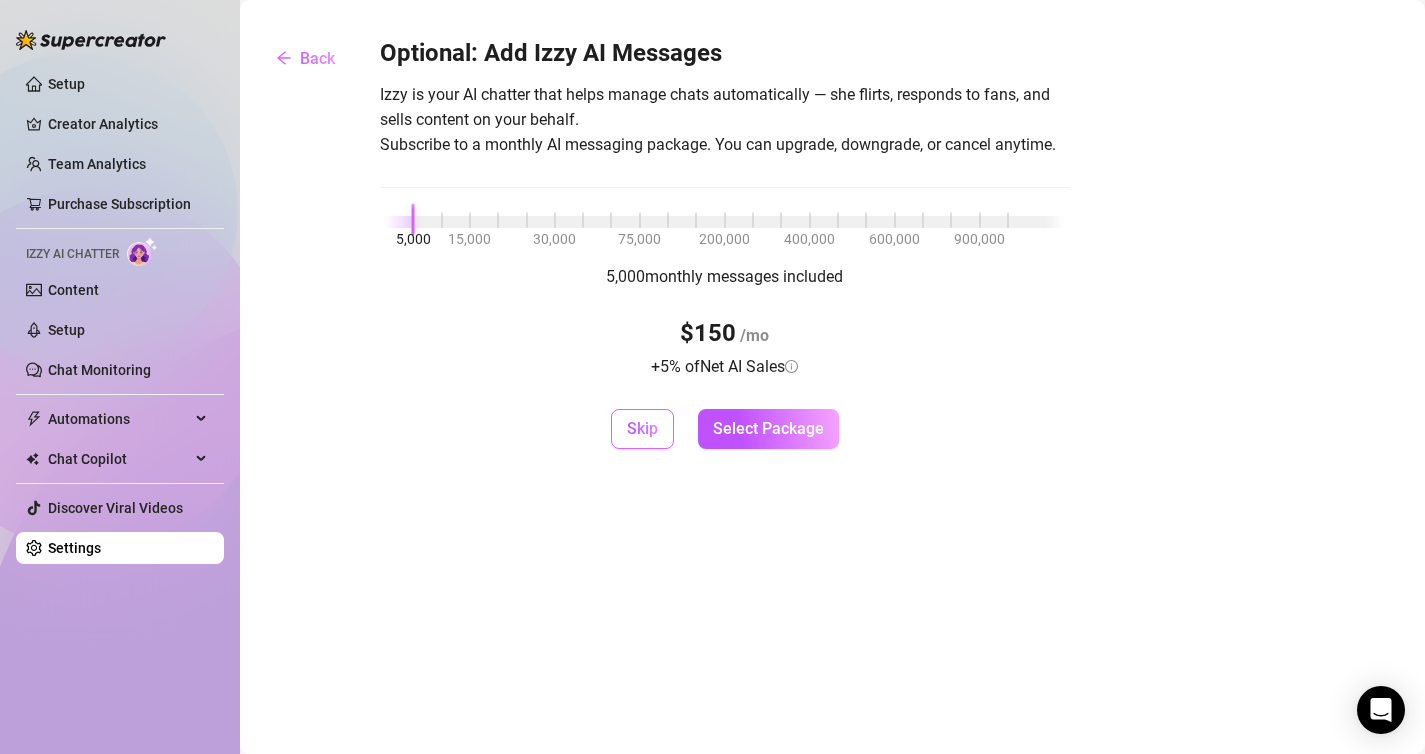 click on "Skip" at bounding box center (642, 429) 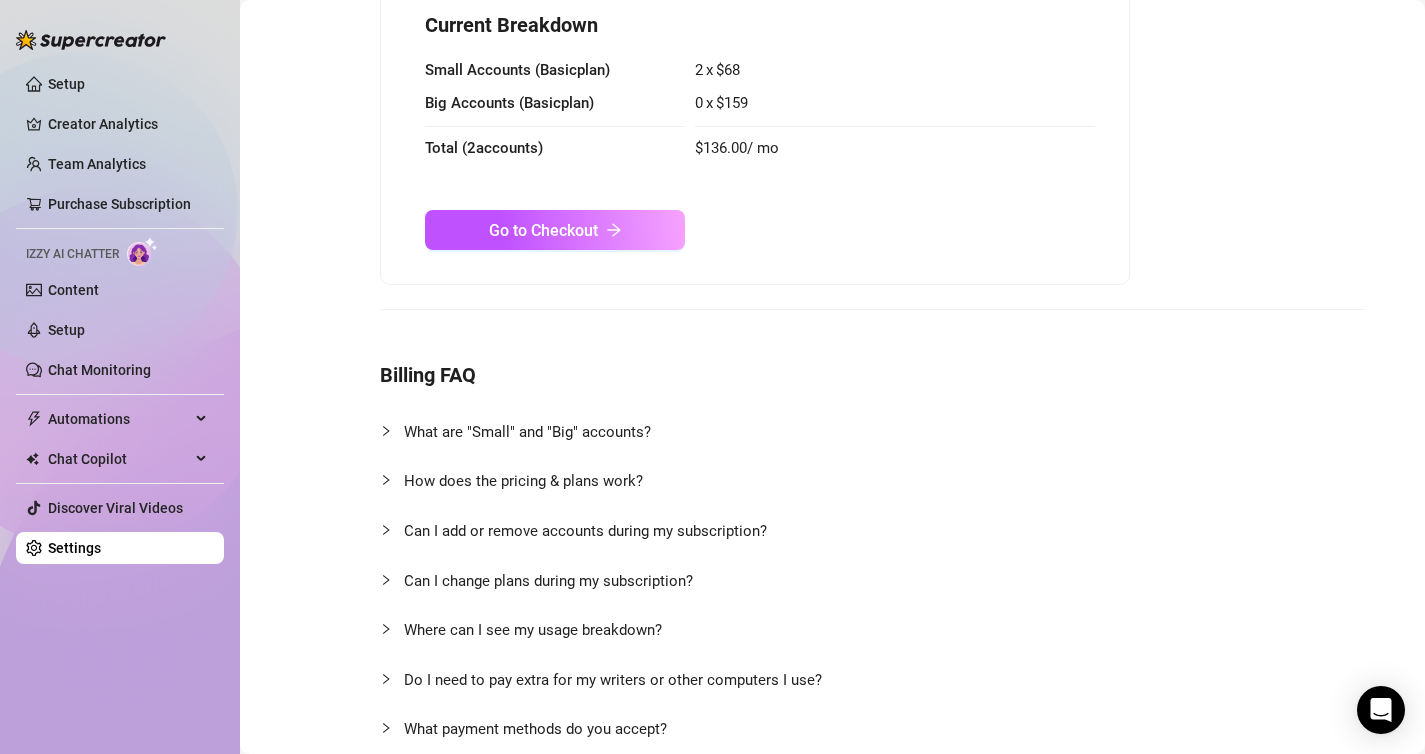 scroll, scrollTop: 0, scrollLeft: 0, axis: both 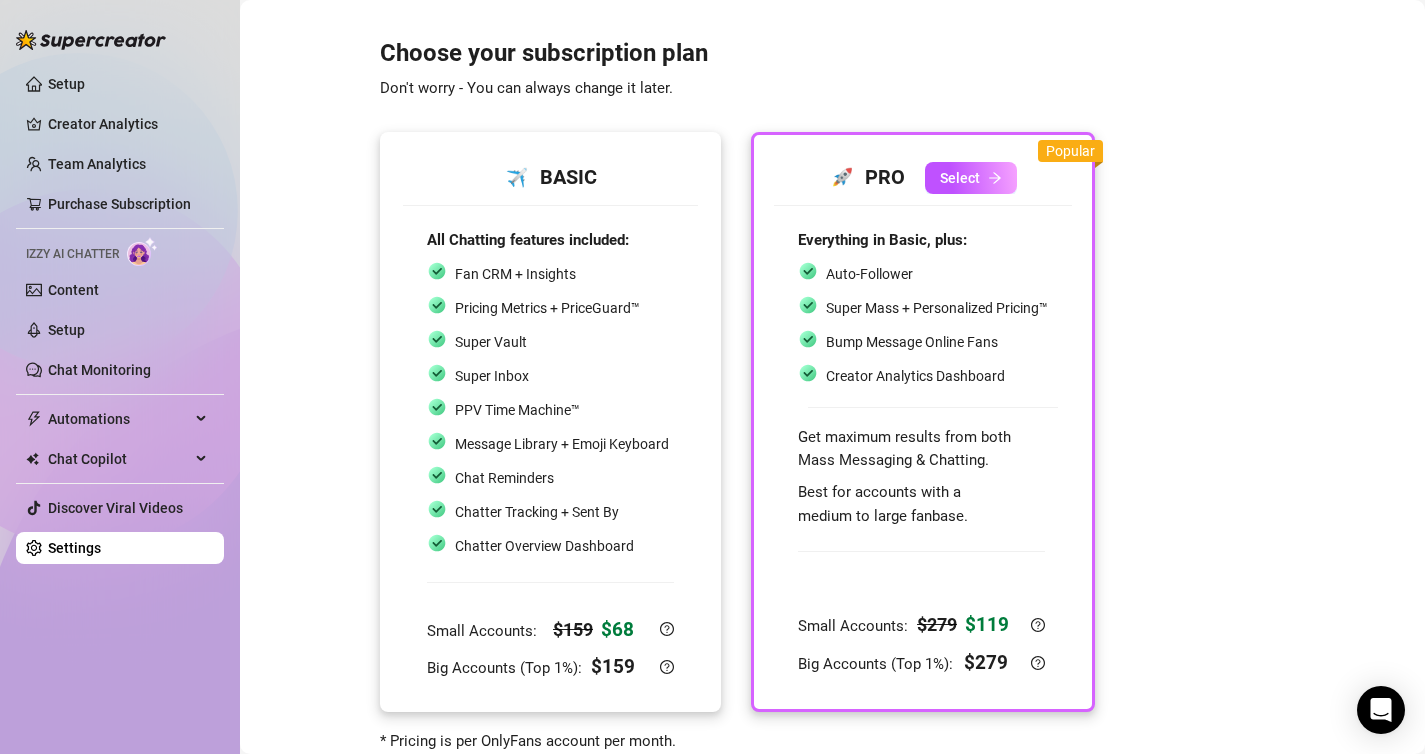 click on "All Chatting features included:" at bounding box center (528, 240) 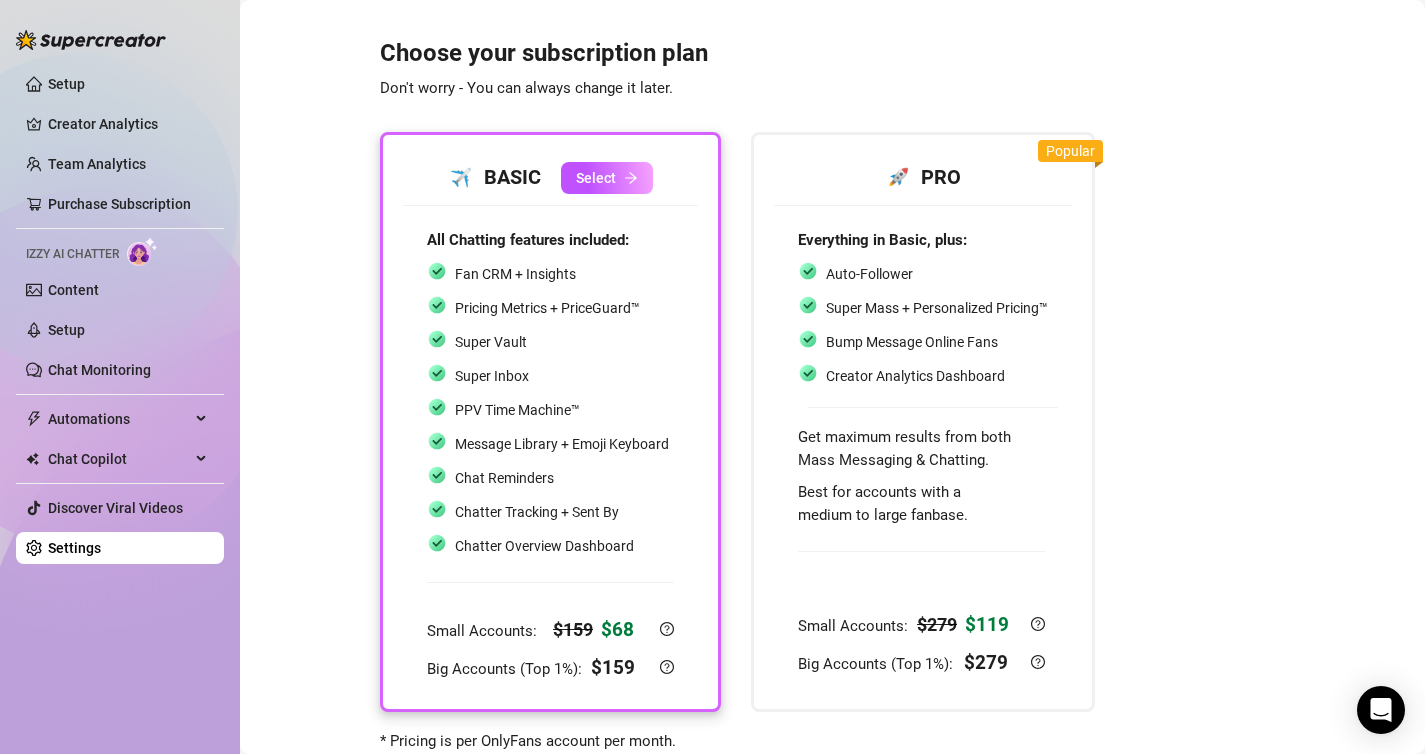 scroll, scrollTop: 83, scrollLeft: 0, axis: vertical 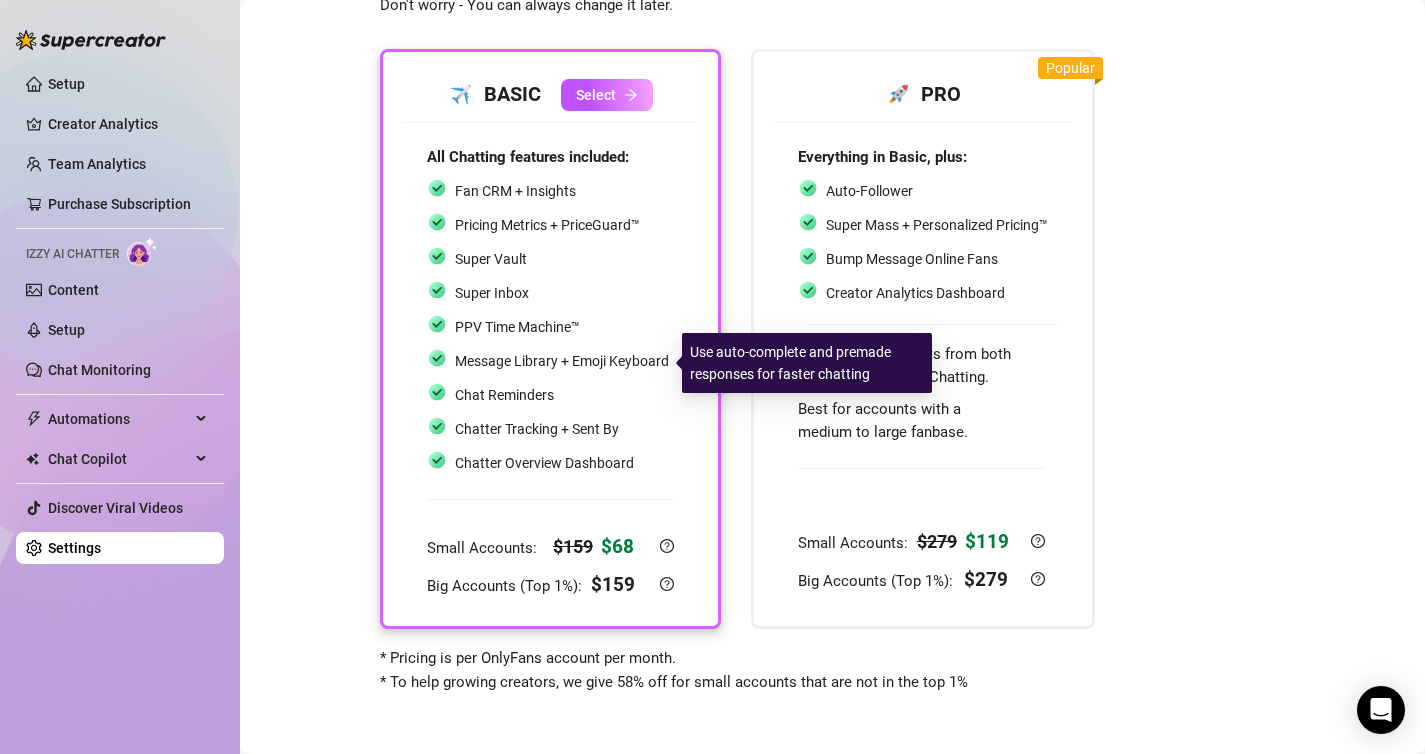 click on "Message Library + Emoji Keyboard" at bounding box center (562, 361) 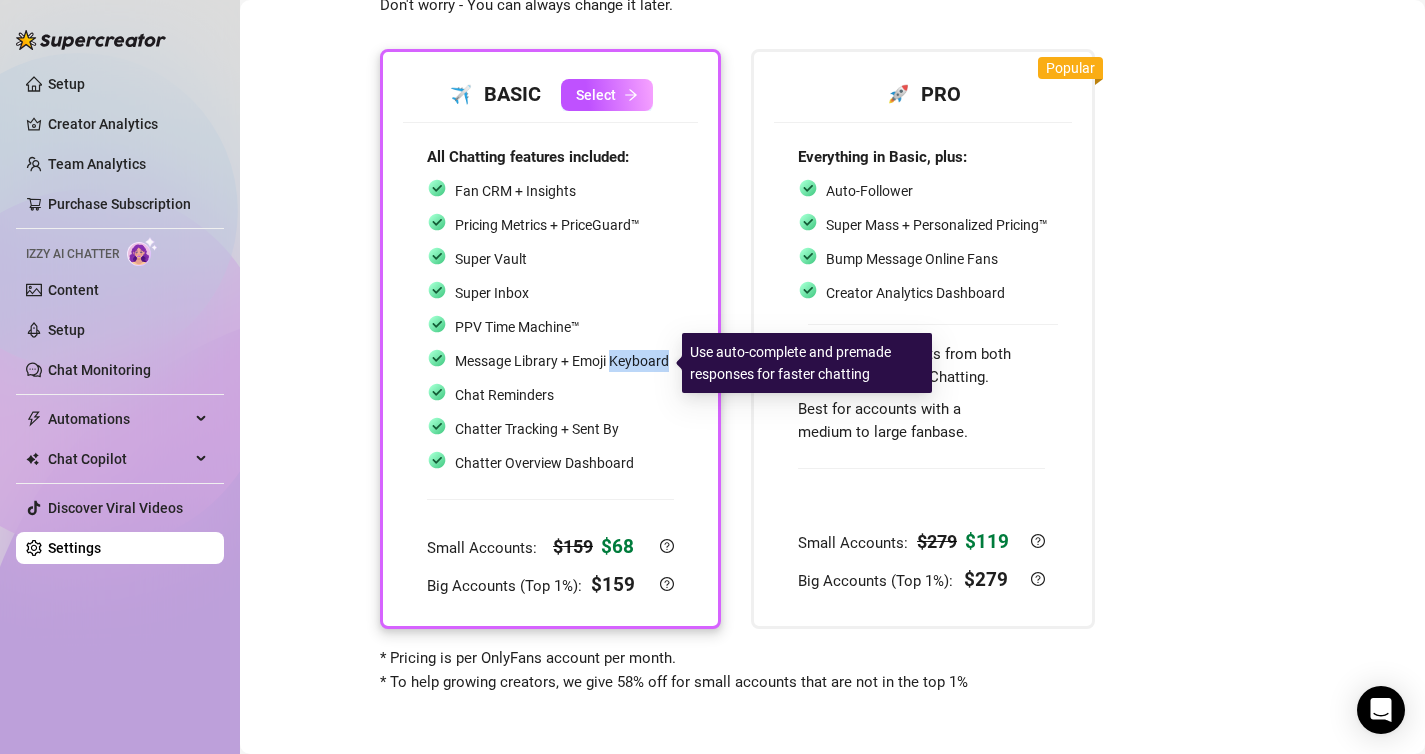 click on "Message Library + Emoji Keyboard" at bounding box center (562, 361) 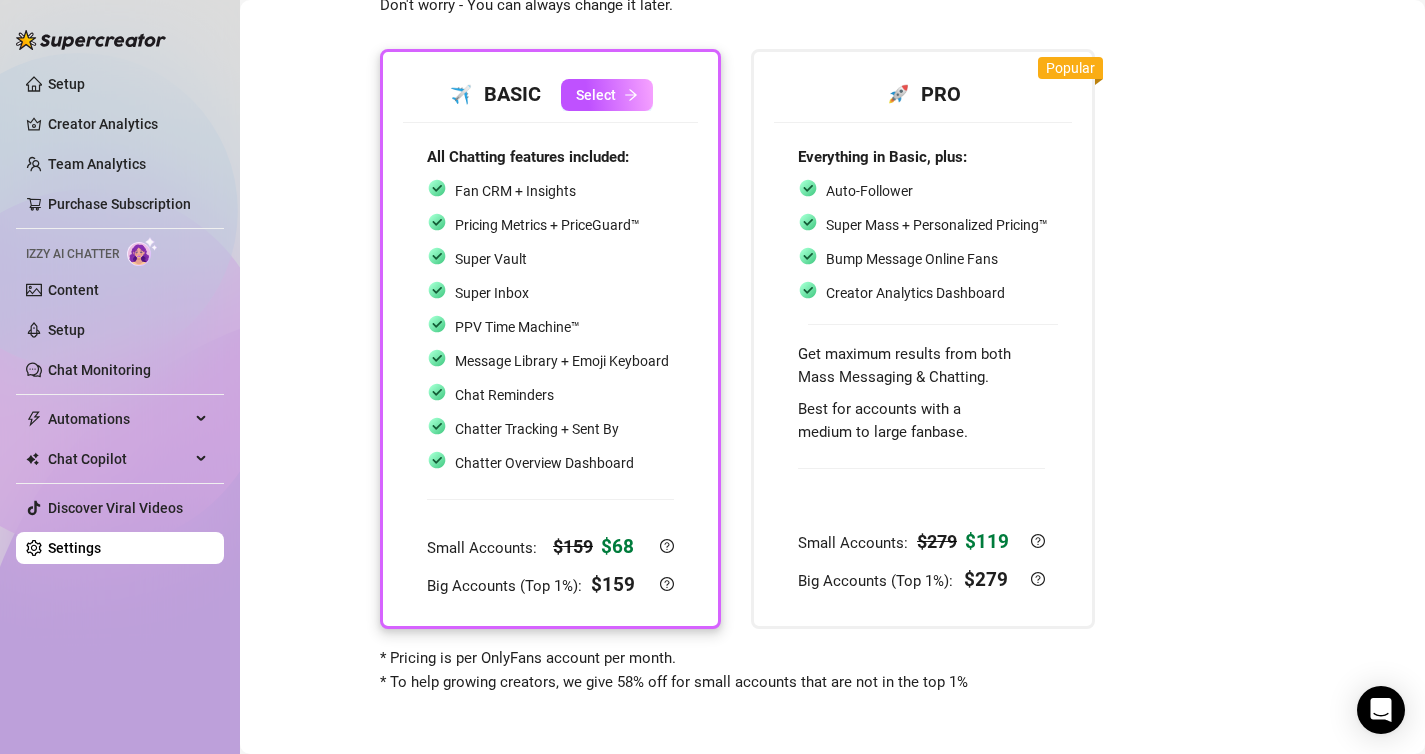 click on "Small Accounts:   $ 159 $ 68 Big Accounts (Top 1%):   $ 159" at bounding box center (550, 542) 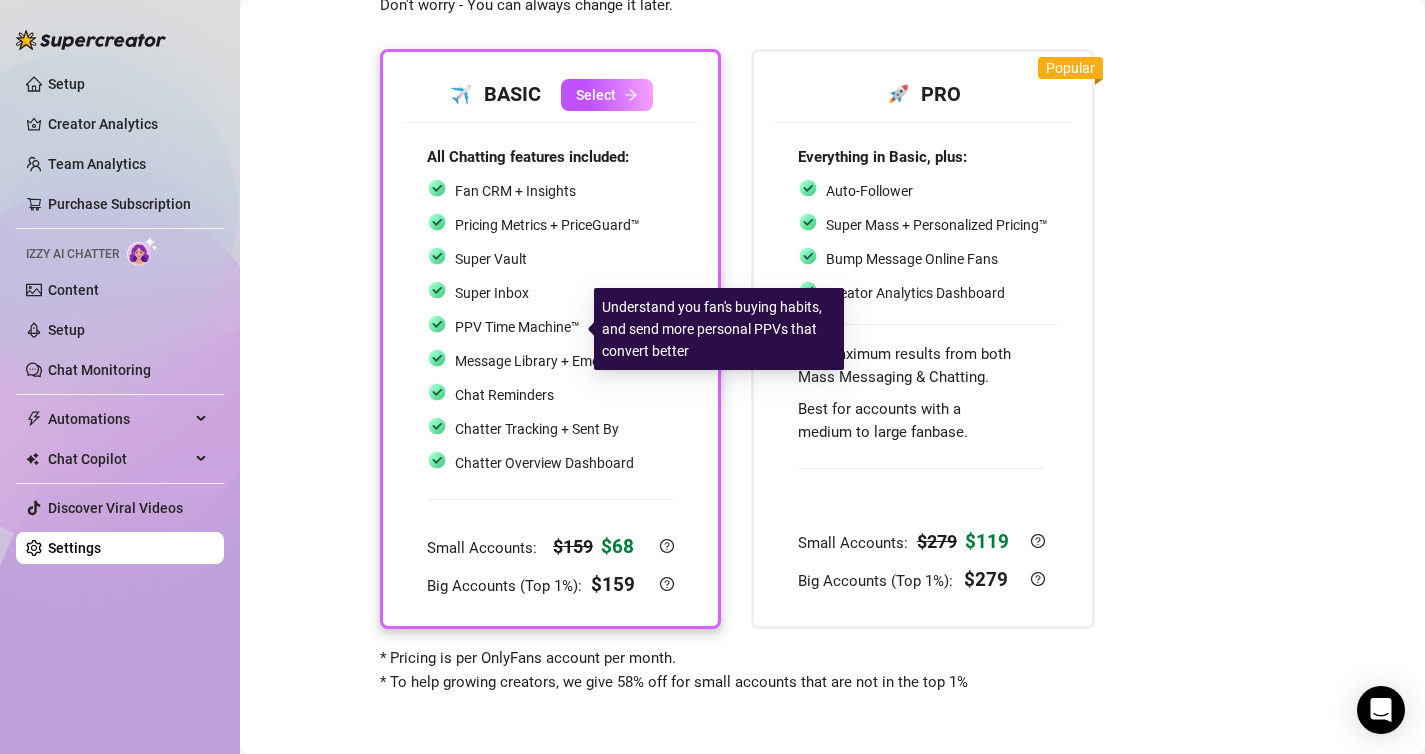 scroll, scrollTop: 0, scrollLeft: 0, axis: both 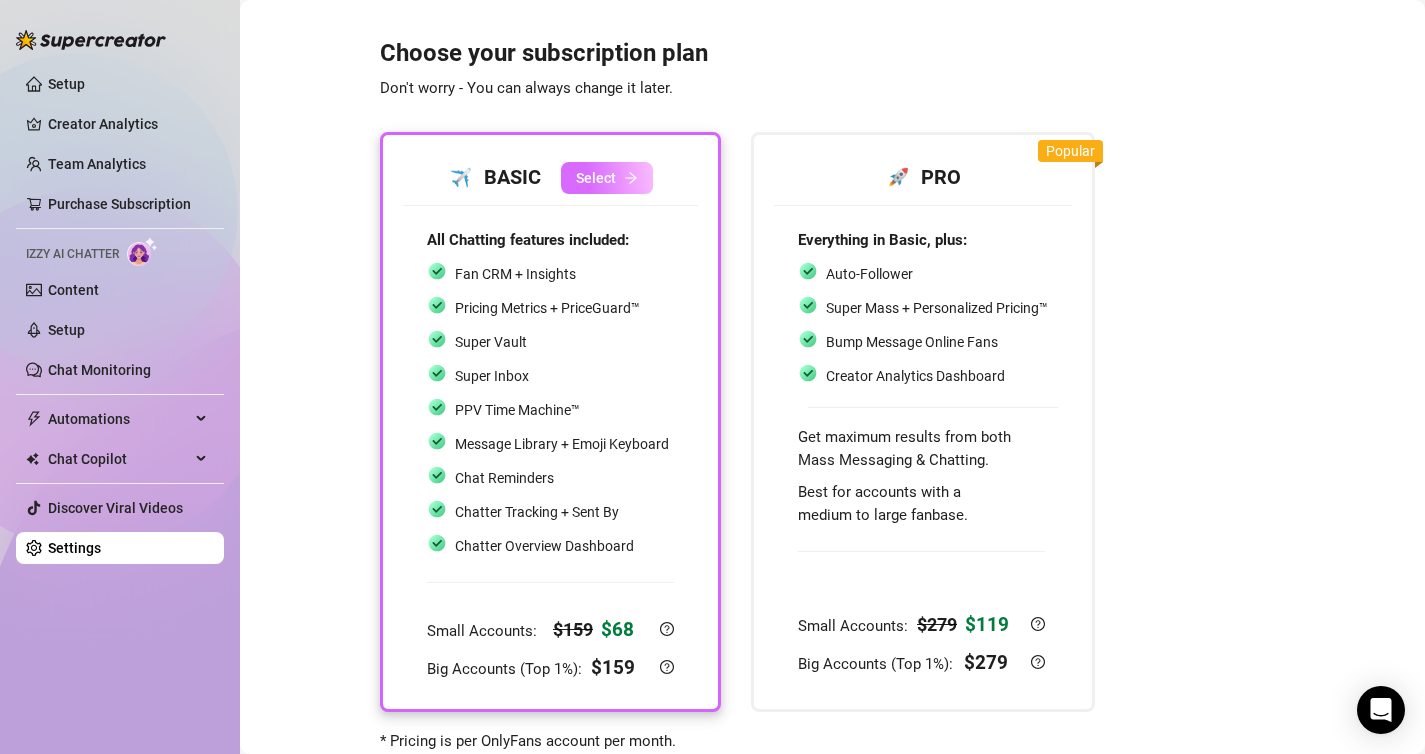 click on "Select" at bounding box center [596, 178] 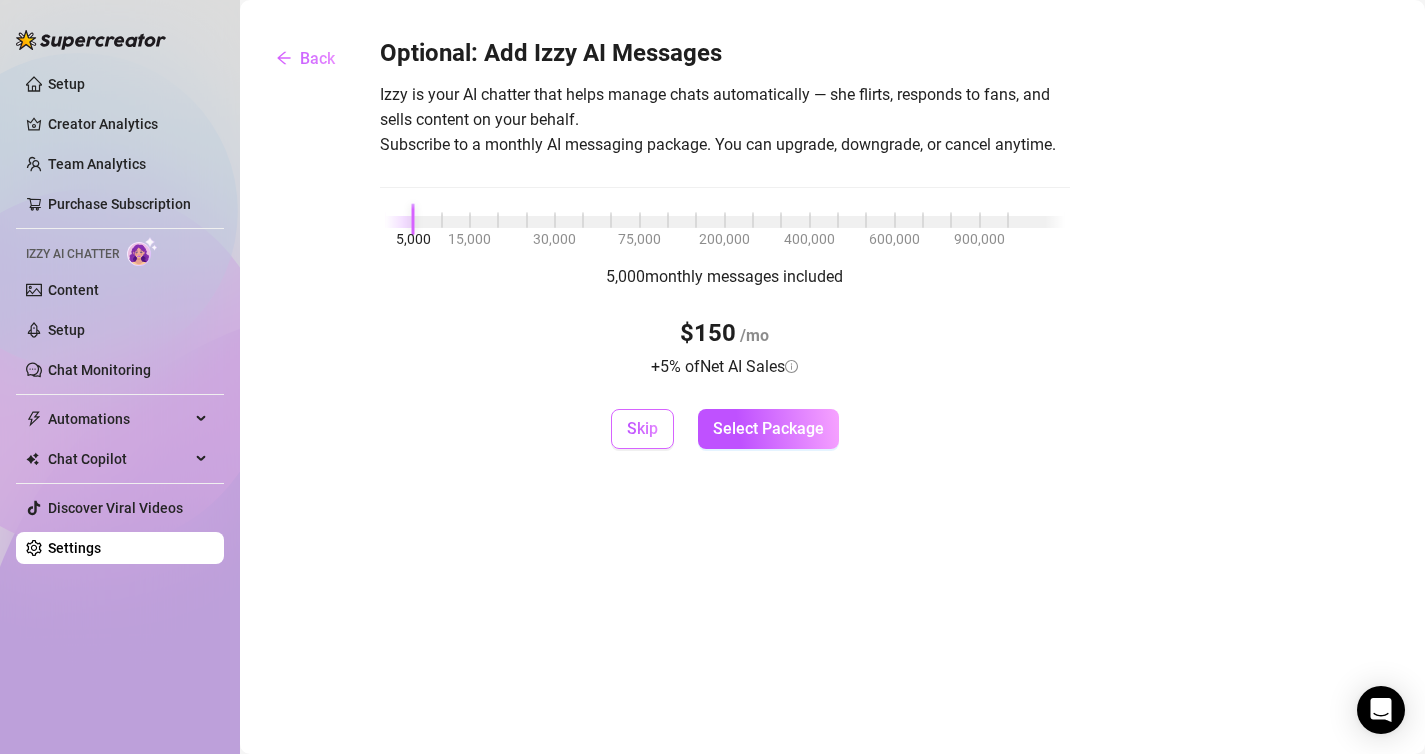 click on "Skip" at bounding box center [642, 429] 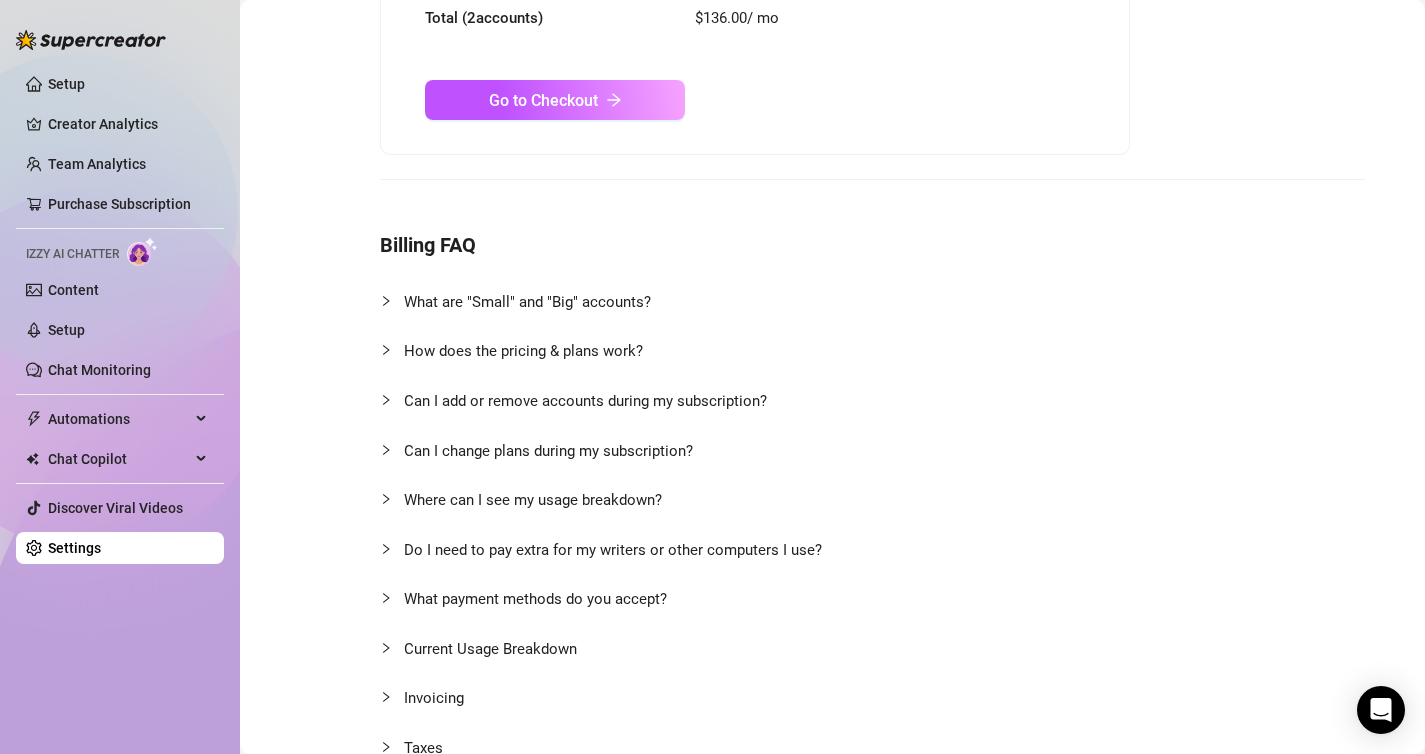 scroll, scrollTop: 386, scrollLeft: 0, axis: vertical 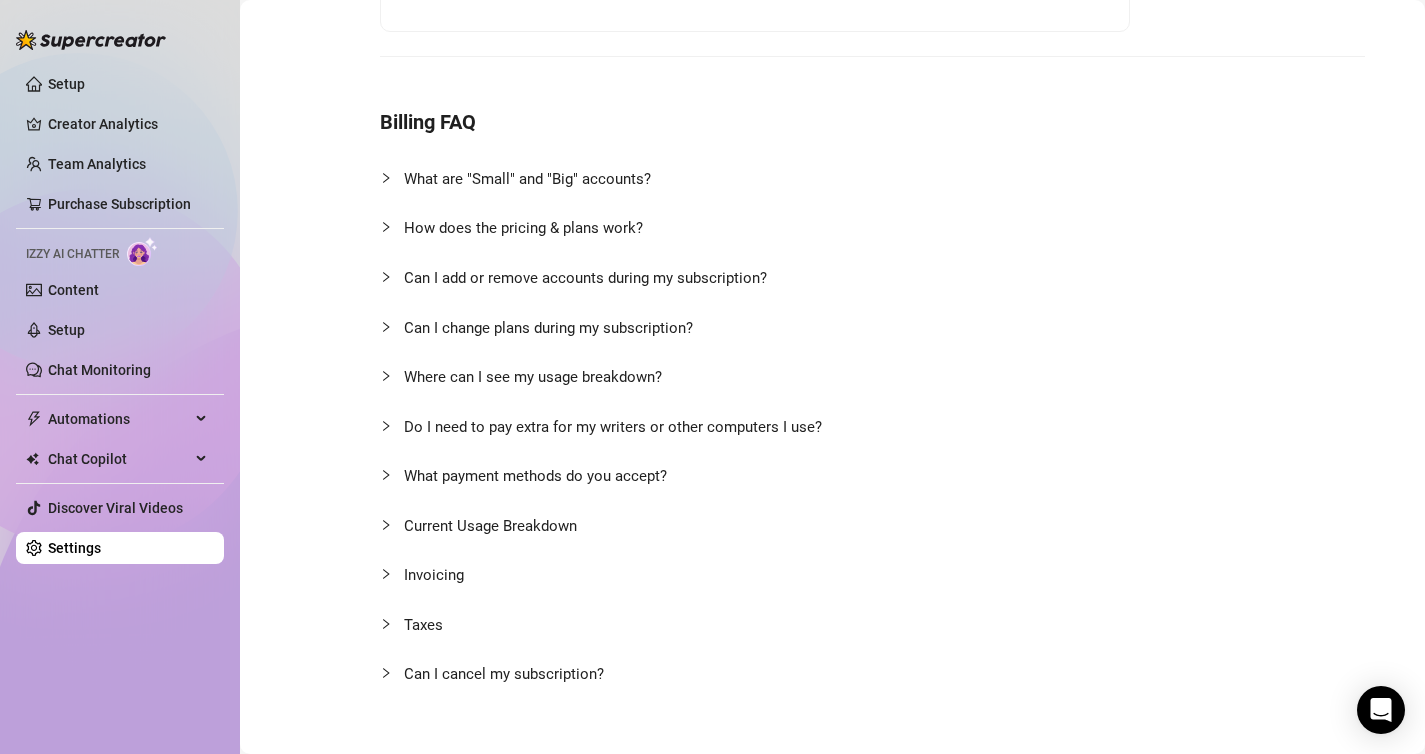 click on "Can I add or remove accounts during my subscription?" at bounding box center [585, 278] 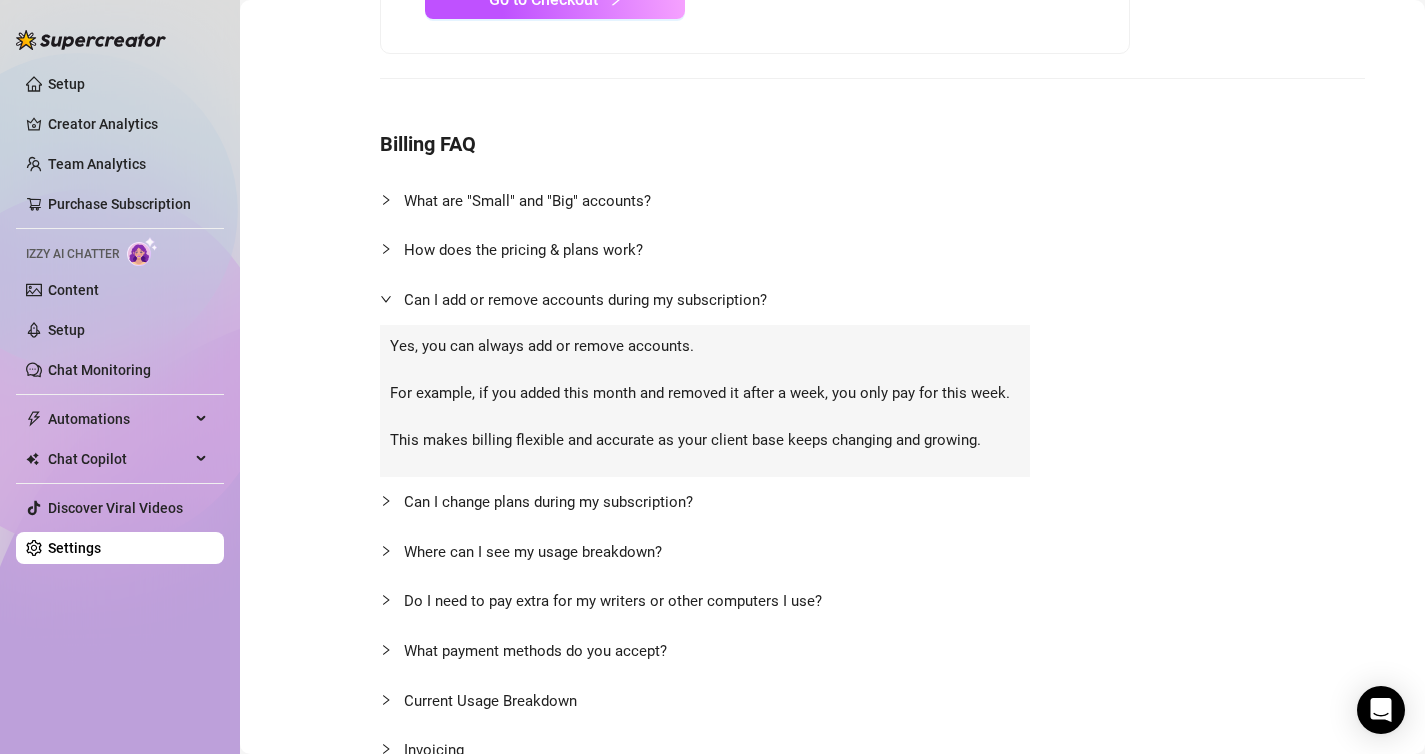 scroll, scrollTop: 321, scrollLeft: 0, axis: vertical 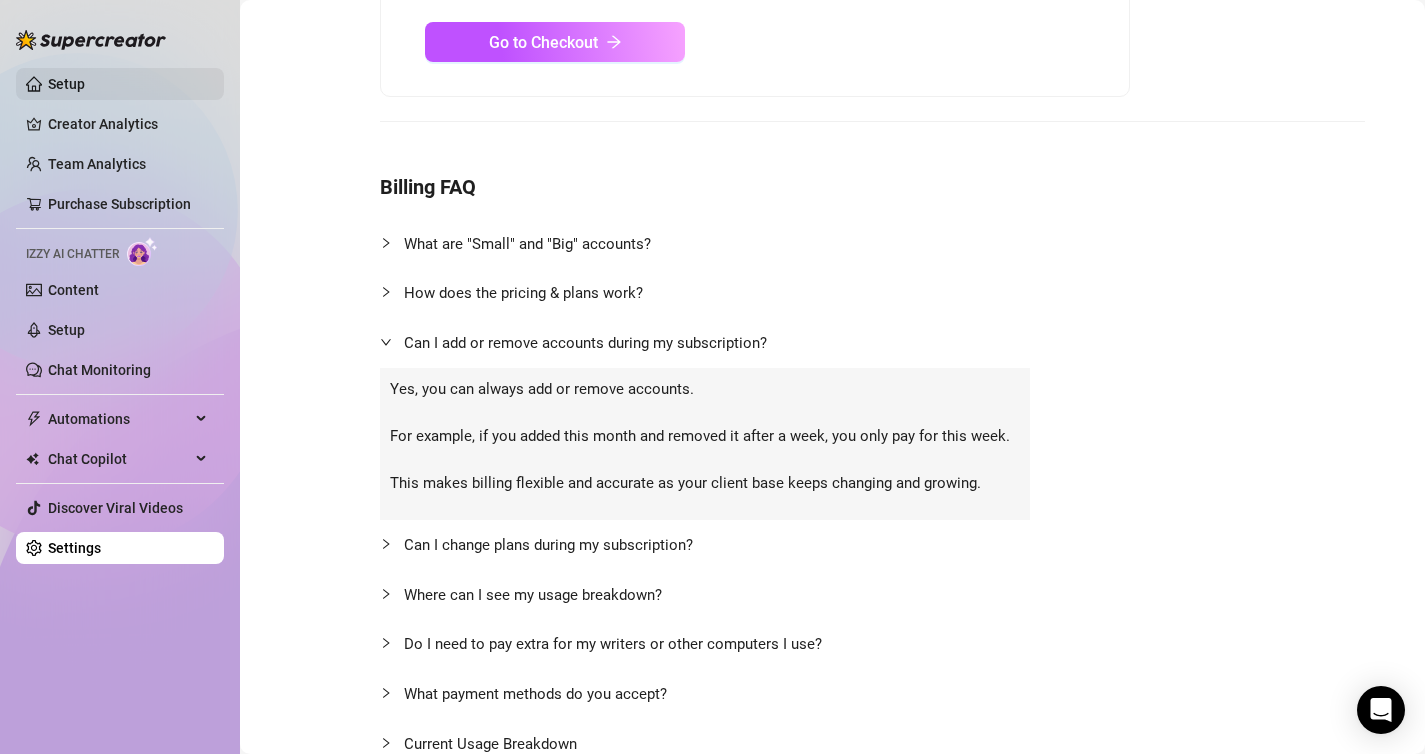 click on "Setup" at bounding box center (66, 84) 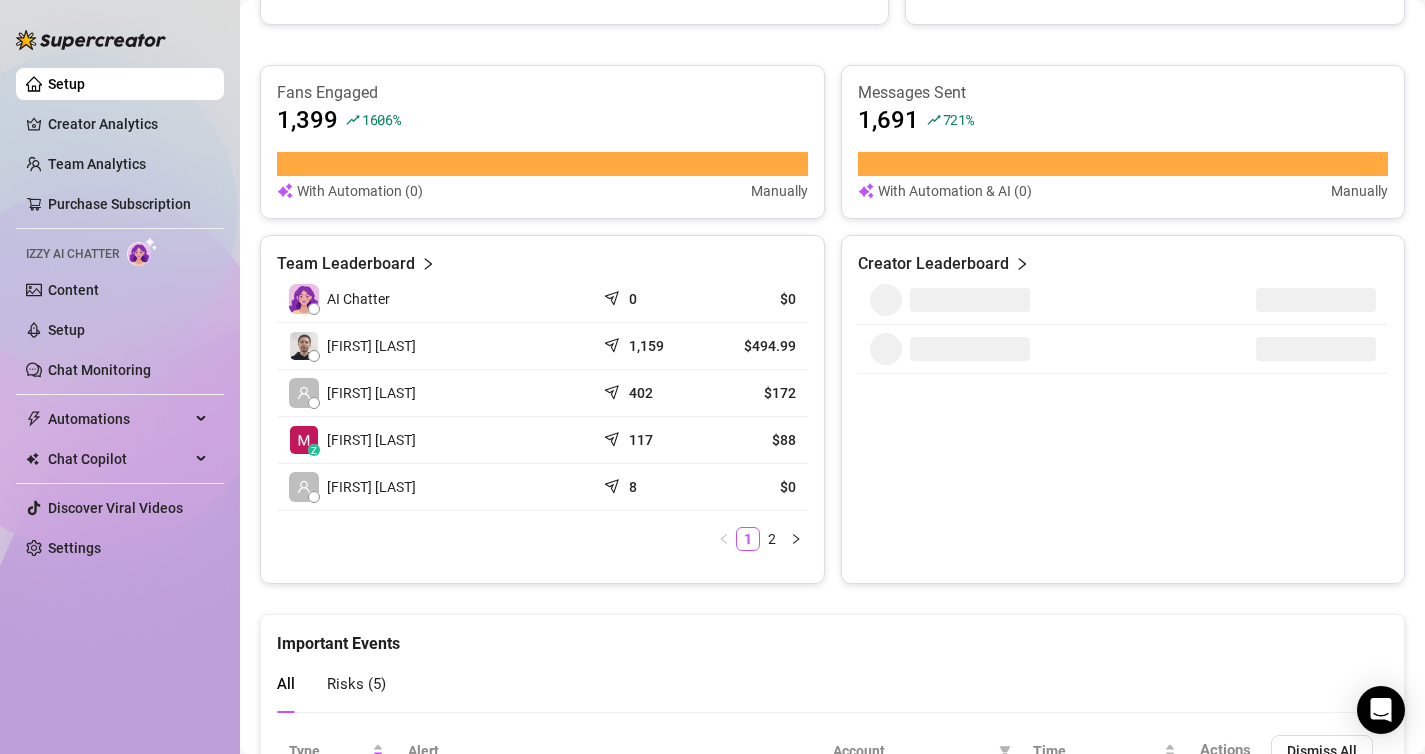 scroll, scrollTop: 1152, scrollLeft: 0, axis: vertical 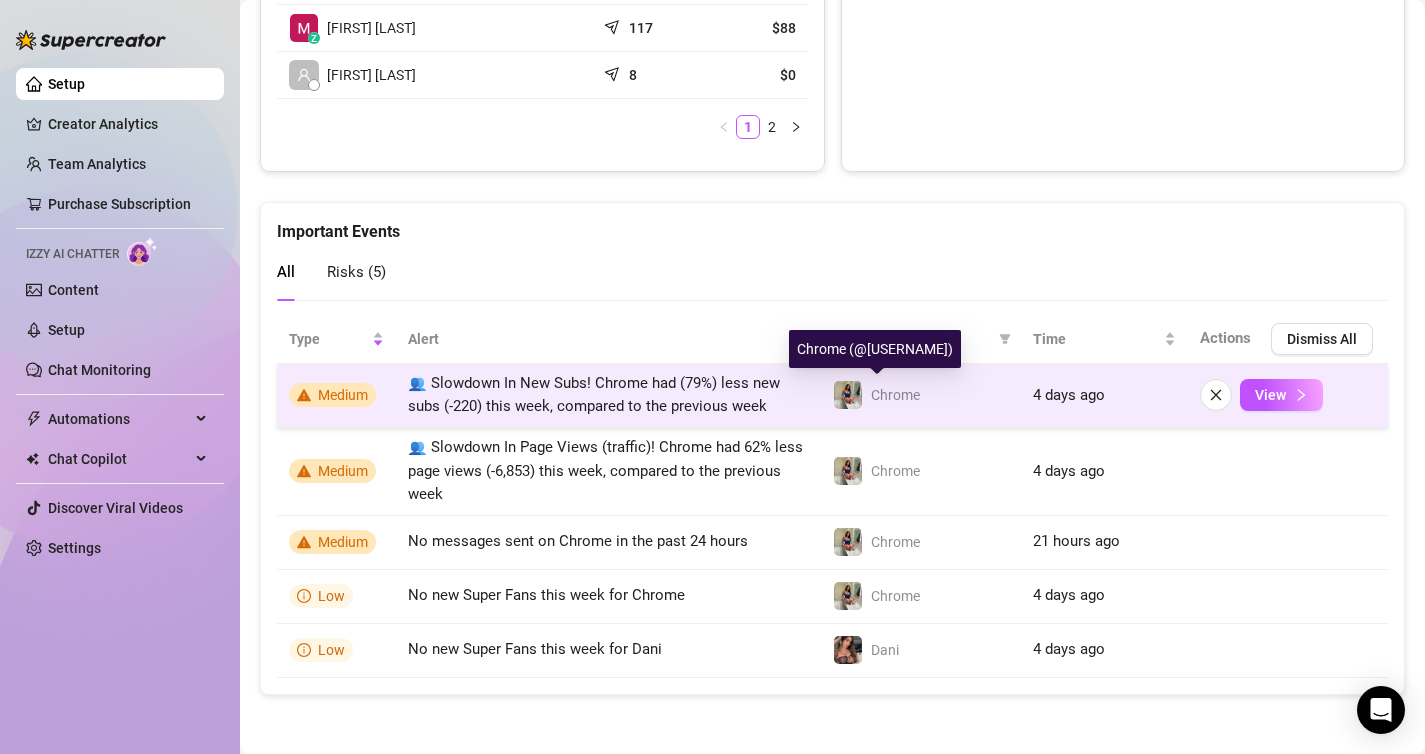 click on "Chrome" at bounding box center (895, 395) 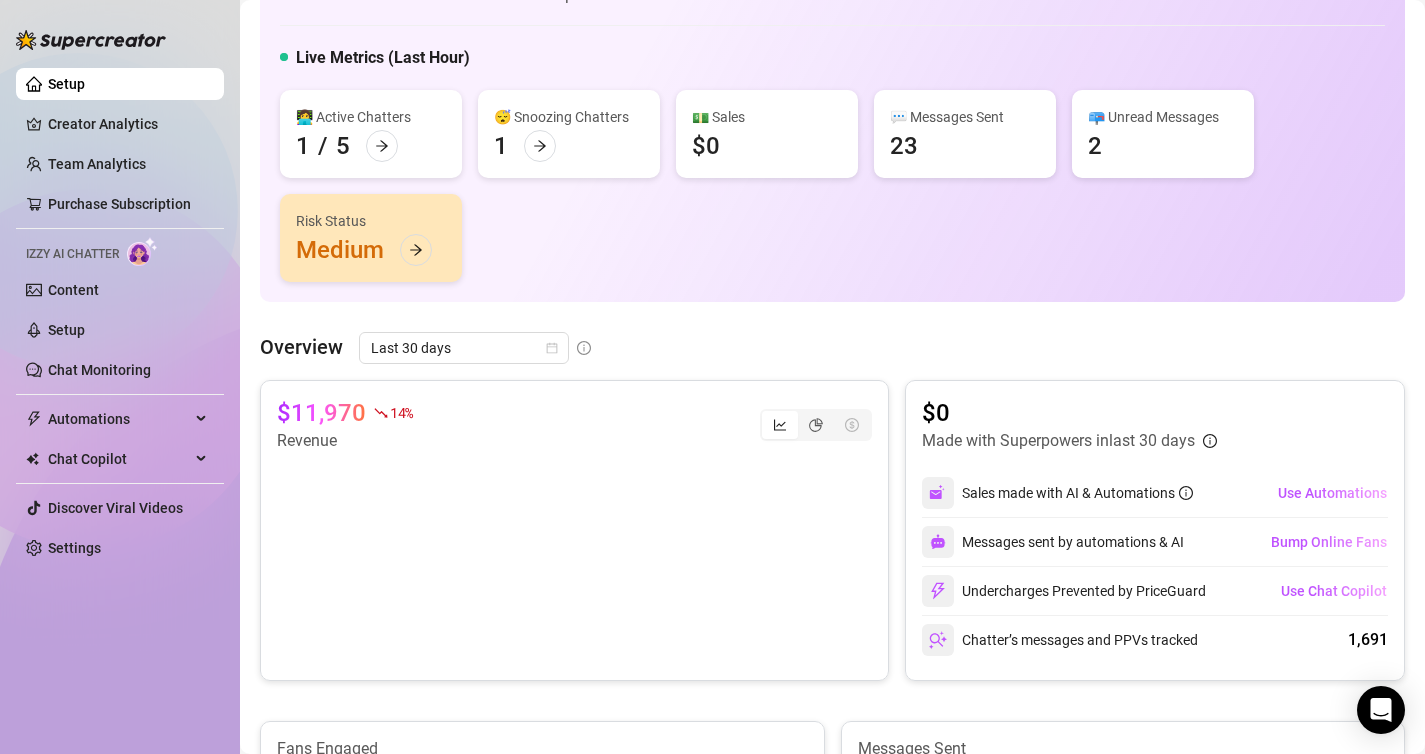 scroll, scrollTop: 0, scrollLeft: 0, axis: both 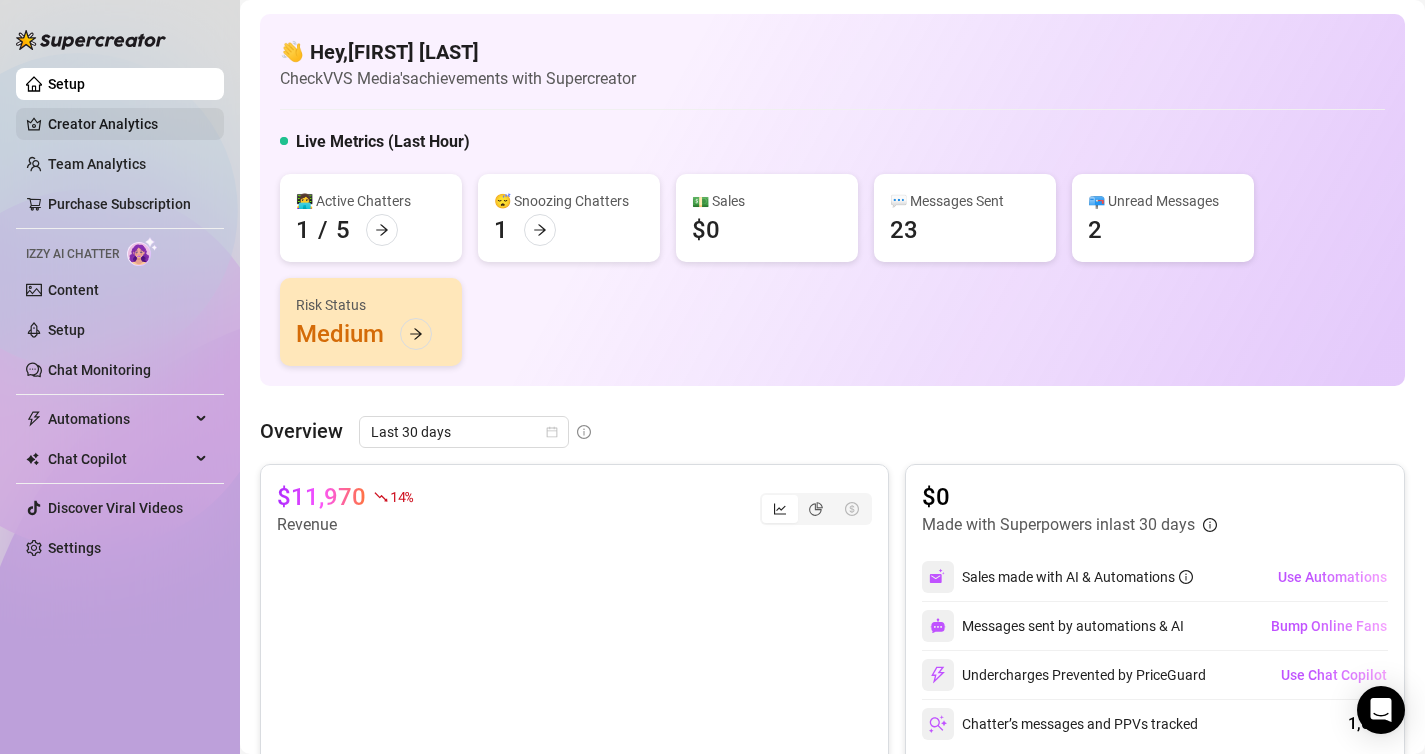 click on "Creator Analytics" at bounding box center (128, 124) 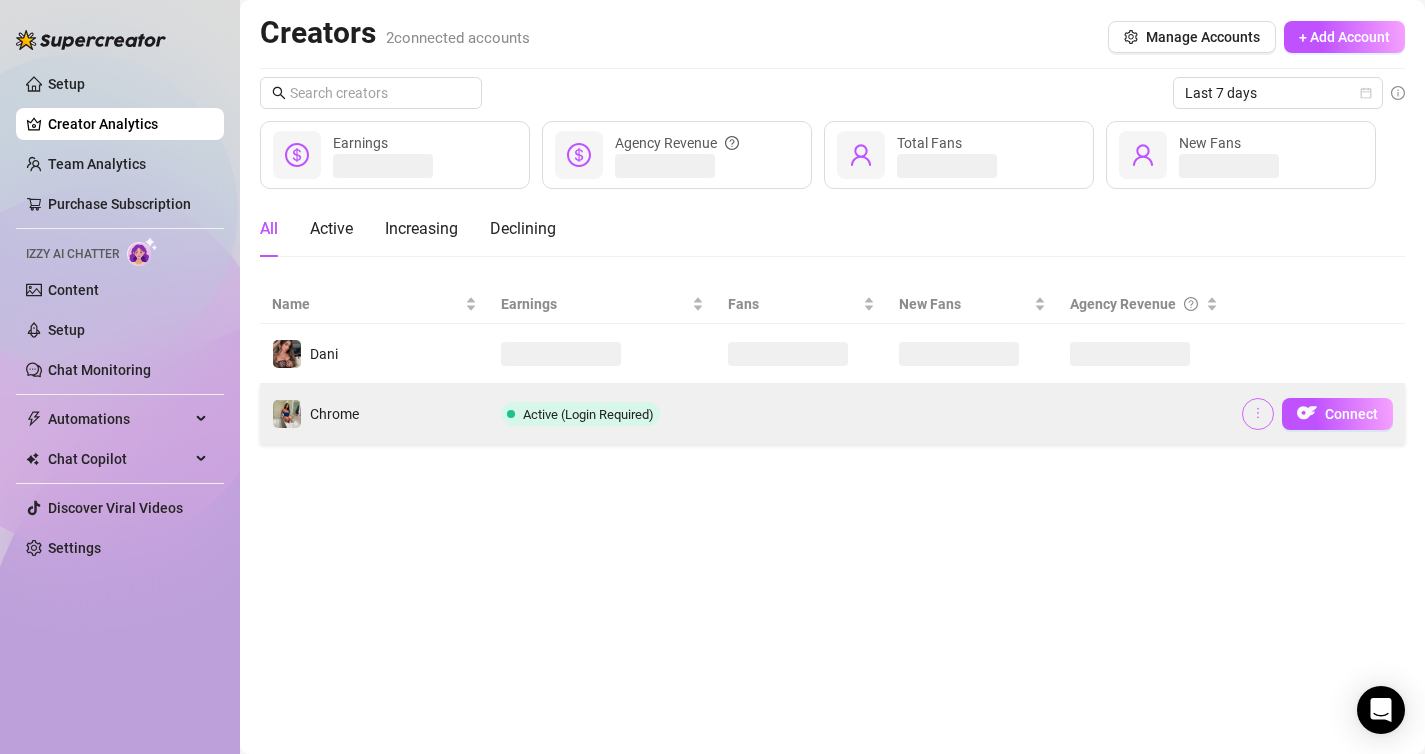 click at bounding box center (1258, 414) 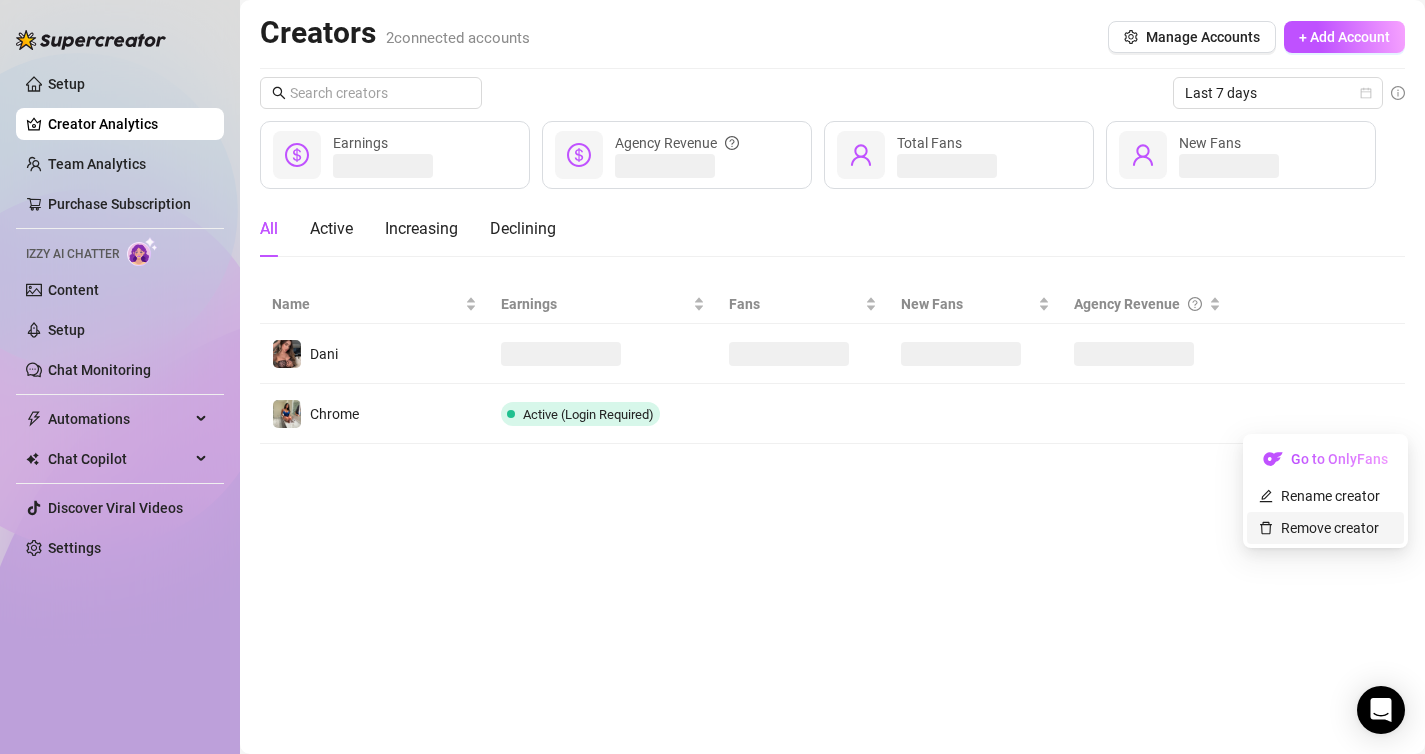 click on "Remove creator" at bounding box center [1319, 528] 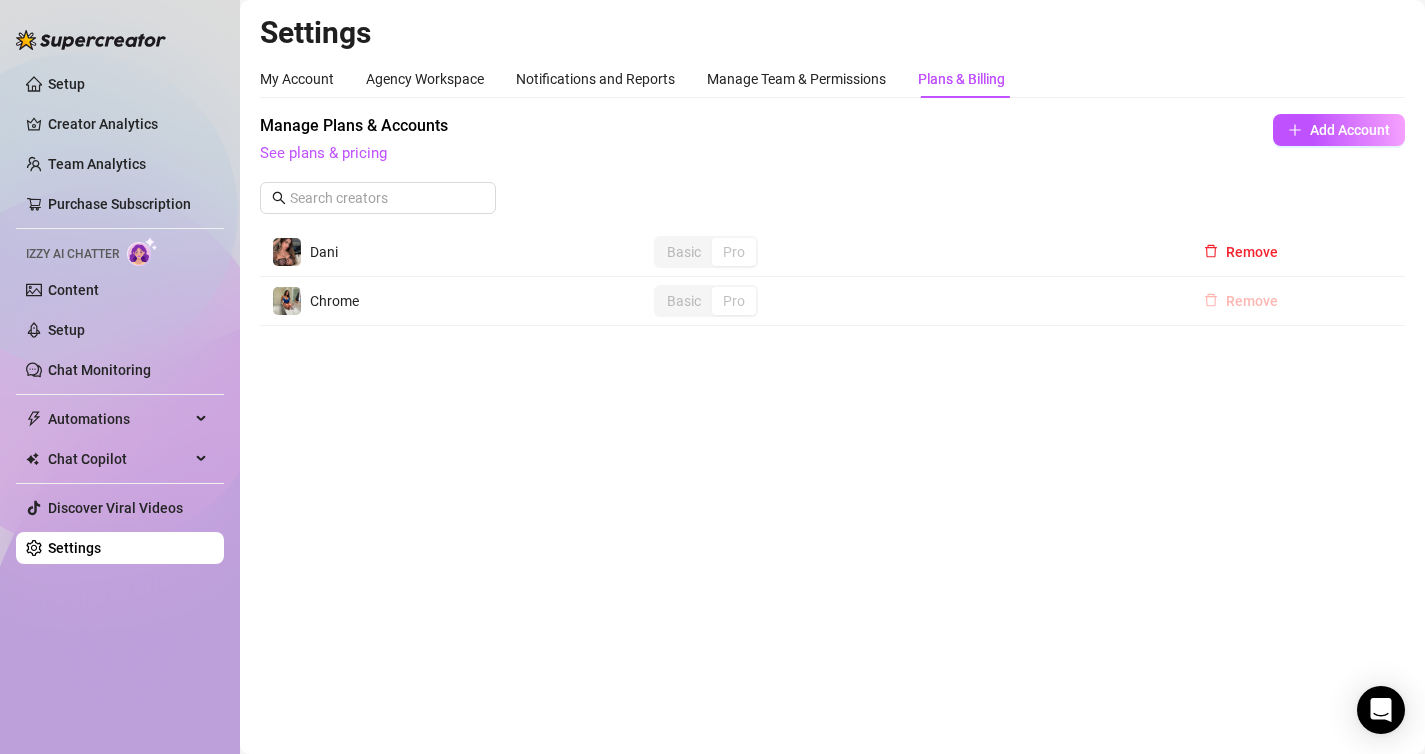 click on "Remove" at bounding box center (1252, 301) 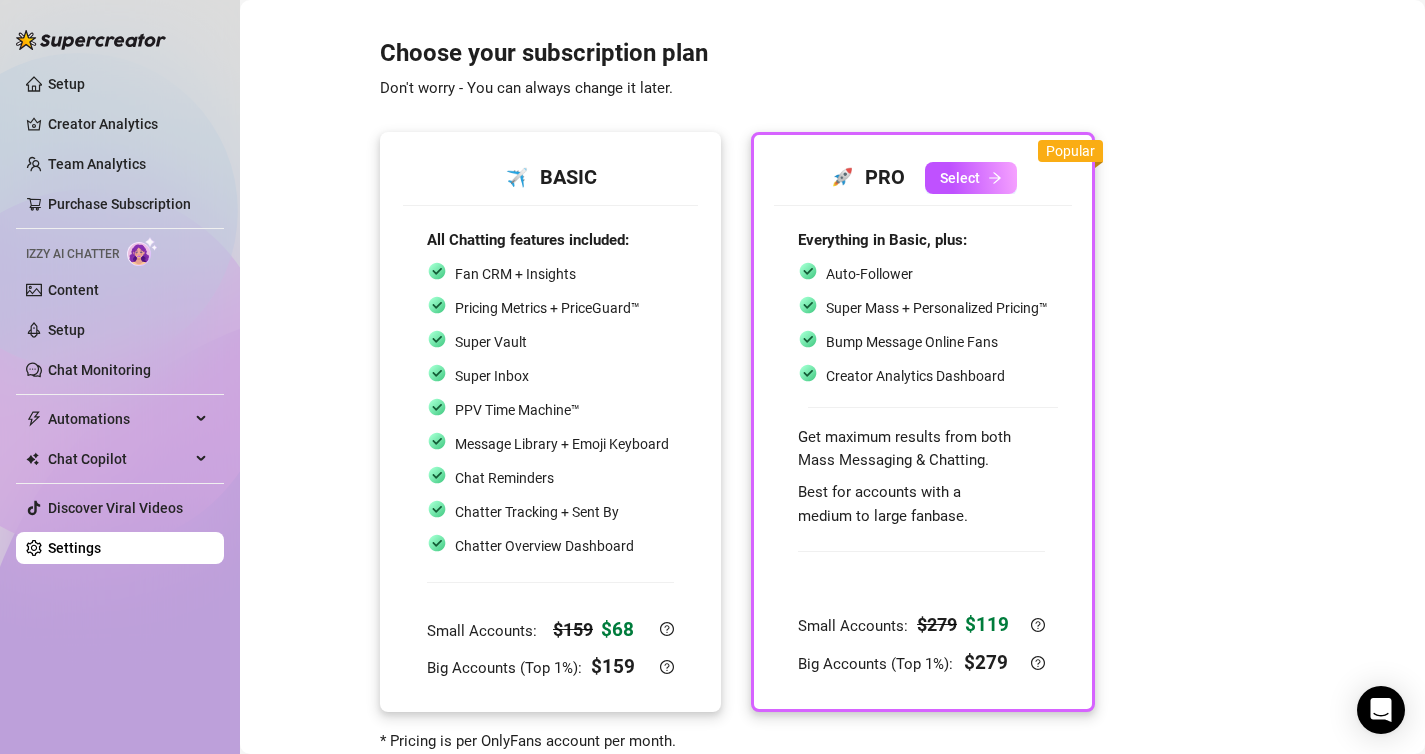 click on "Fan CRM + Insights Pricing Metrics + PriceGuard™ Super Vault Super Inbox PPV Time Machine™ Message Library + Emoji Keyboard Chat Reminders Chatter Tracking + Sent By Chatter Overview Dashboard" at bounding box center [548, 410] 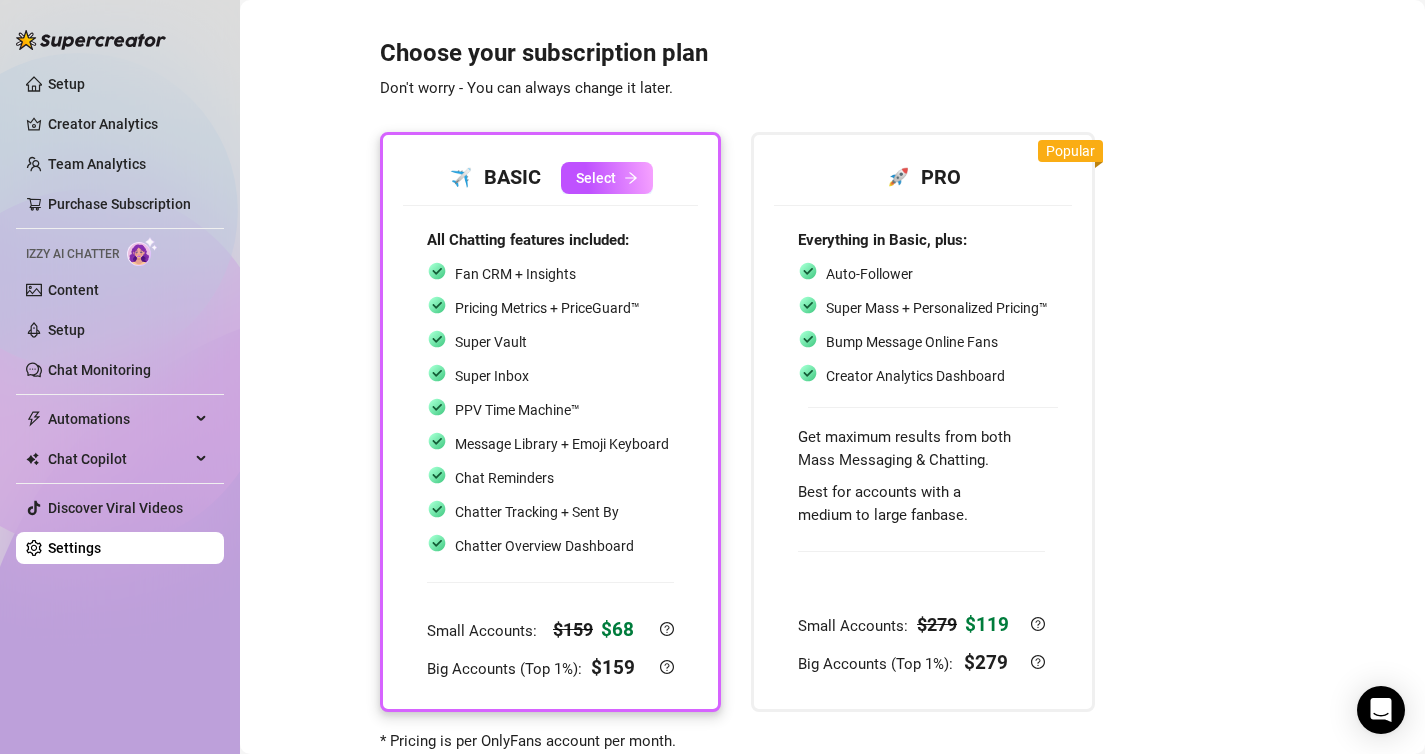 scroll, scrollTop: 83, scrollLeft: 0, axis: vertical 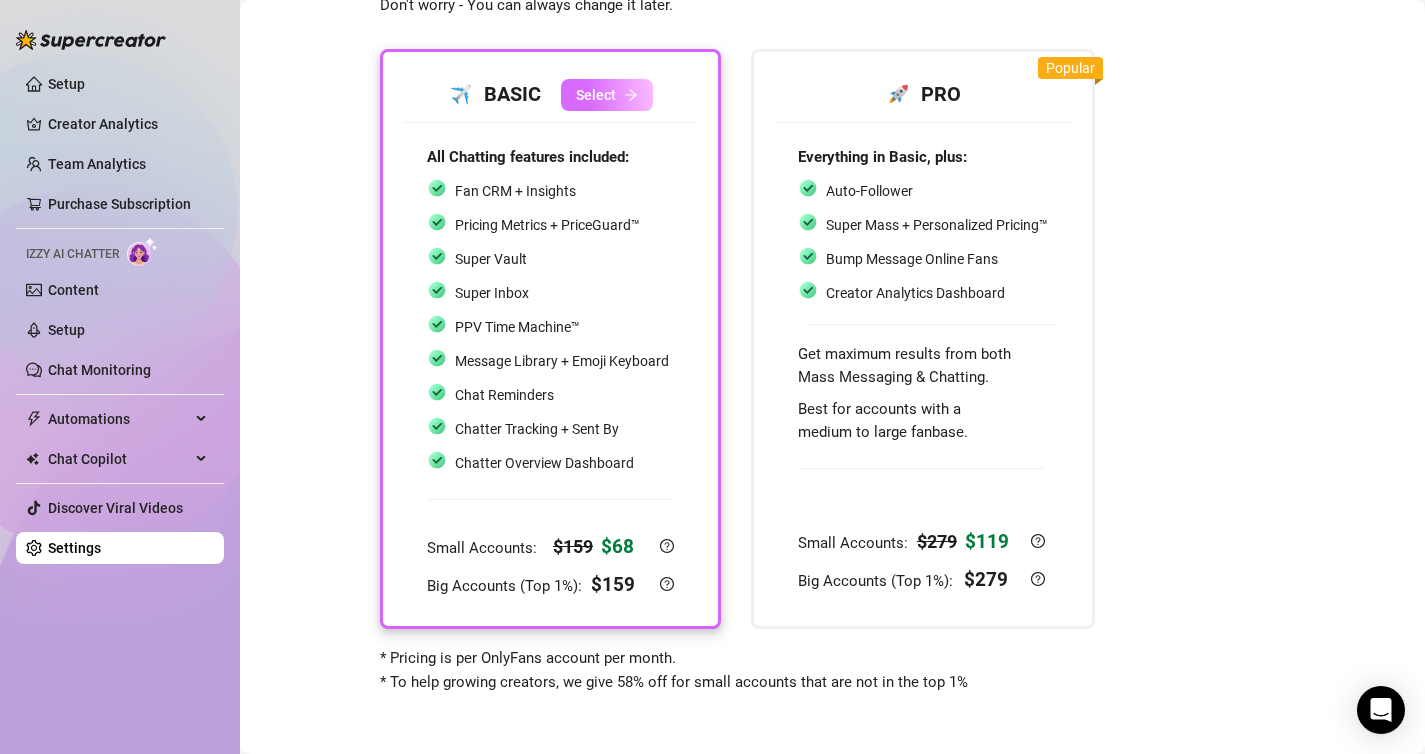 click on "Select" at bounding box center (607, 95) 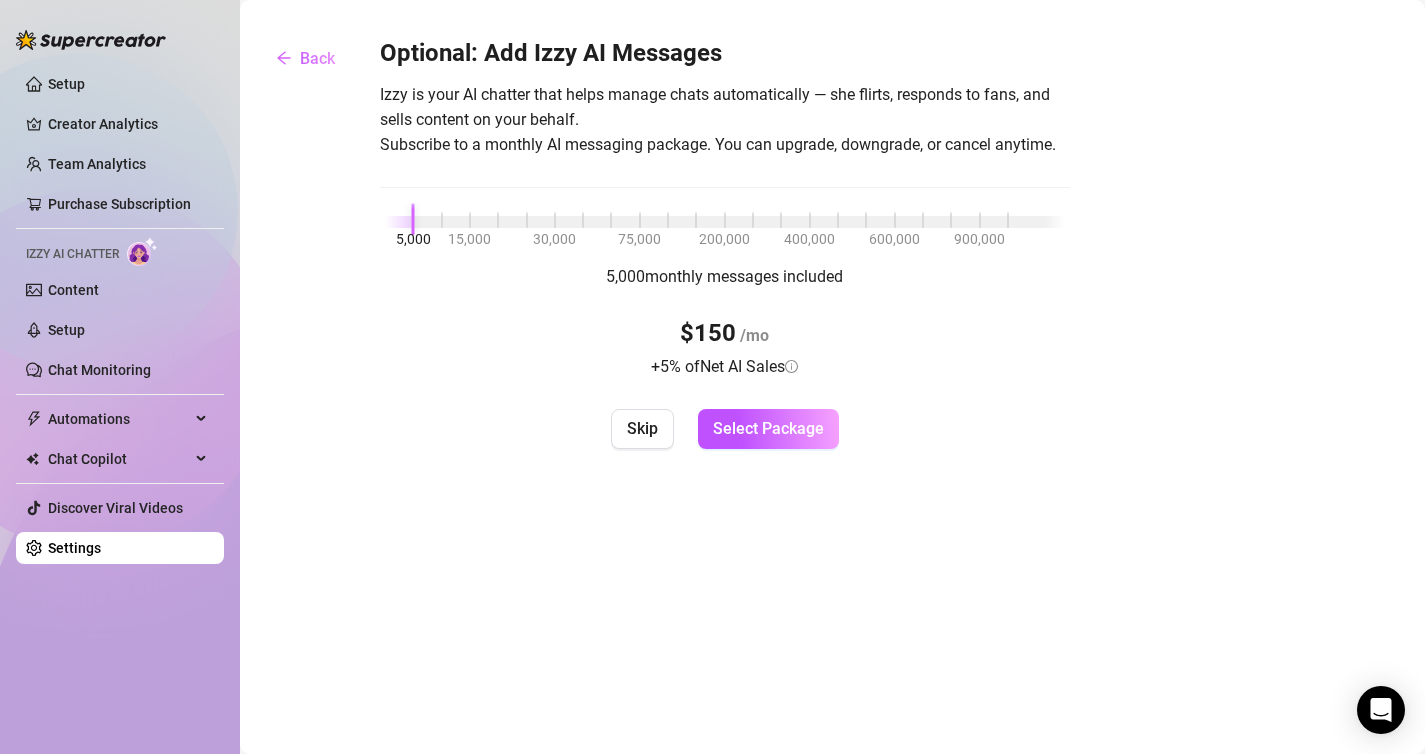 scroll, scrollTop: 0, scrollLeft: 0, axis: both 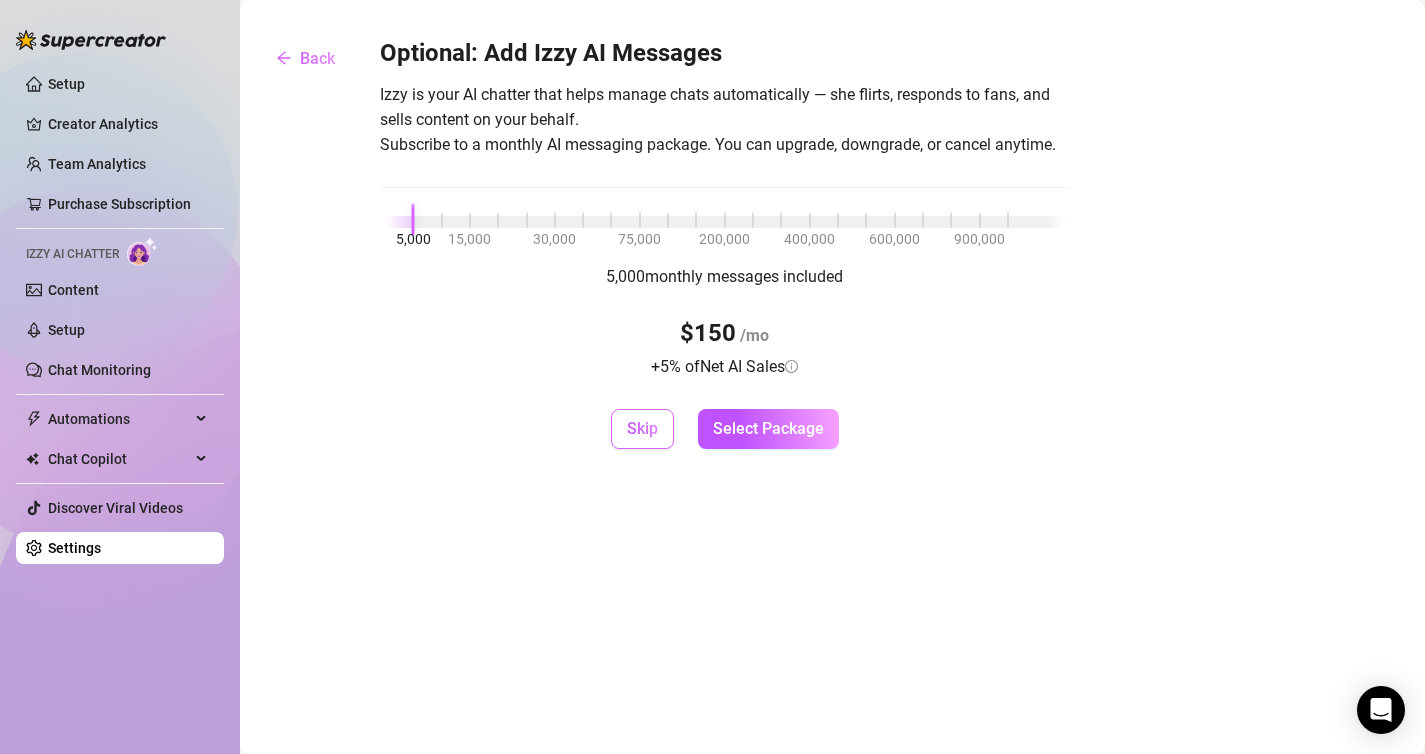 click on "Skip" at bounding box center (642, 428) 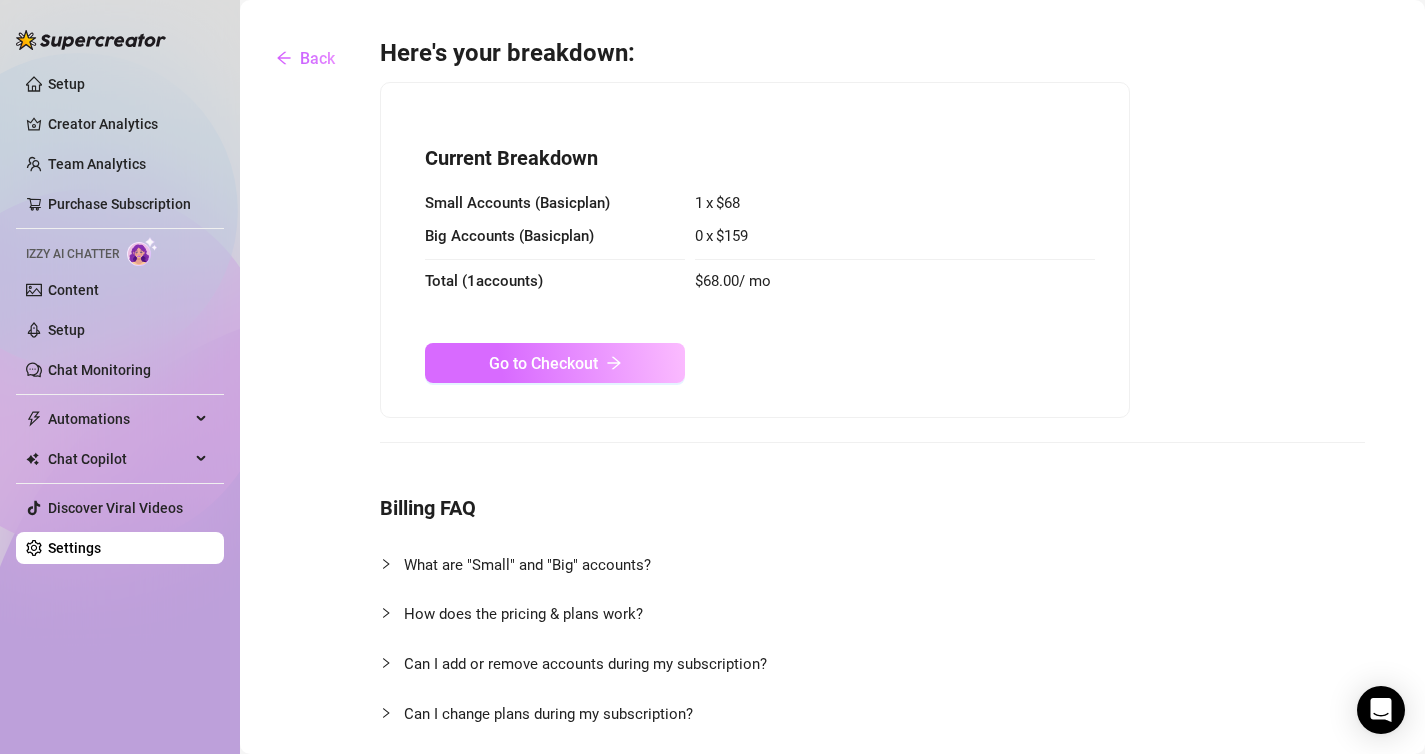 click on "Go to Checkout" at bounding box center [555, 363] 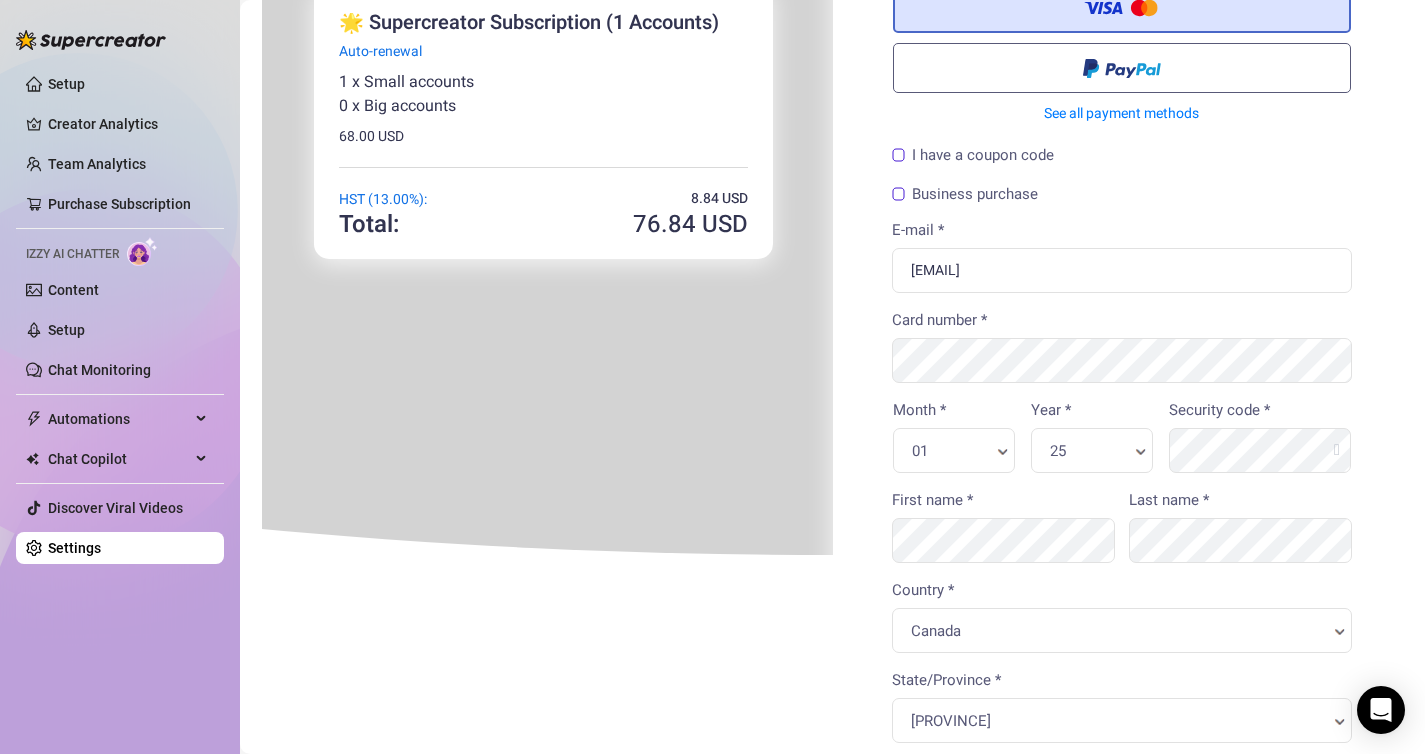 scroll, scrollTop: 129, scrollLeft: 0, axis: vertical 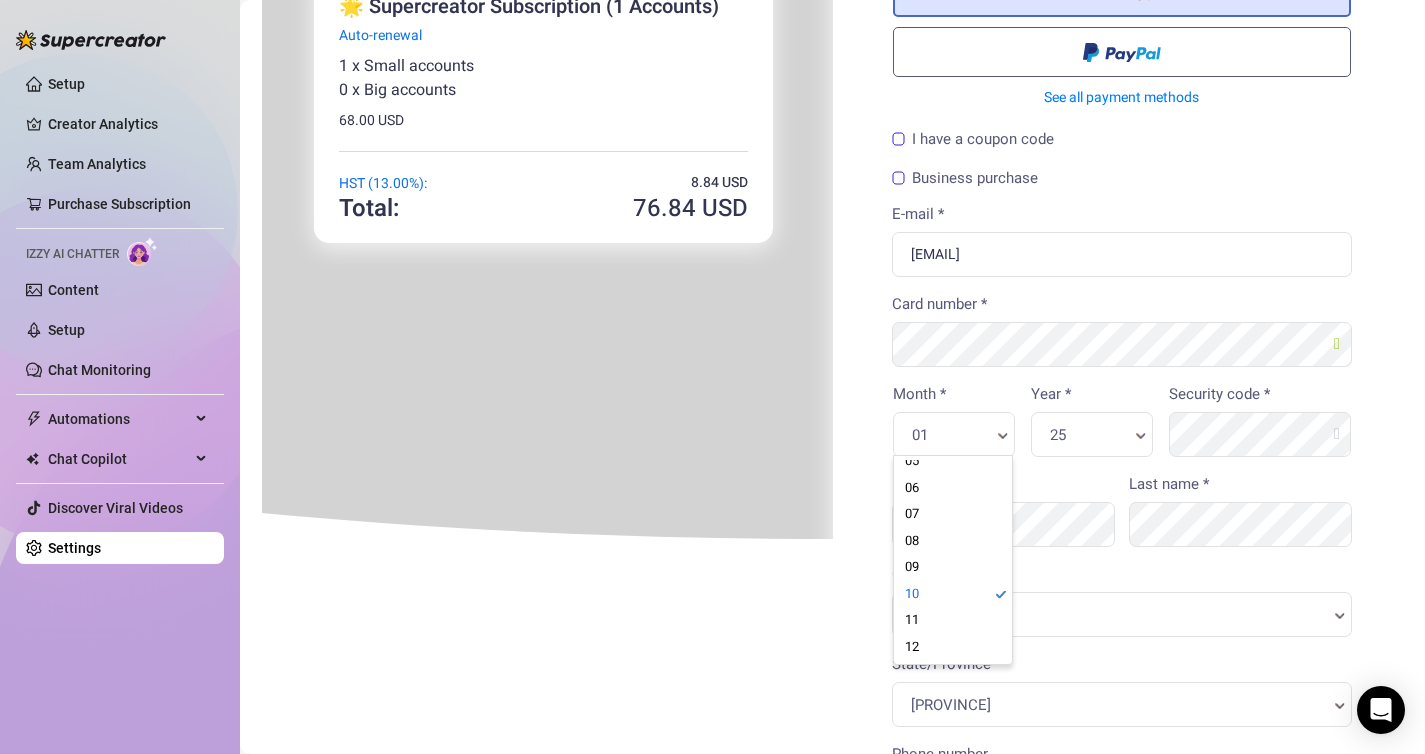type on "1-10" 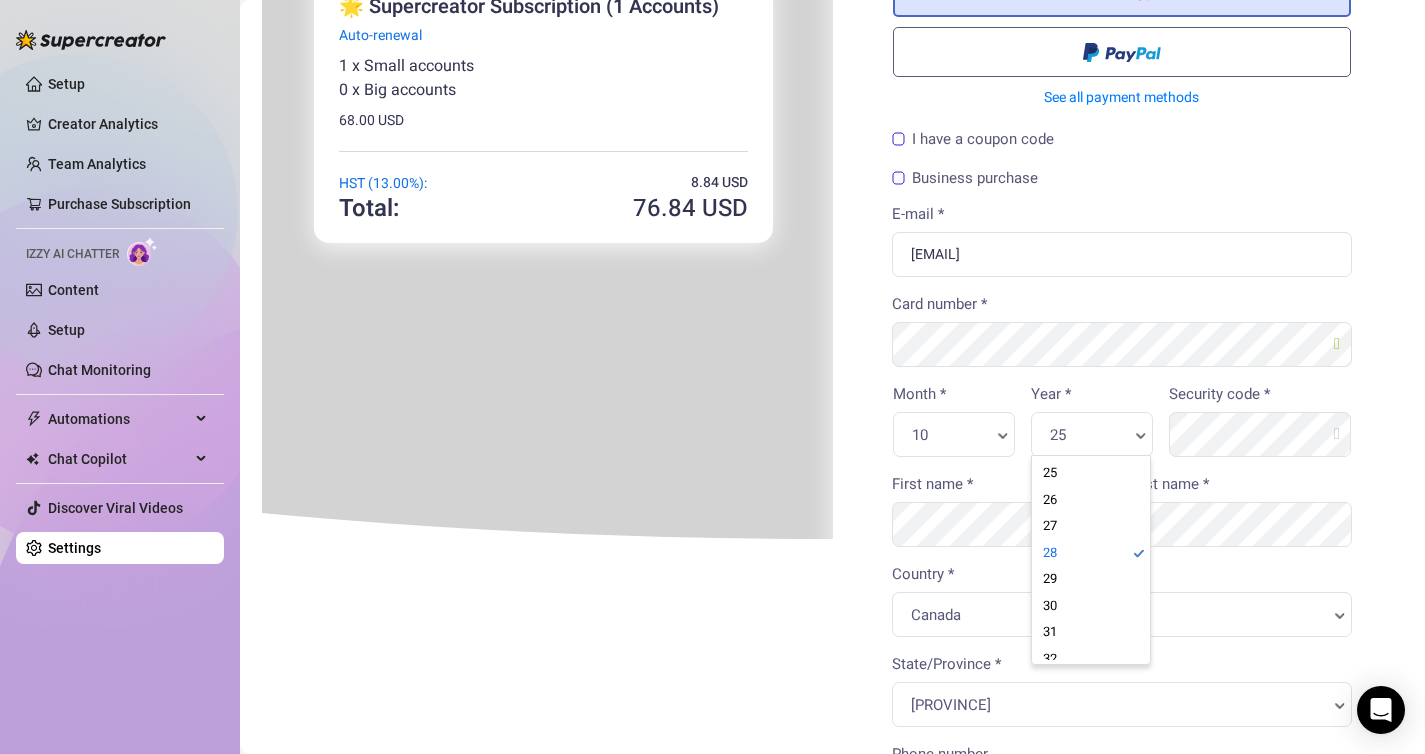 scroll, scrollTop: 0, scrollLeft: 0, axis: both 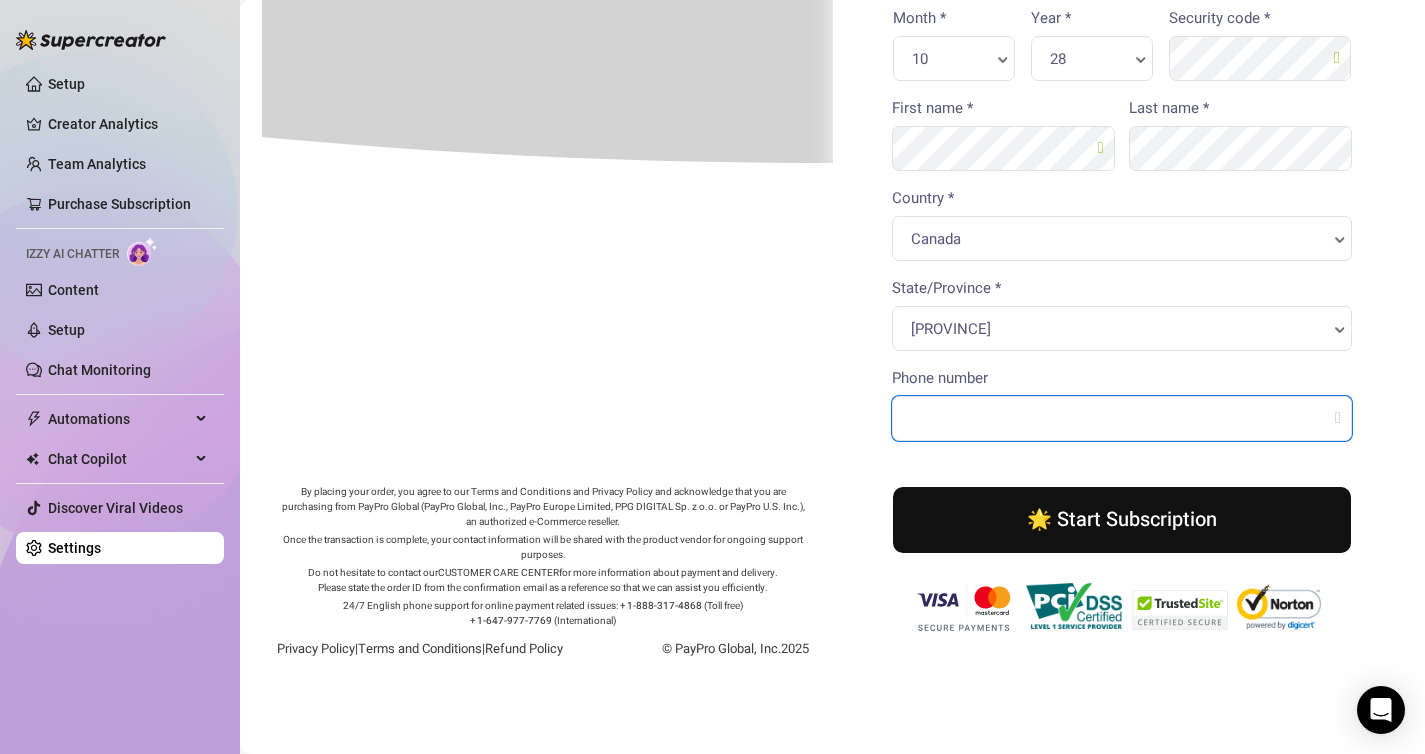 click on "Phone number" at bounding box center [1120, 416] 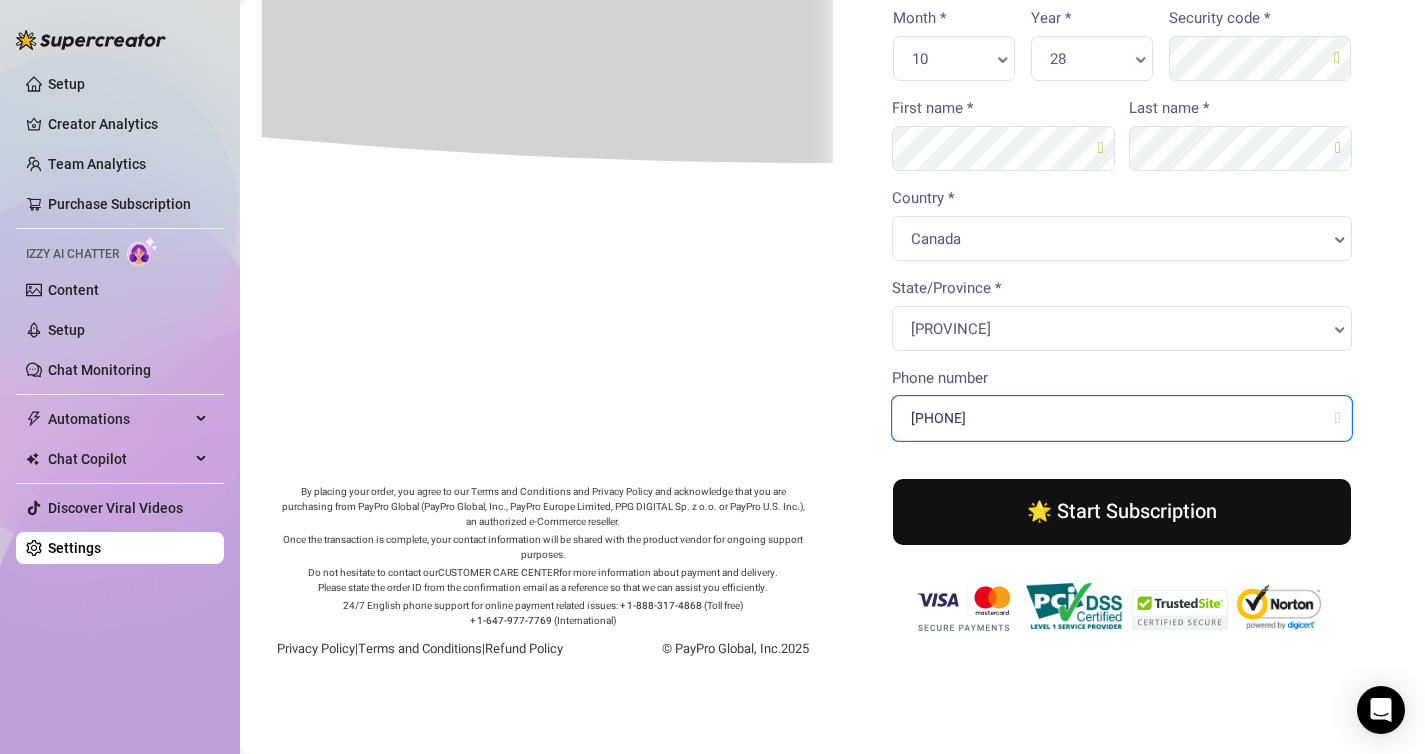 type on "[PHONE]" 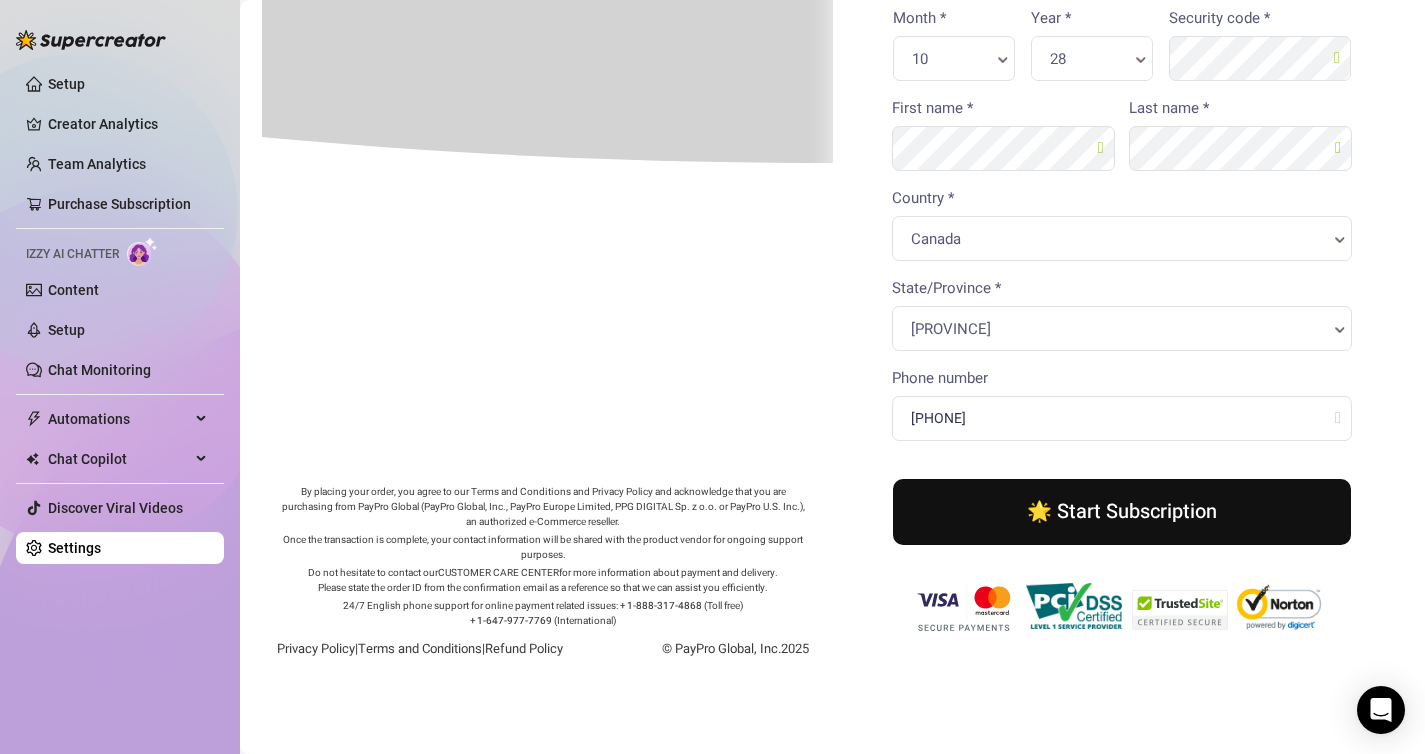 click on "🌟 Start Subscription" at bounding box center (1120, 510) 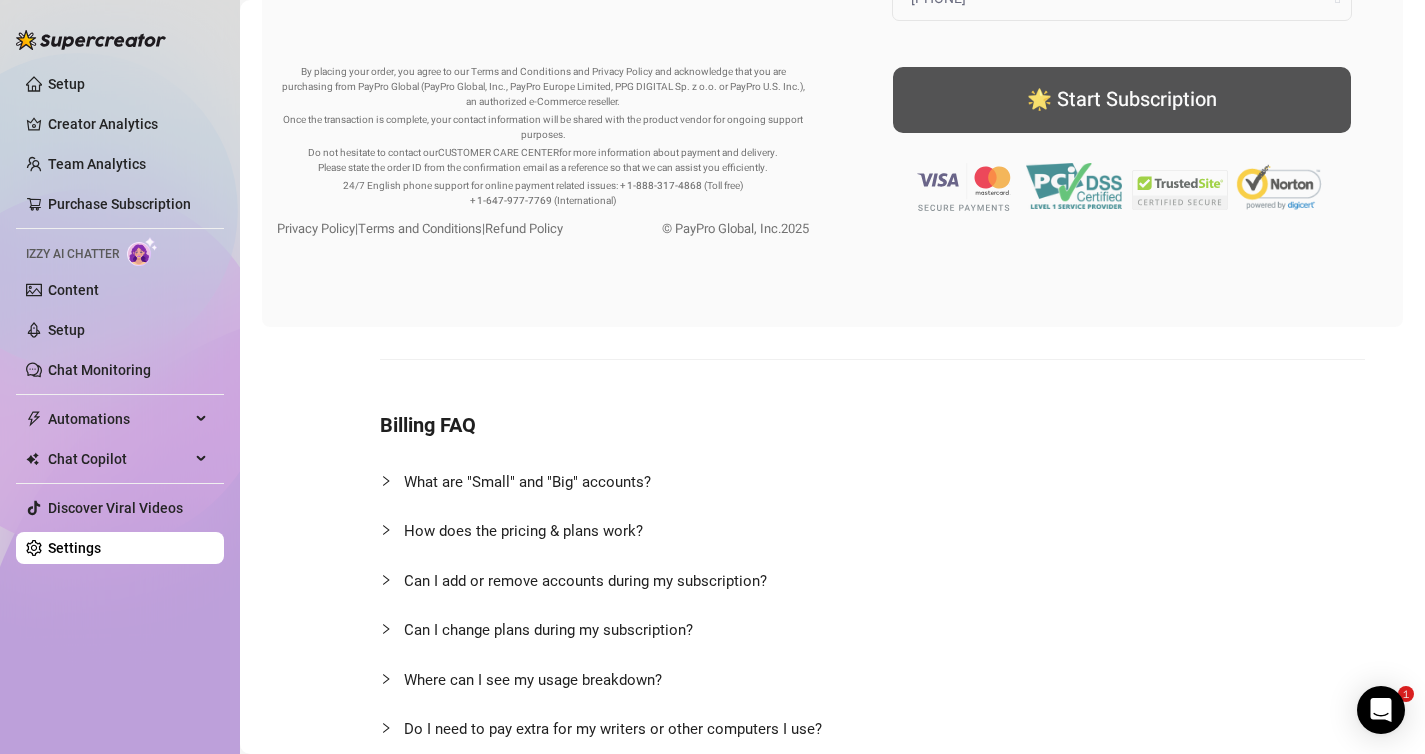 scroll, scrollTop: 661, scrollLeft: 0, axis: vertical 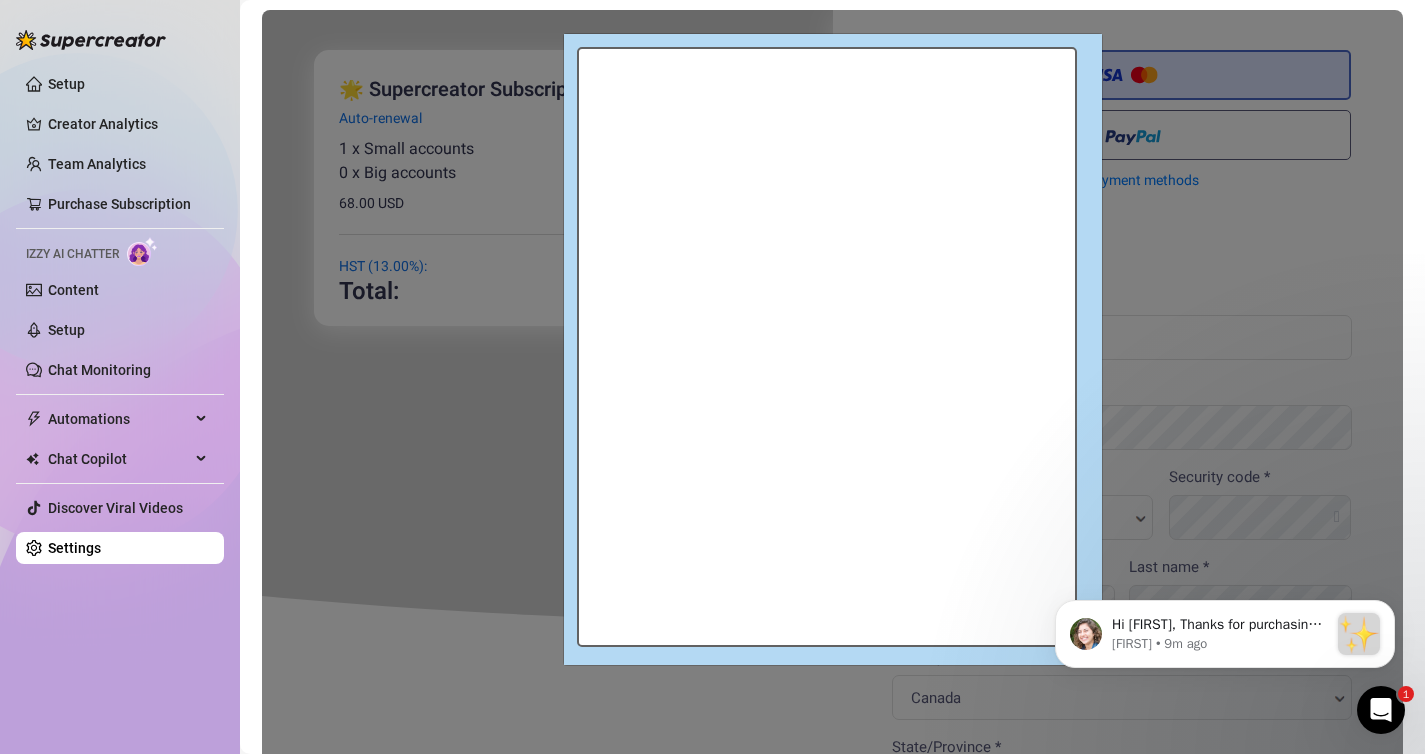 click on "Hi Marko,   Thanks for purchasing Supercreator!  :sparkles: Your order is now under review by our payment processor, PayPro Global. Just to clarify, that doesn’t mean anything is wrong - it’s just an extra safety precaution our payment processor takes.  If your account is not activated within the next 5 minutes, please check your inbox (markomilo75@gmail.com) for messages from PayPro Global - they will probably reach out to verify some details. If you need any assistance or you encounter any delays, we recommend to contact PayPro Global directly through live chat, phone, or email to resolve any issue - they have 24/7 support.  To speed things up, please give them your Order ID: 37092384   If you're feeling unsure about what to do next or if you need any further assistance, just drop us a message here, and we'll be happy to help you out! We're here to support you every step of the way. ⭐️ Ella • 9m ago" 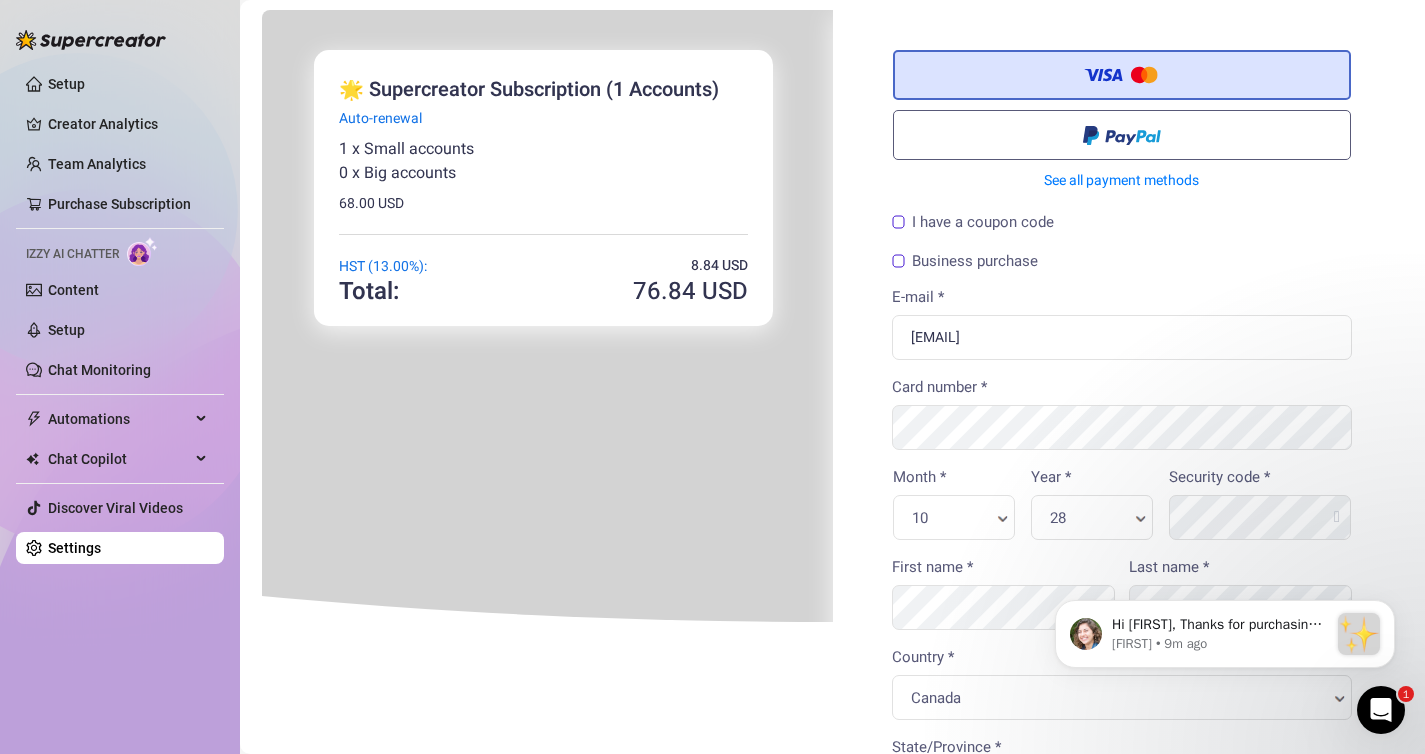 scroll, scrollTop: 55, scrollLeft: 0, axis: vertical 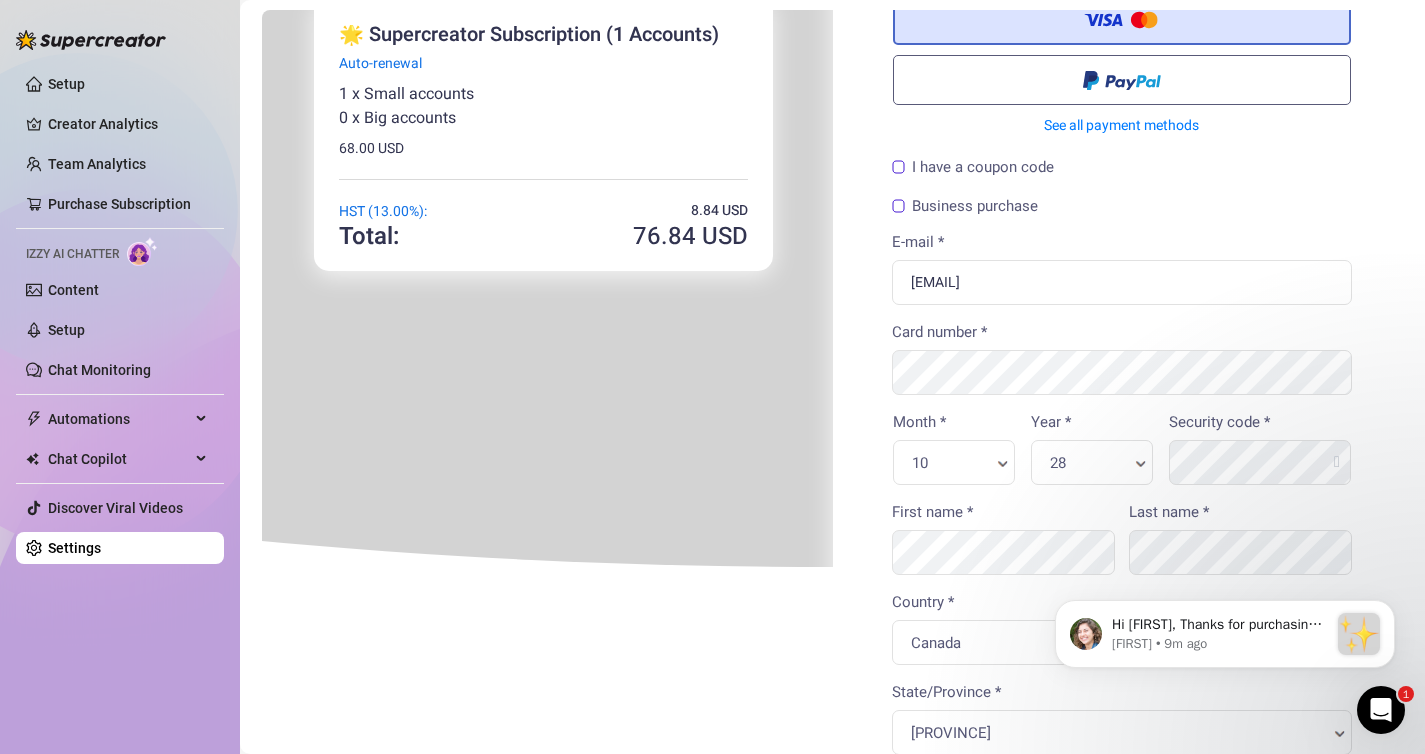 click 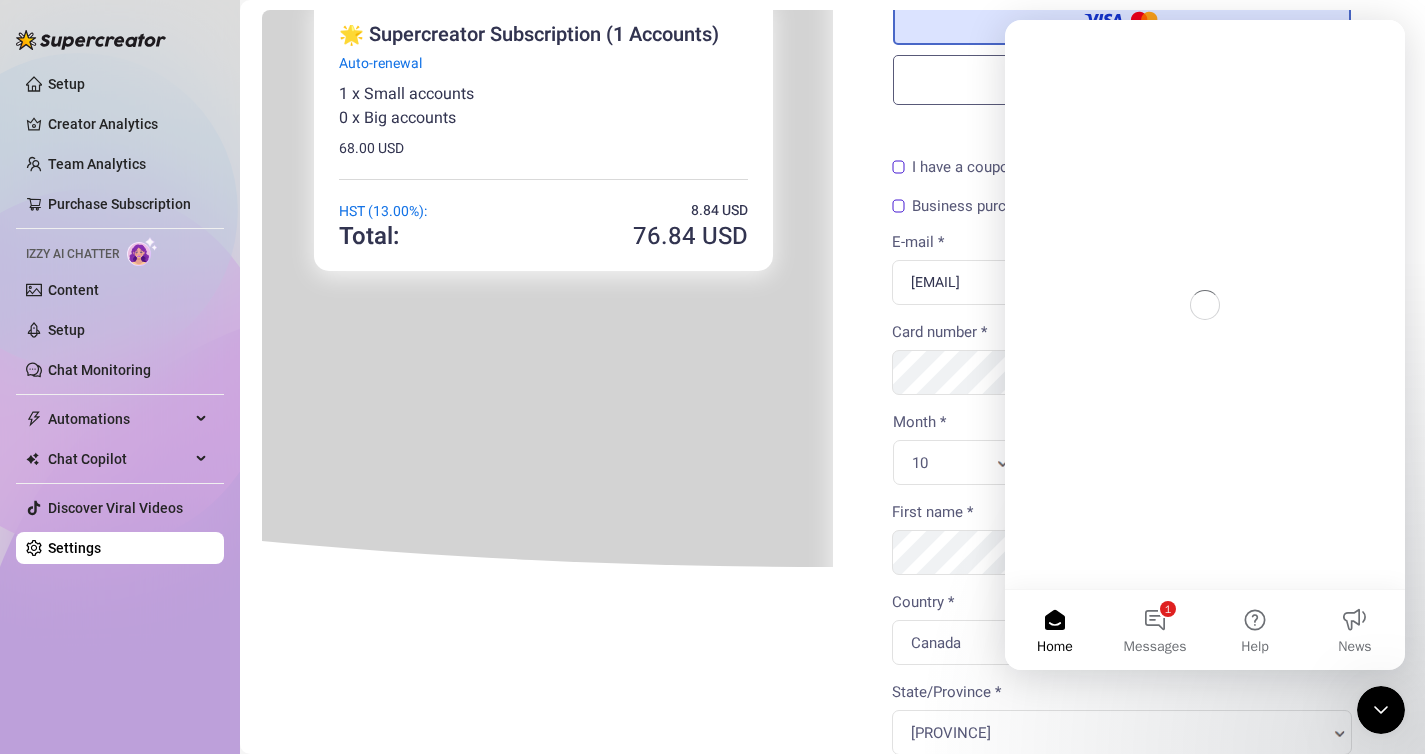 scroll, scrollTop: 0, scrollLeft: 0, axis: both 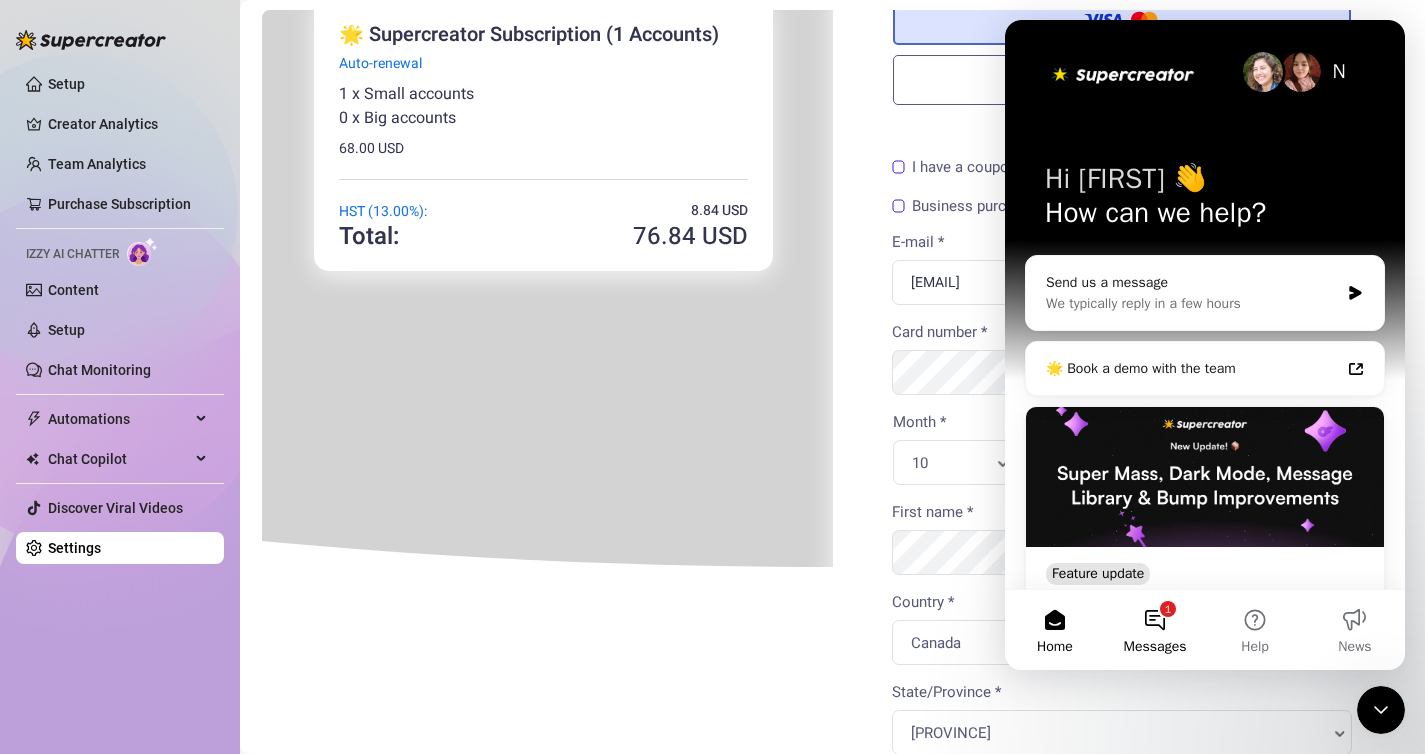 click on "1 Messages" at bounding box center (1155, 630) 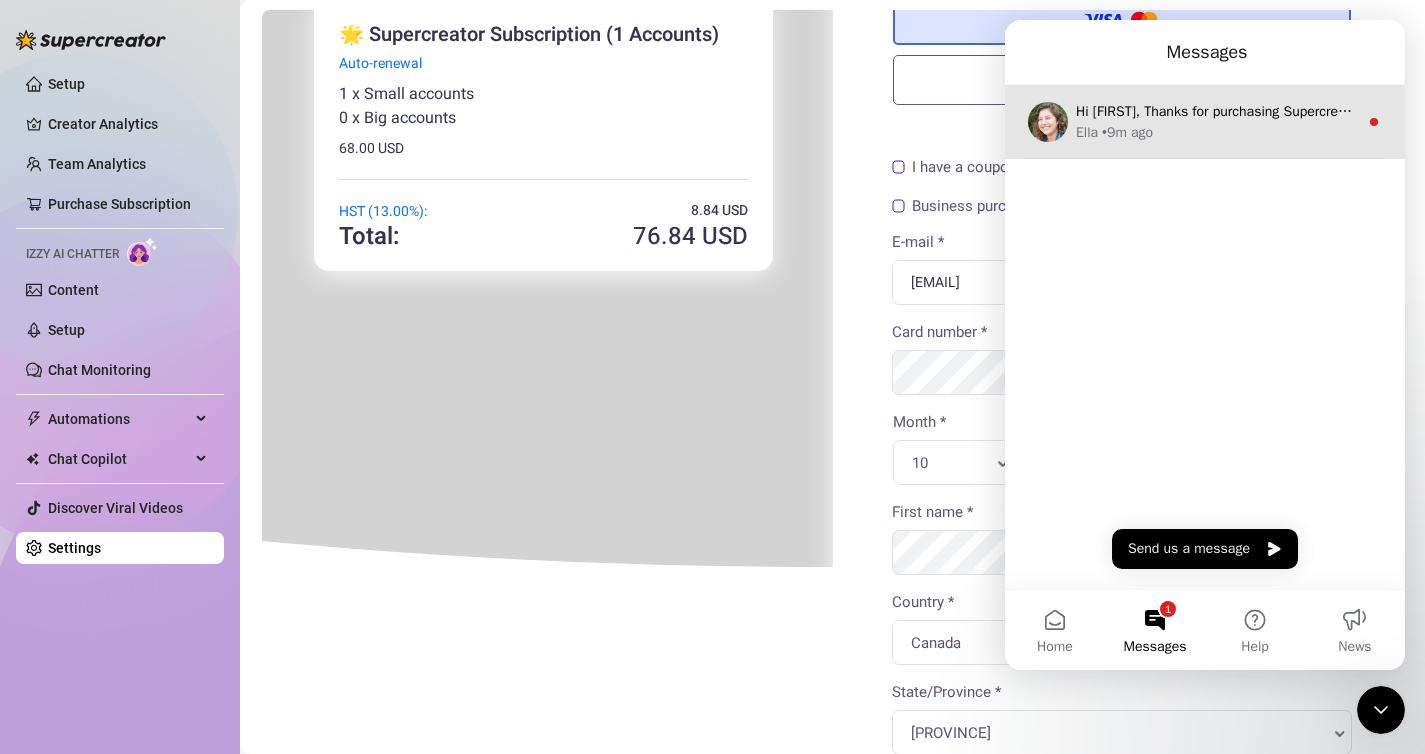 click on "Ella •  9m ago" at bounding box center (1217, 132) 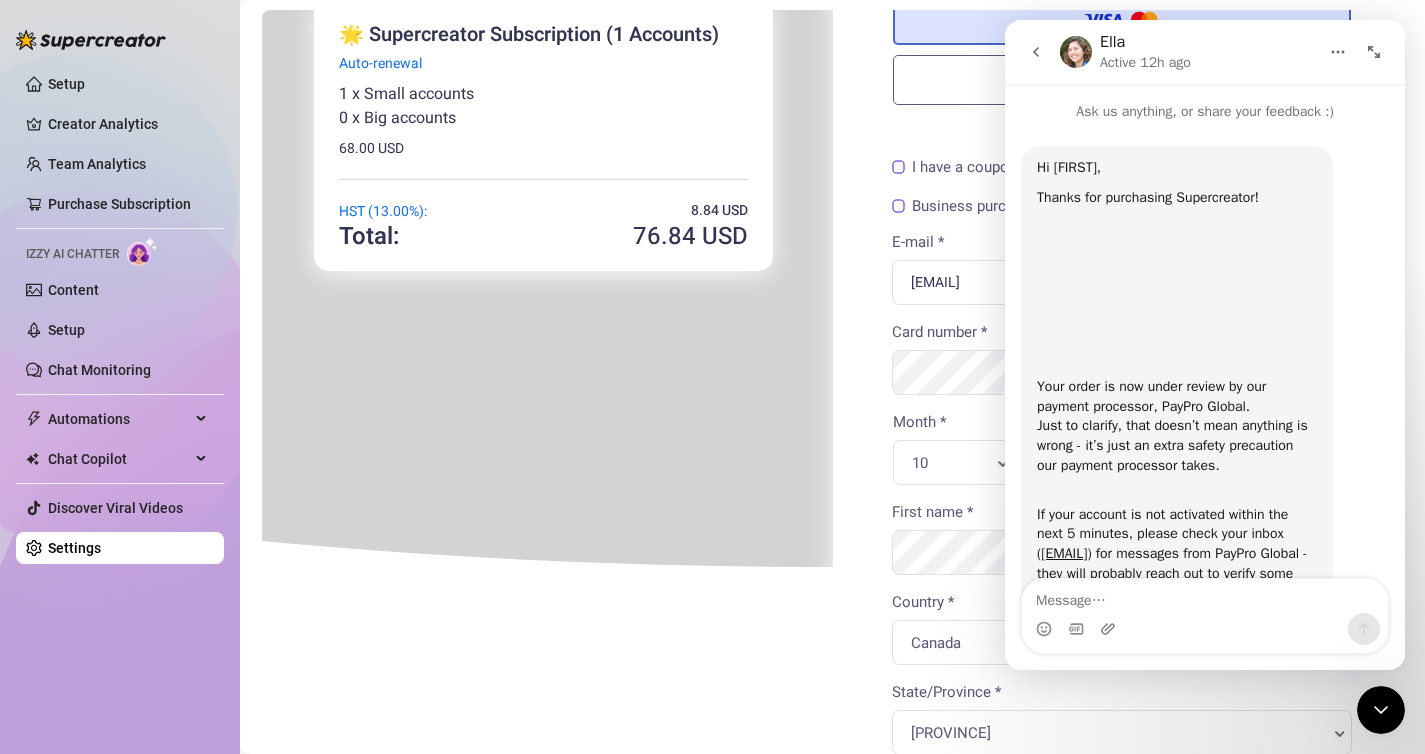 scroll, scrollTop: 246, scrollLeft: 0, axis: vertical 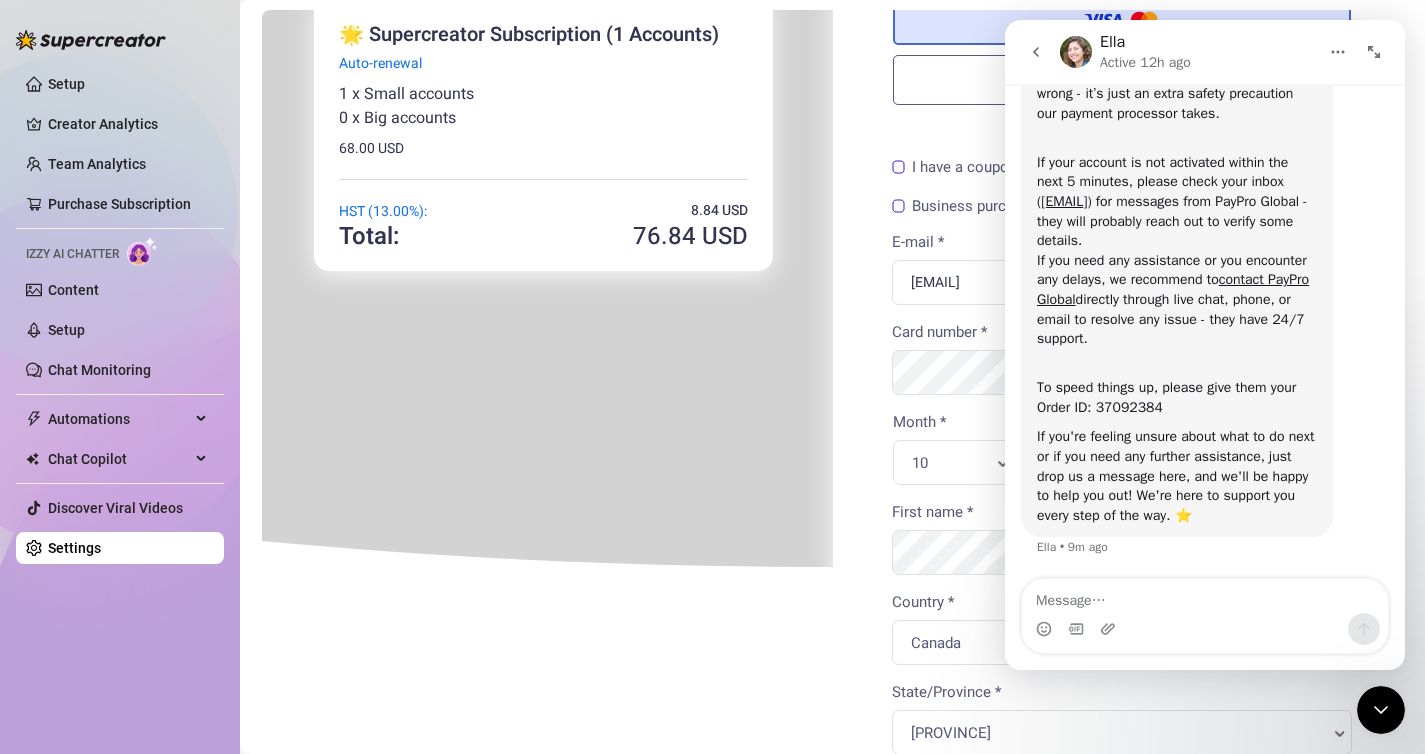 click on "Credit/Debit Card
See all payment methods
I have a coupon code
Apply
Billing Information" at bounding box center [1120, 523] 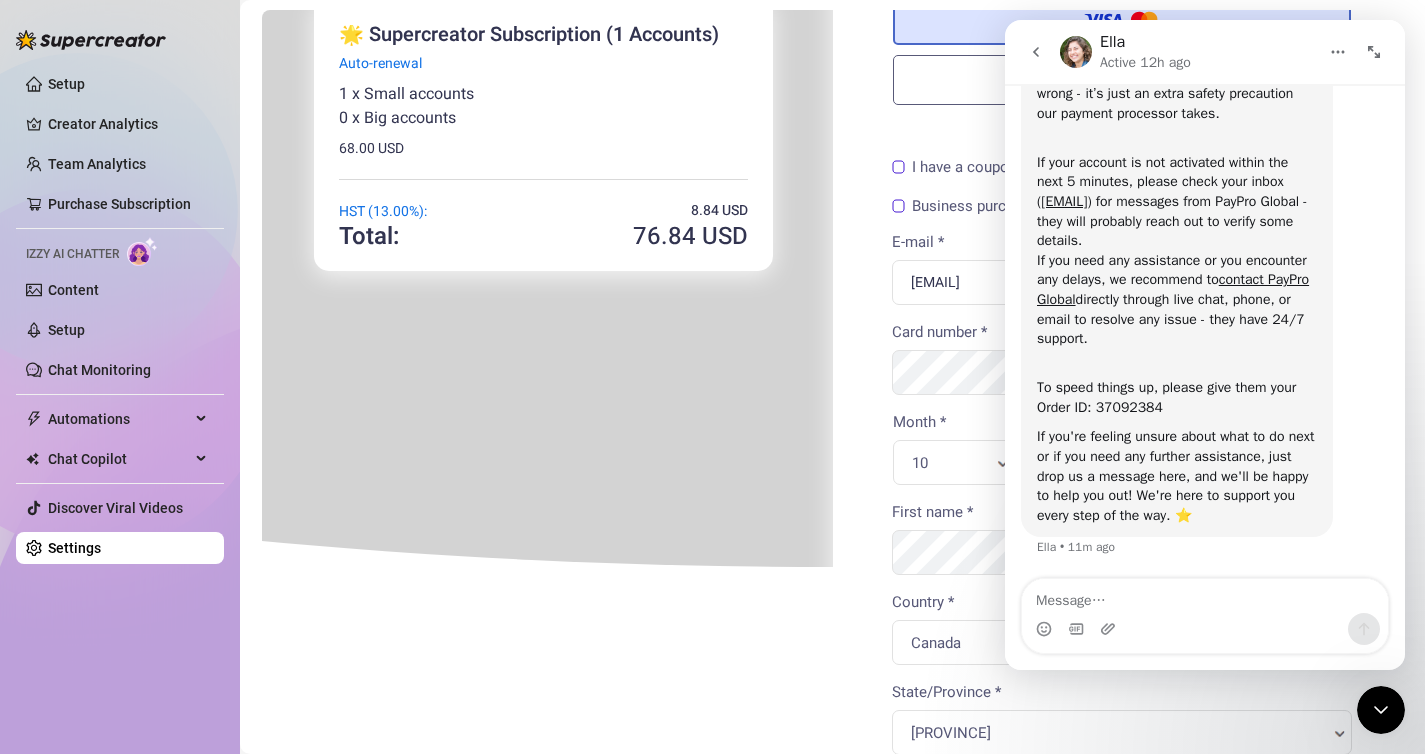 click 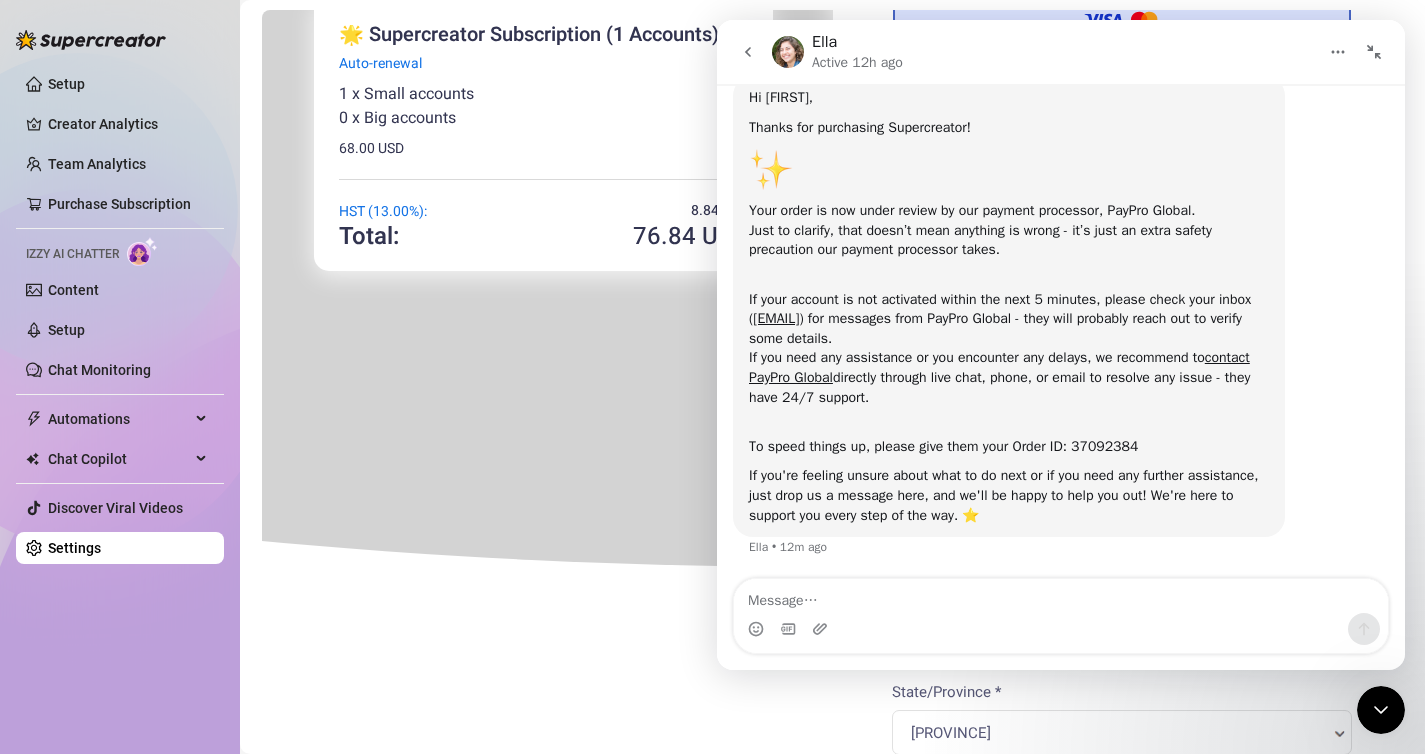 click at bounding box center [1374, 52] 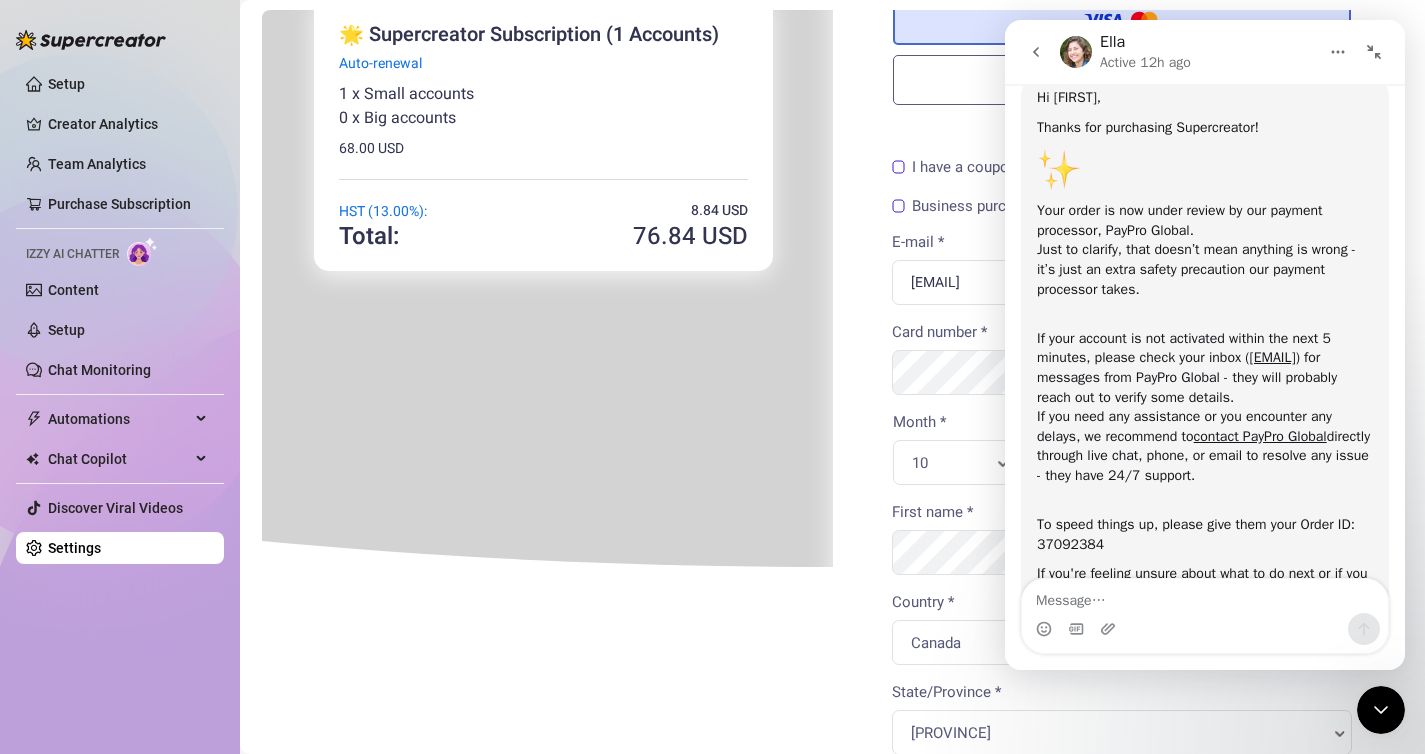 scroll, scrollTop: 246, scrollLeft: 0, axis: vertical 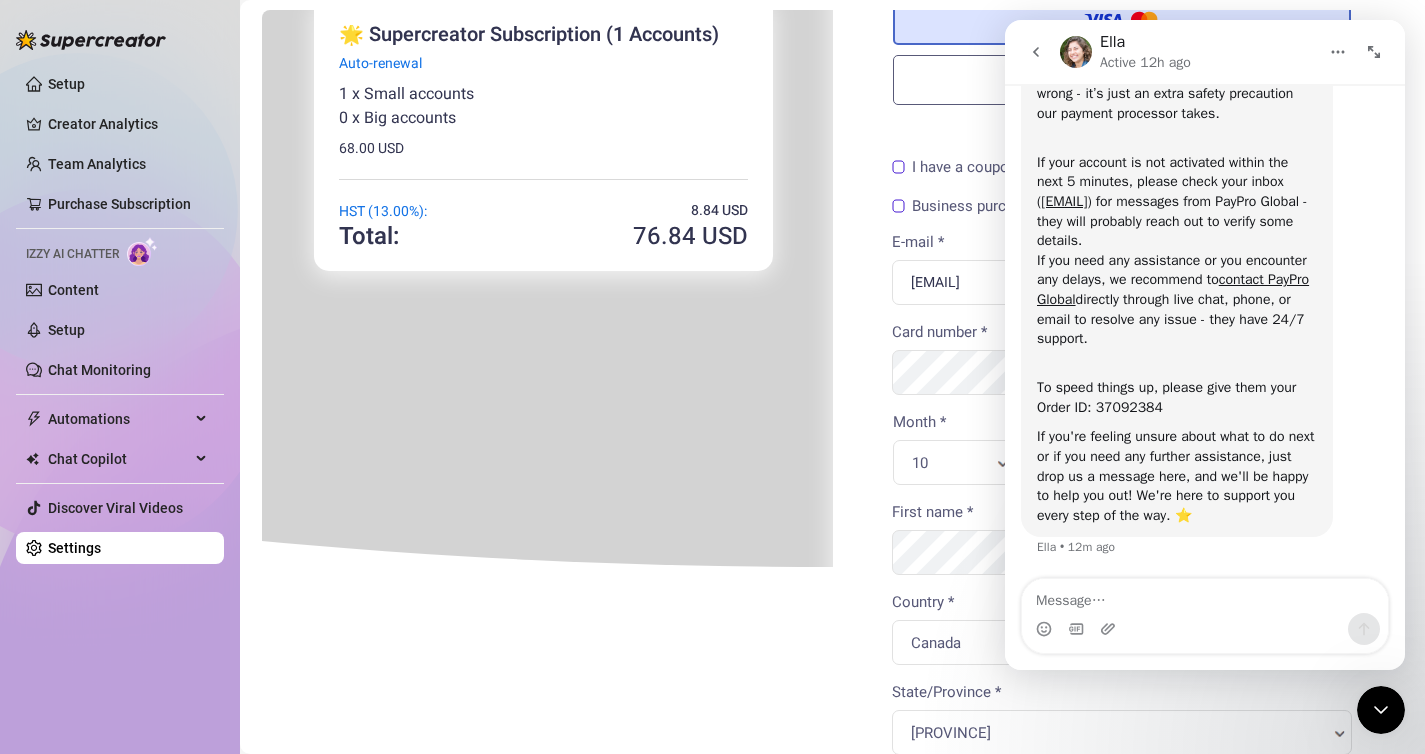 click on "Back Billing FAQ What are "Small" and "Big" accounts? How does the pricing & plans work? Can I add or remove accounts during my subscription? Can I change plans during my subscription? Where can I see my usage breakdown? Do I need to pay extra for my writers or other computers I use? What payment methods do you accept? Current Usage Breakdown Invoicing Taxes Can I cancel my subscription?" at bounding box center (832, 947) 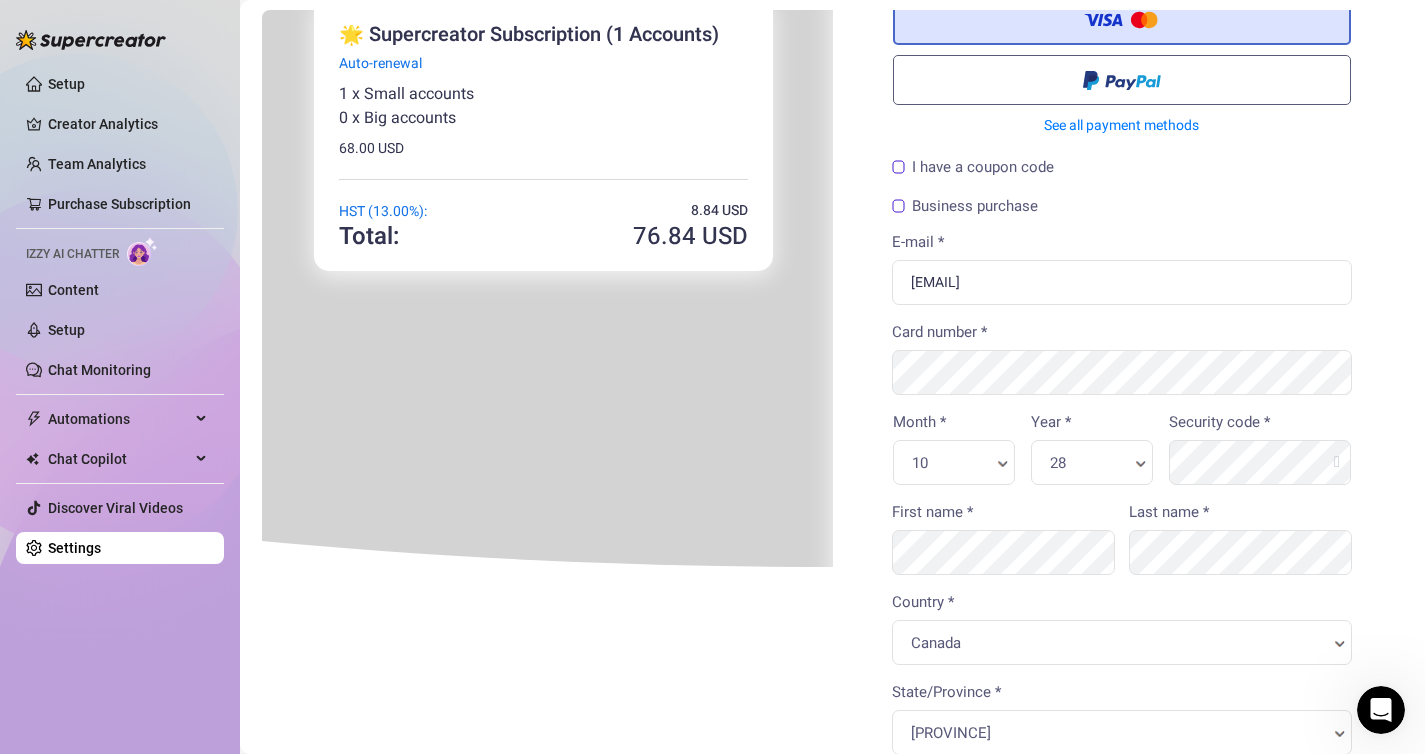 scroll, scrollTop: 0, scrollLeft: 0, axis: both 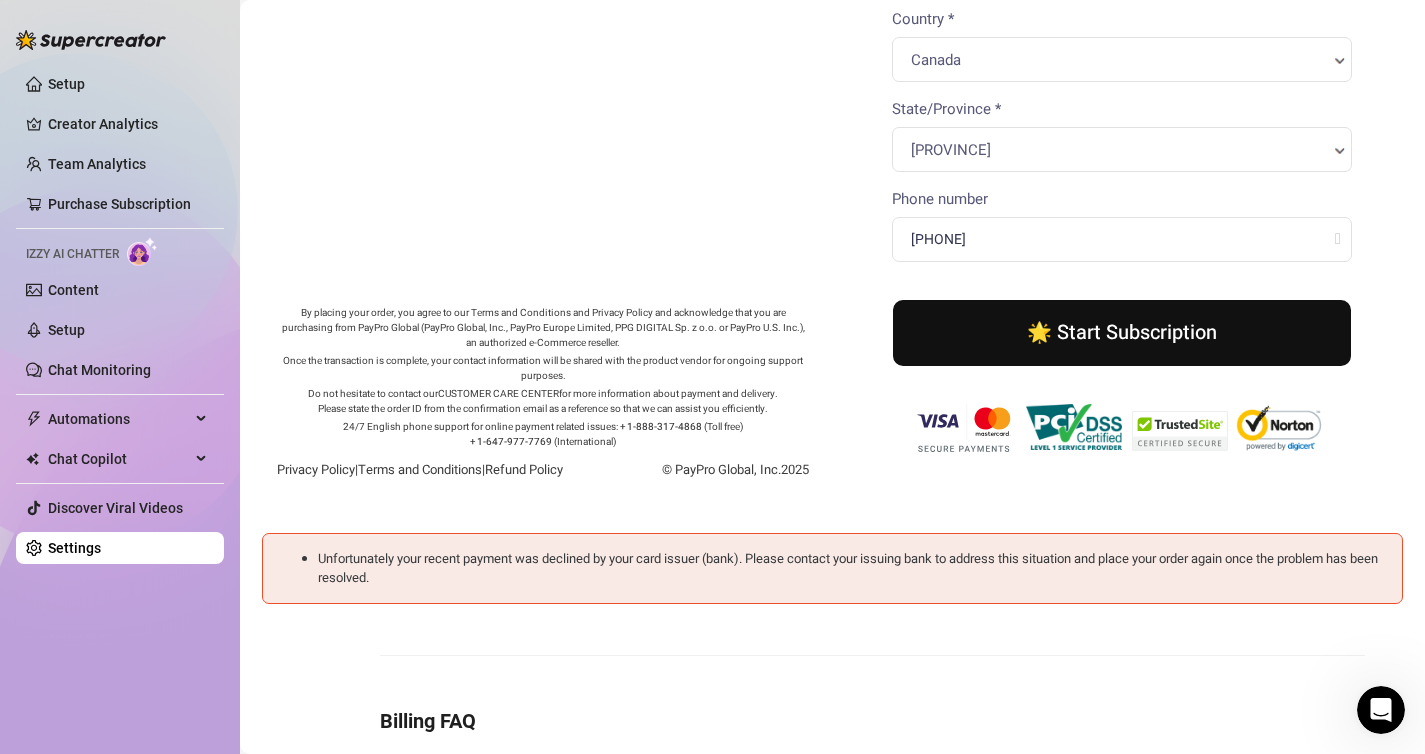 click on "🌟 Start Subscription" at bounding box center [1120, 331] 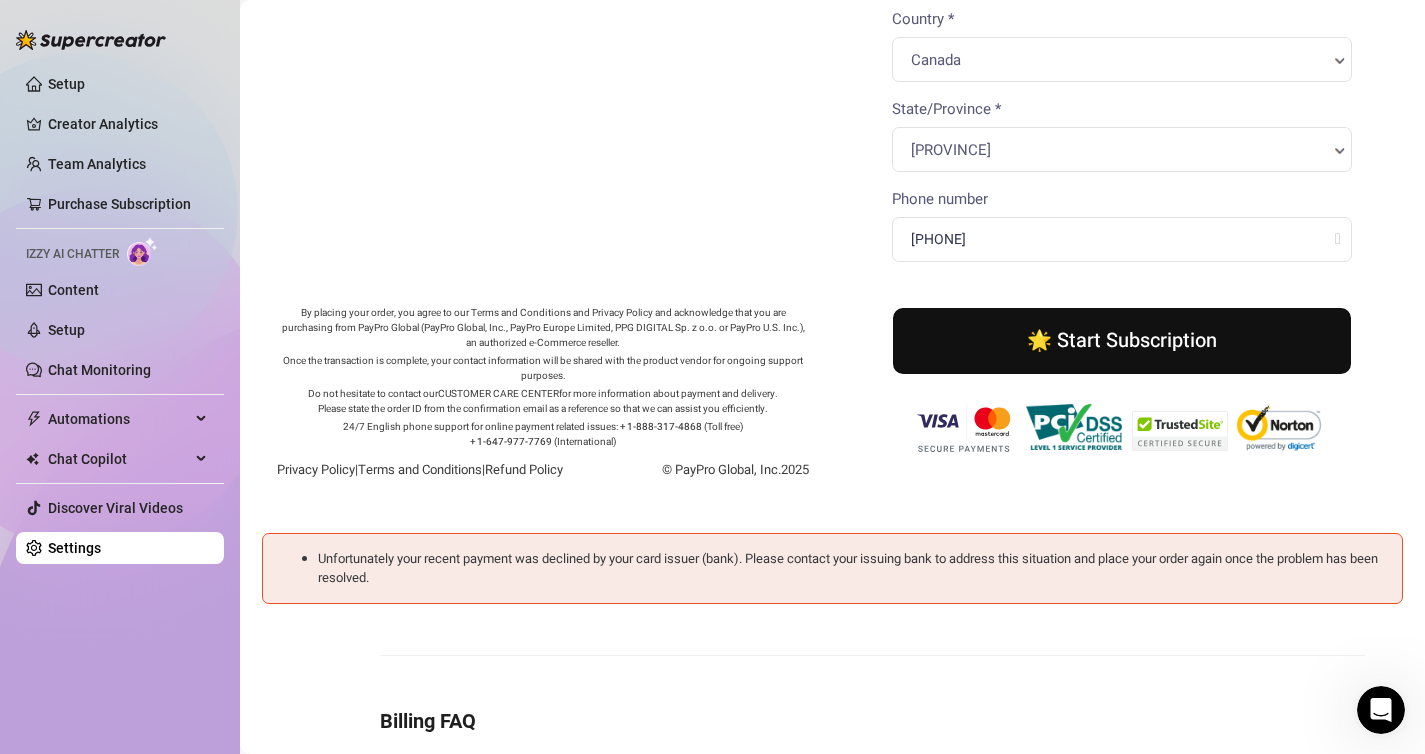 scroll, scrollTop: 0, scrollLeft: 0, axis: both 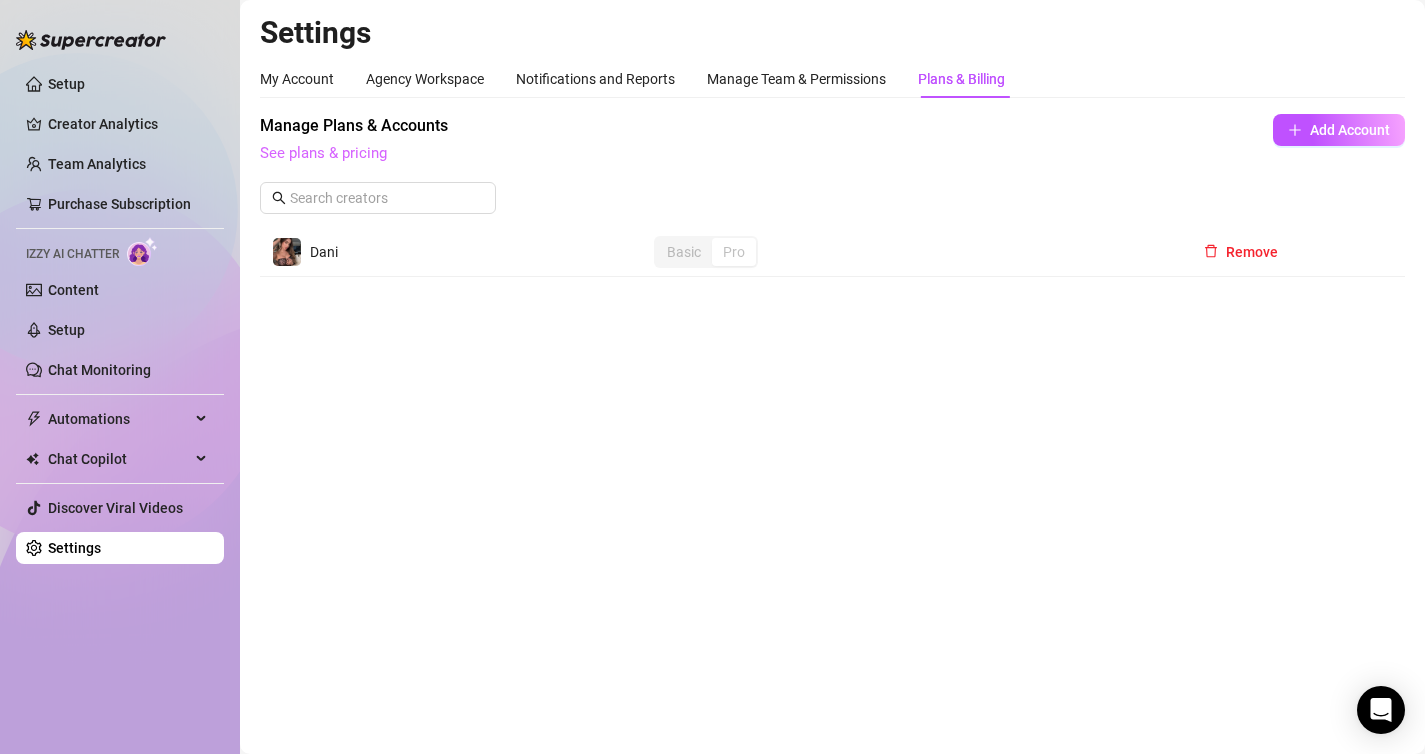click on "See plans & pricing" at bounding box center (323, 153) 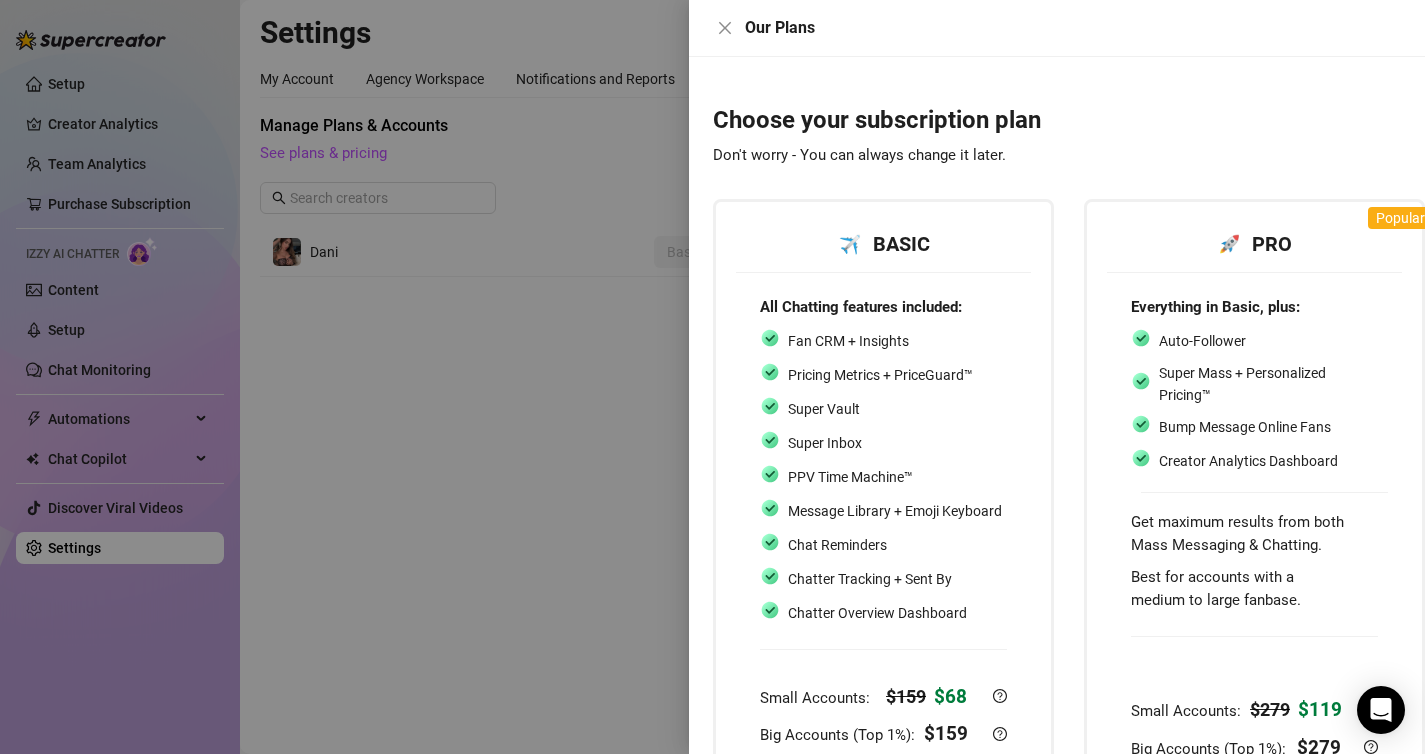 scroll, scrollTop: 114, scrollLeft: 0, axis: vertical 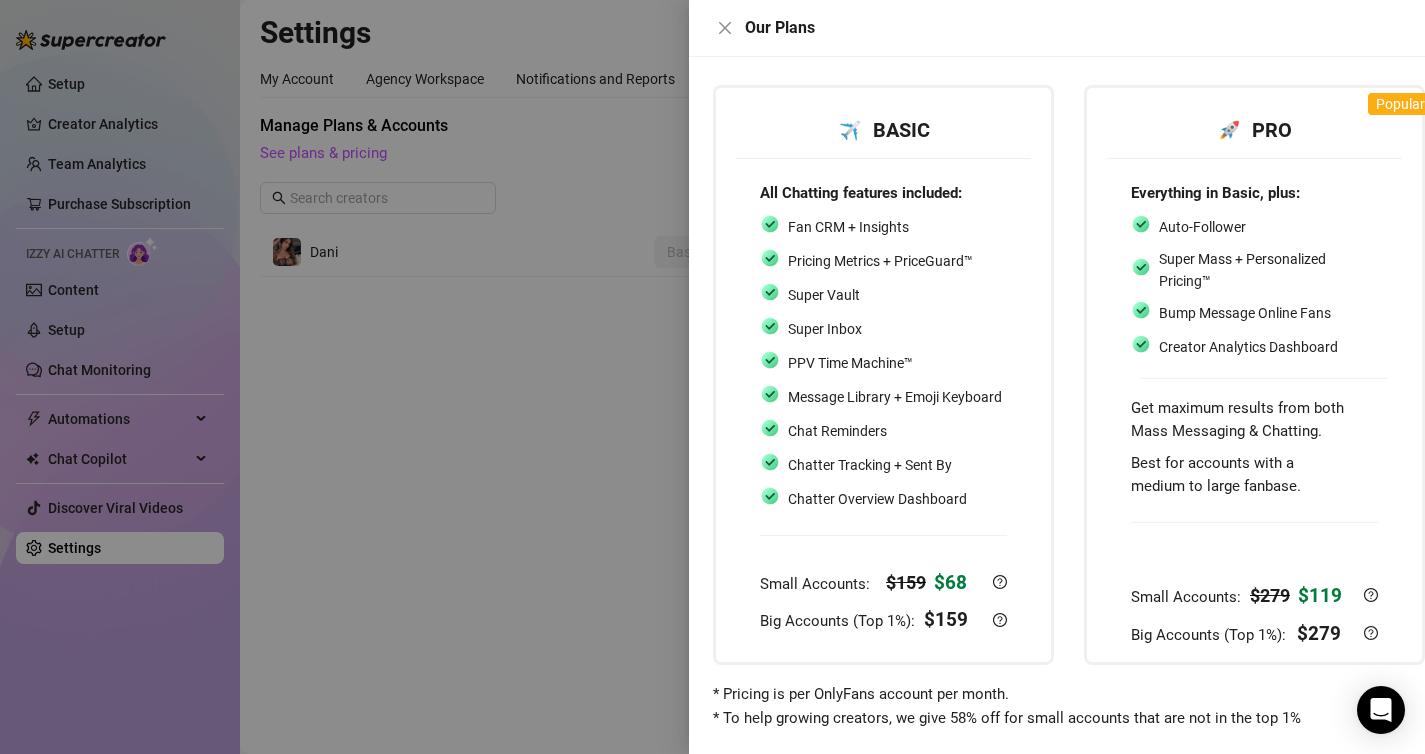 click on "Chatter Overview Dashboard" at bounding box center [877, 499] 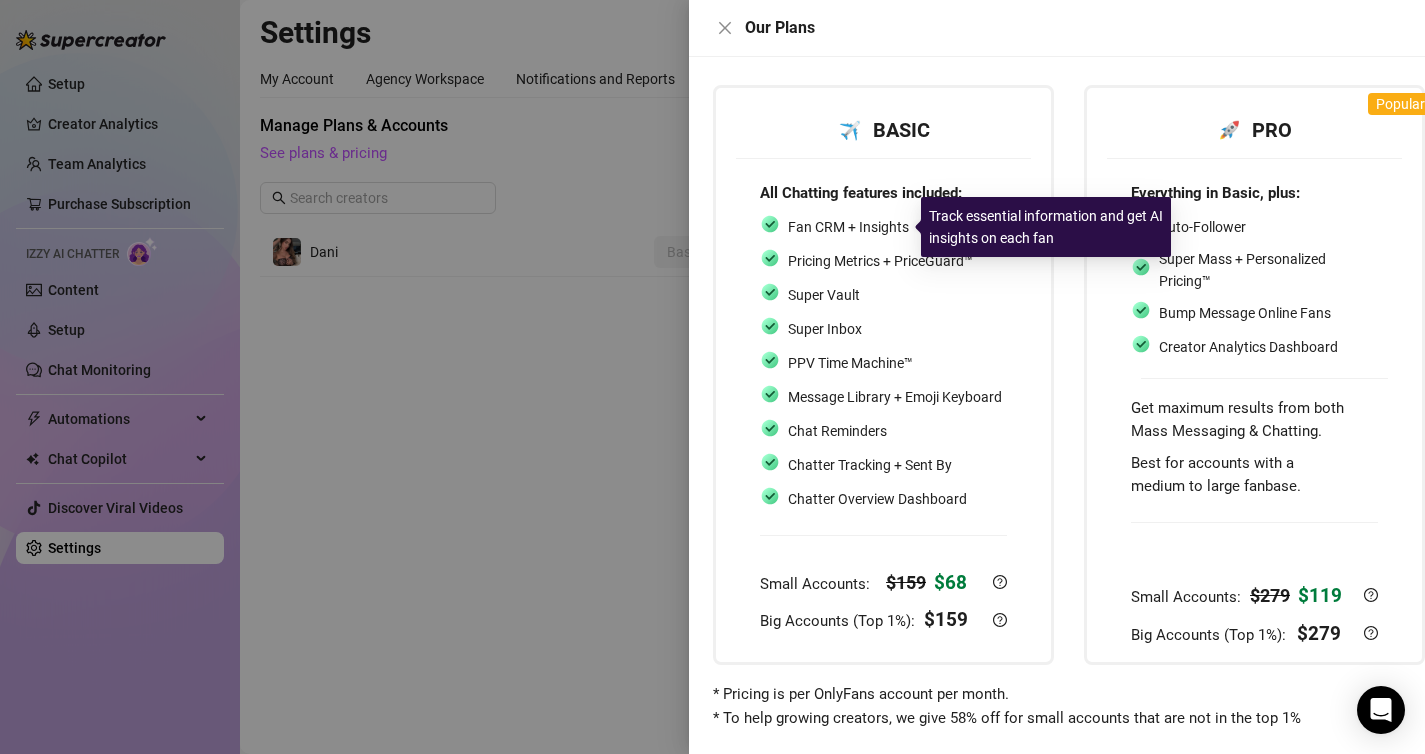 click on "Fan CRM + Insights" at bounding box center (848, 227) 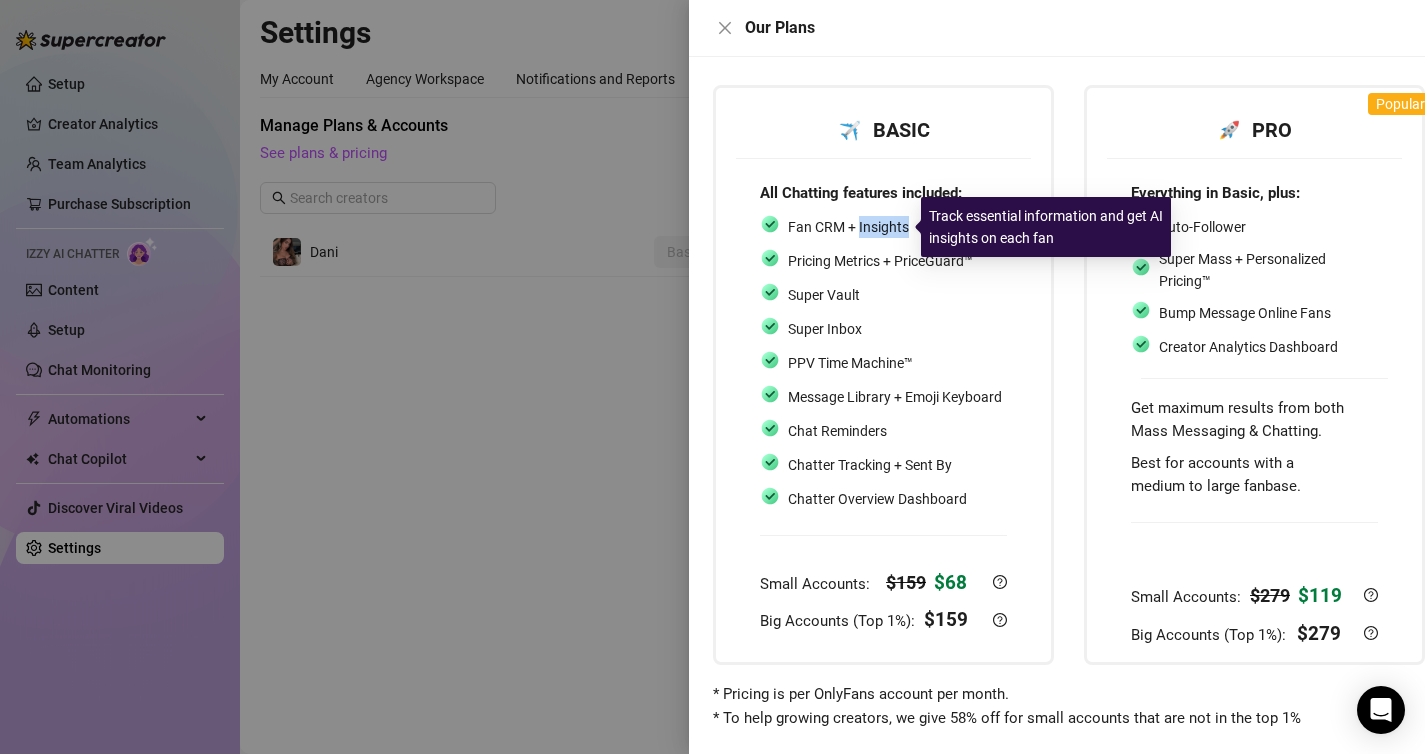 click on "Fan CRM + Insights" at bounding box center [848, 227] 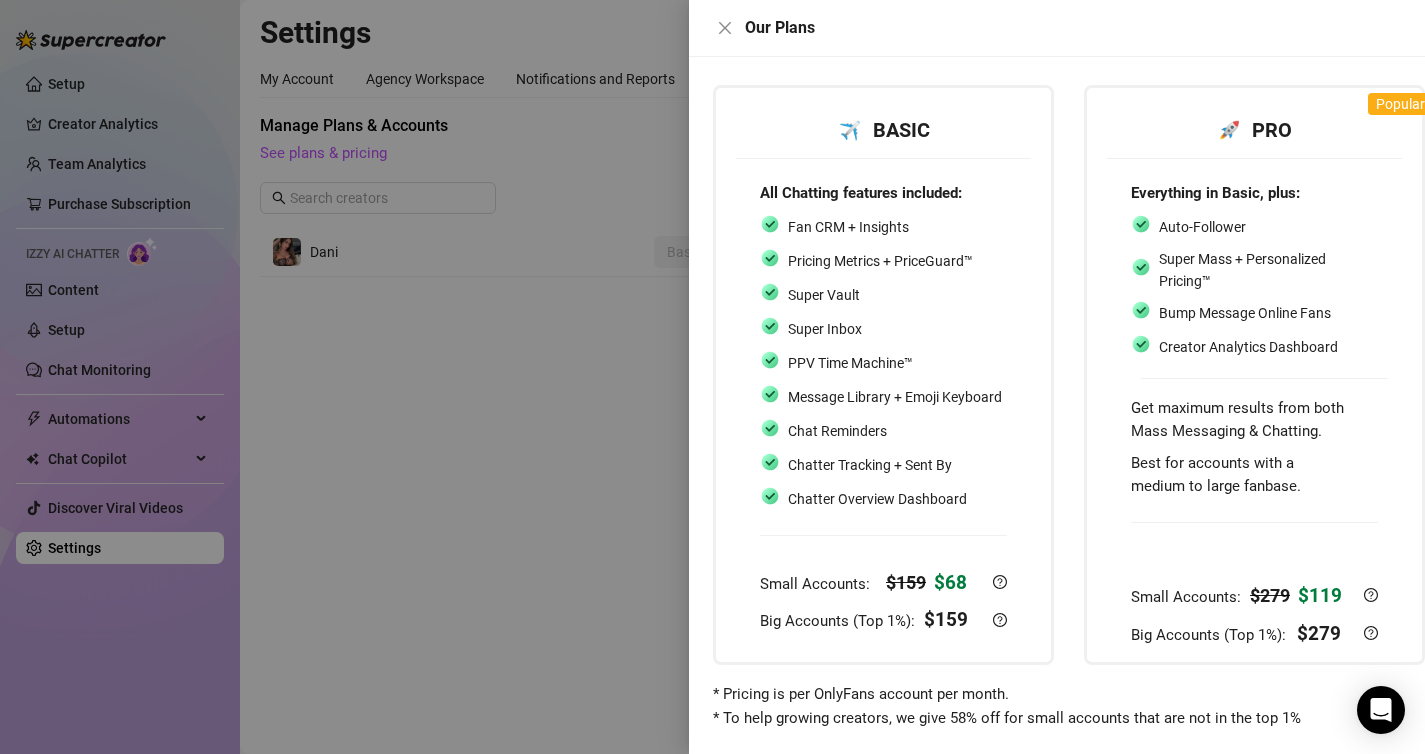 click on "✈️  BASIC" at bounding box center (884, 130) 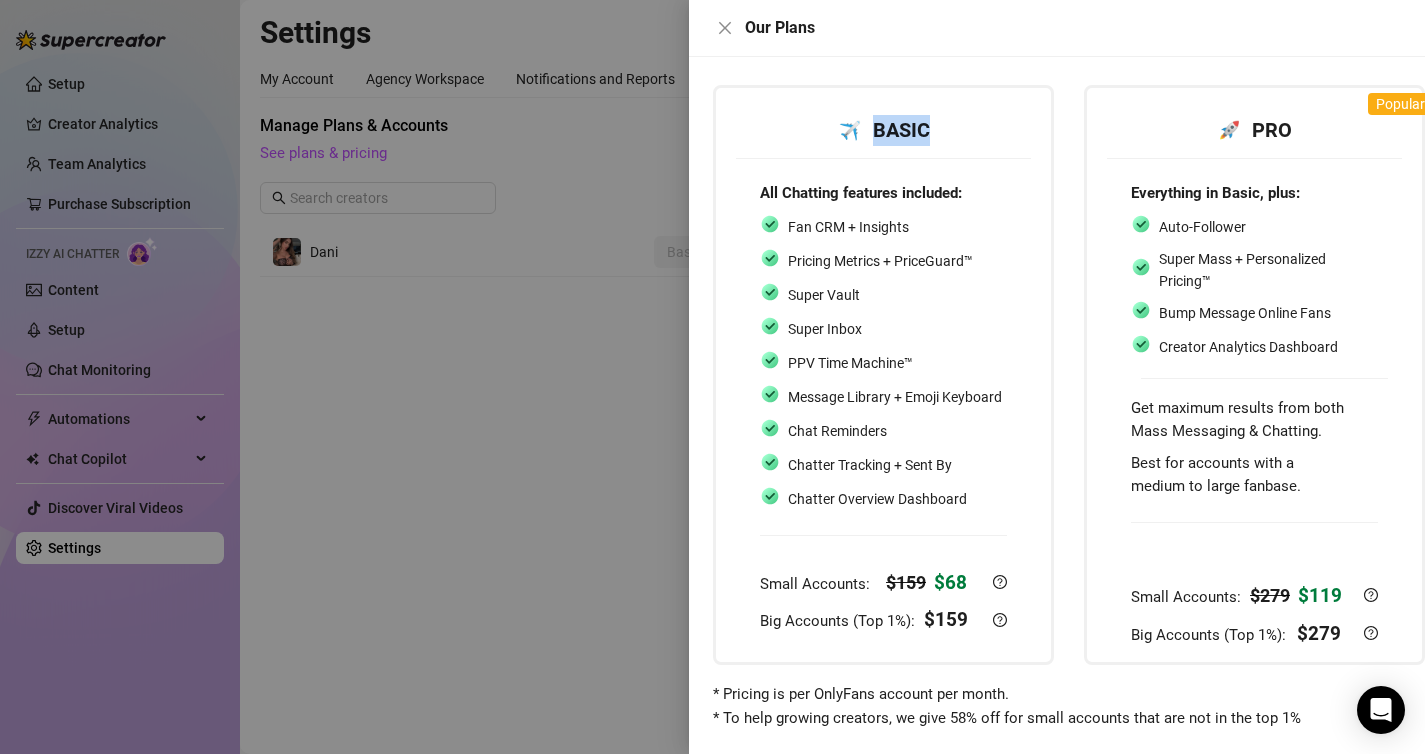 click on "✈️  BASIC" at bounding box center (884, 130) 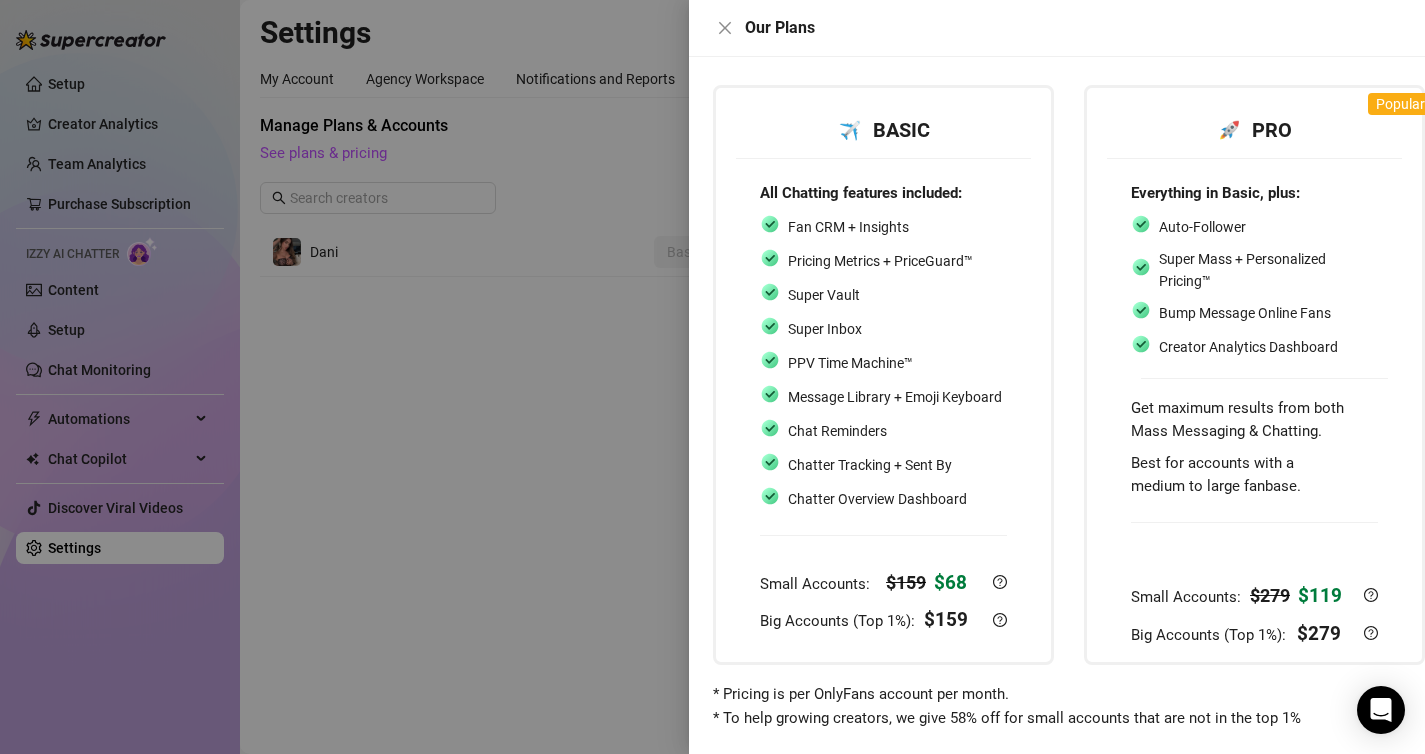 click at bounding box center (712, 377) 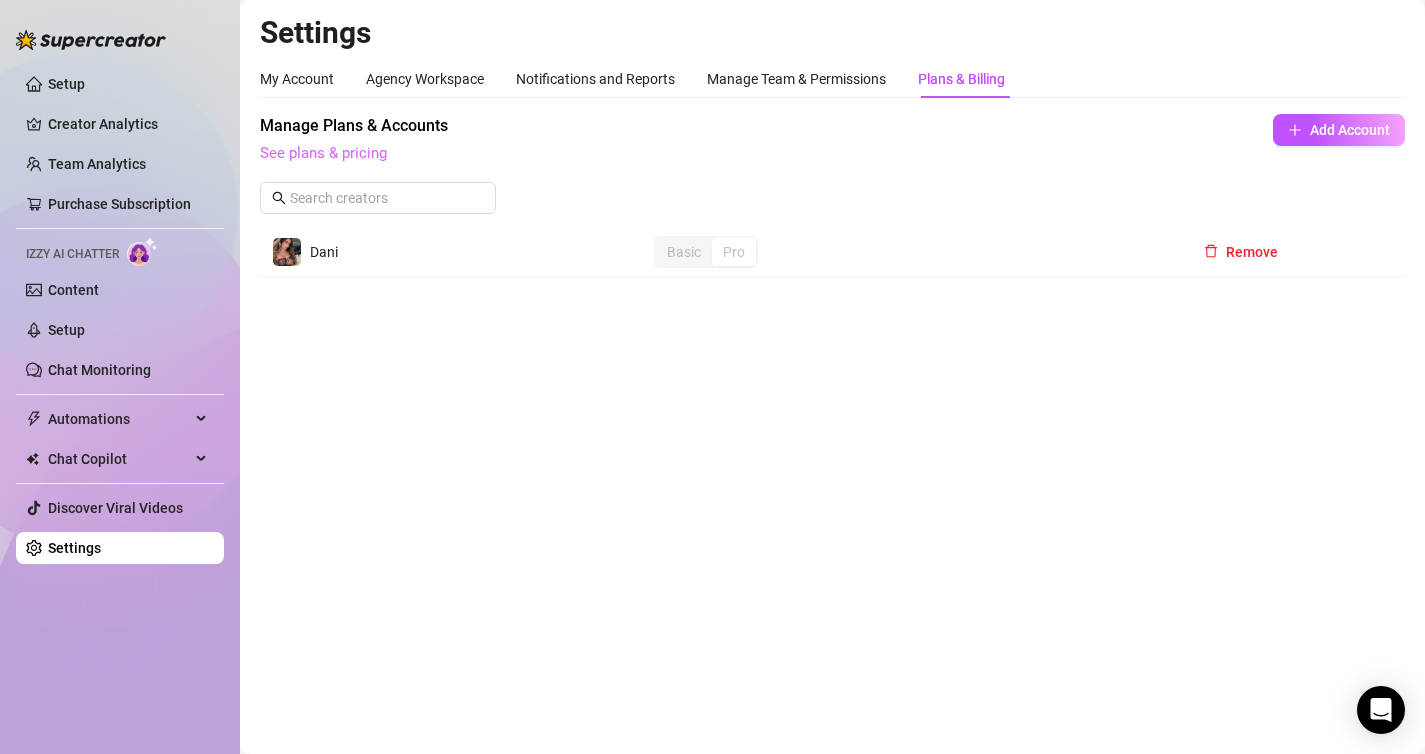 click on "See plans & pricing" at bounding box center (323, 153) 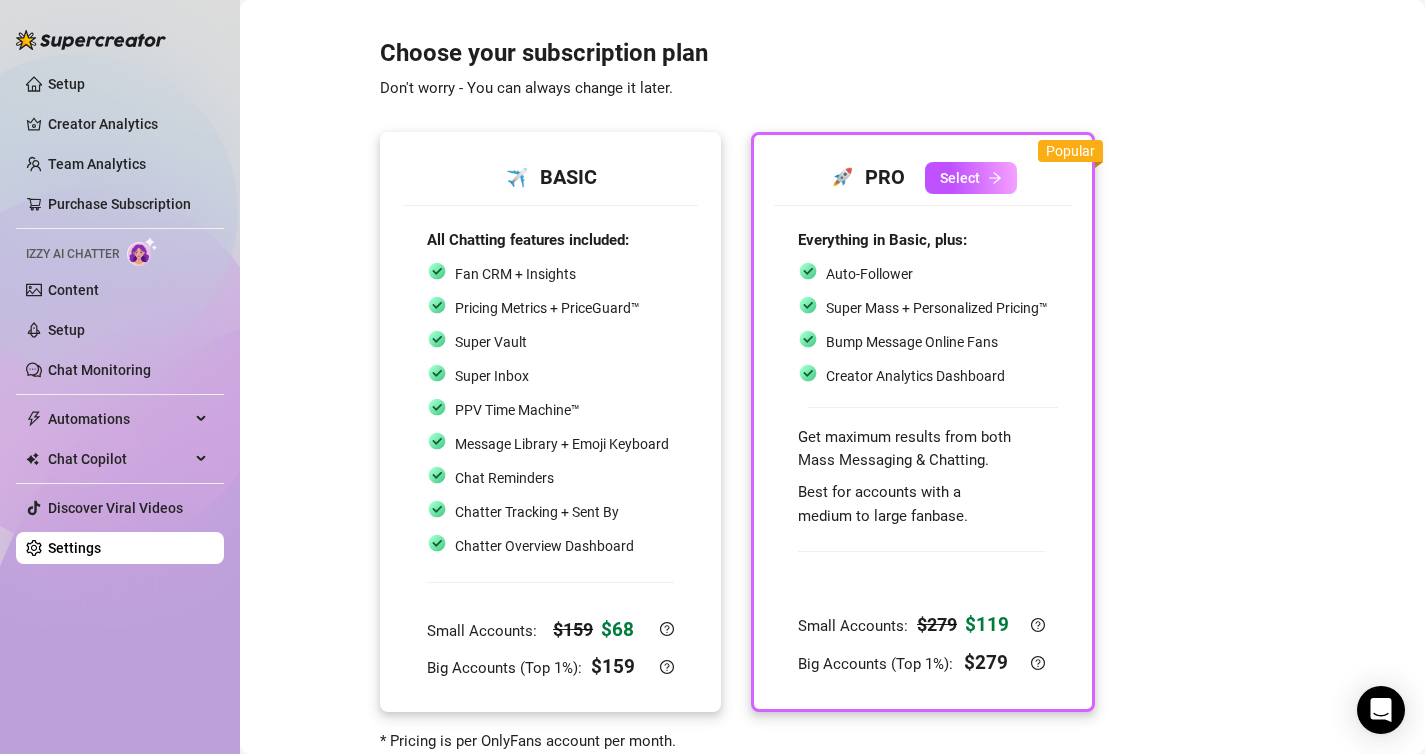 click on "All Chatting features included: Fan CRM + Insights Pricing Metrics + PriceGuard™ Super Vault Super Inbox PPV Time Machine™ Message Library + Emoji Keyboard Chat Reminders Chatter Tracking + Sent By Chatter Overview Dashboard Small Accounts:   $ 159 $ 68 Big Accounts (Top 1%):   $ 159" at bounding box center (550, 455) 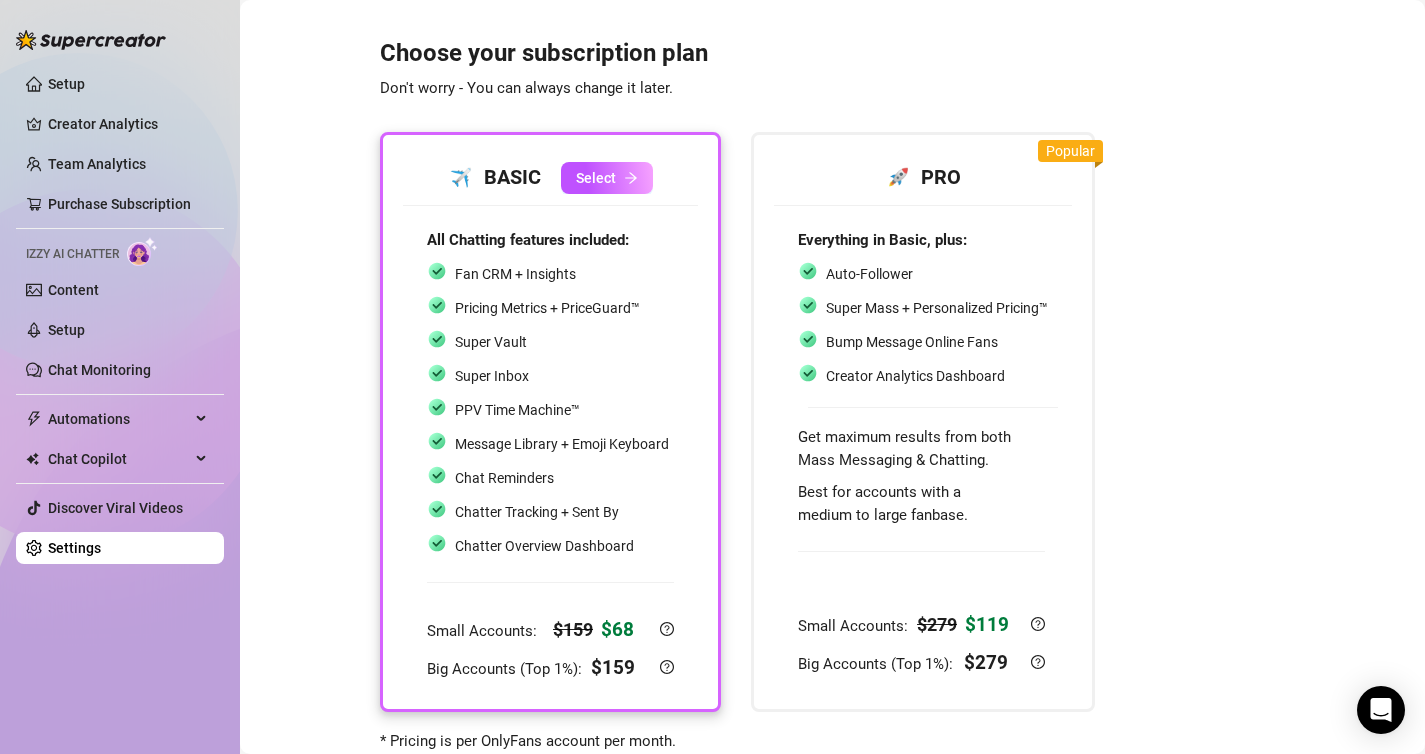scroll, scrollTop: 83, scrollLeft: 0, axis: vertical 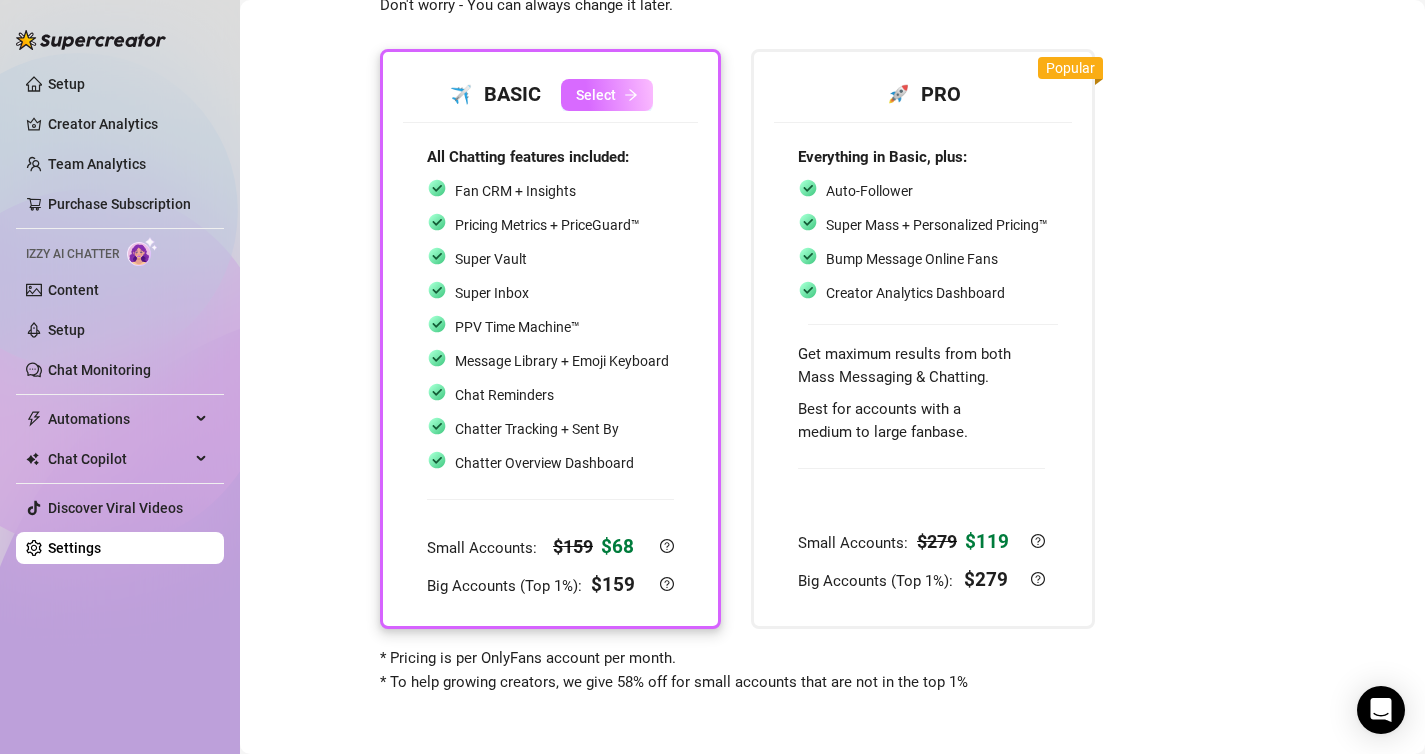 click on "Select" at bounding box center [607, 95] 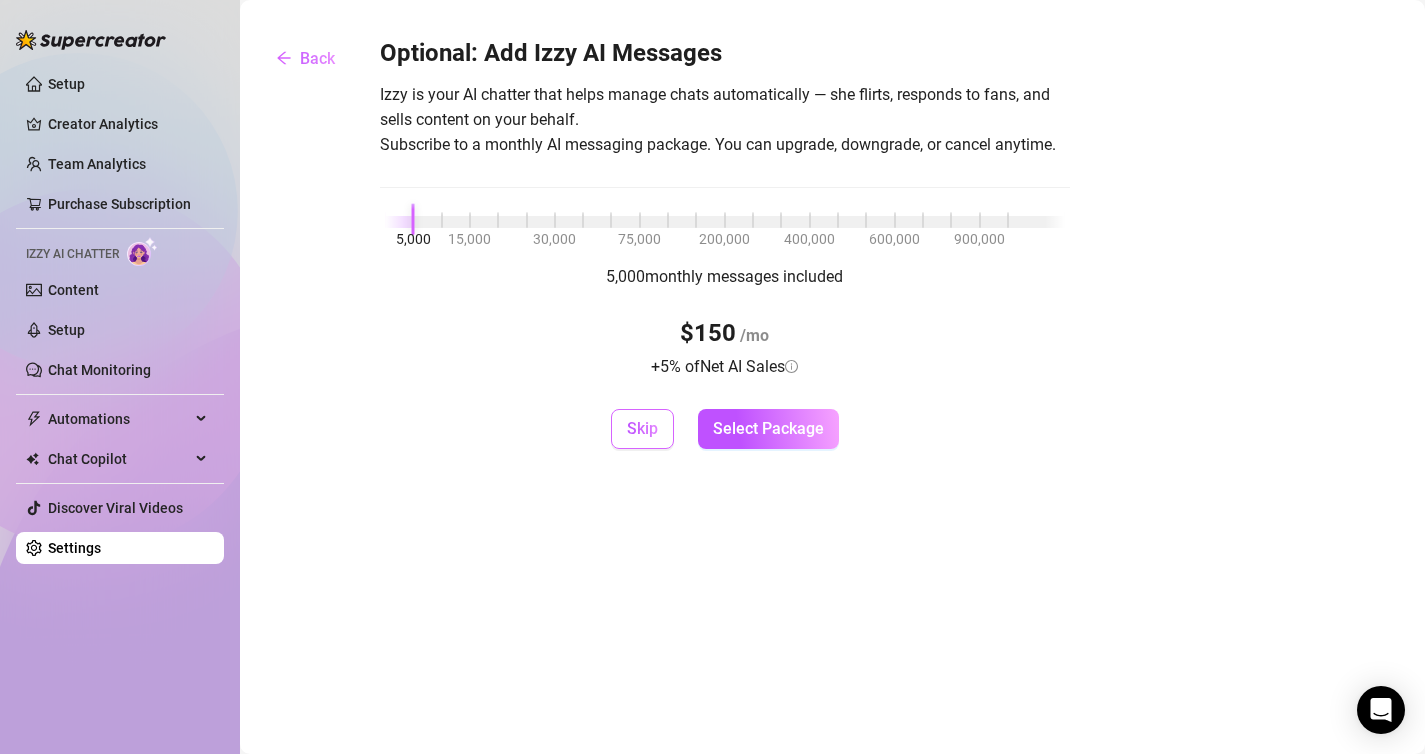 click on "Skip" at bounding box center (642, 429) 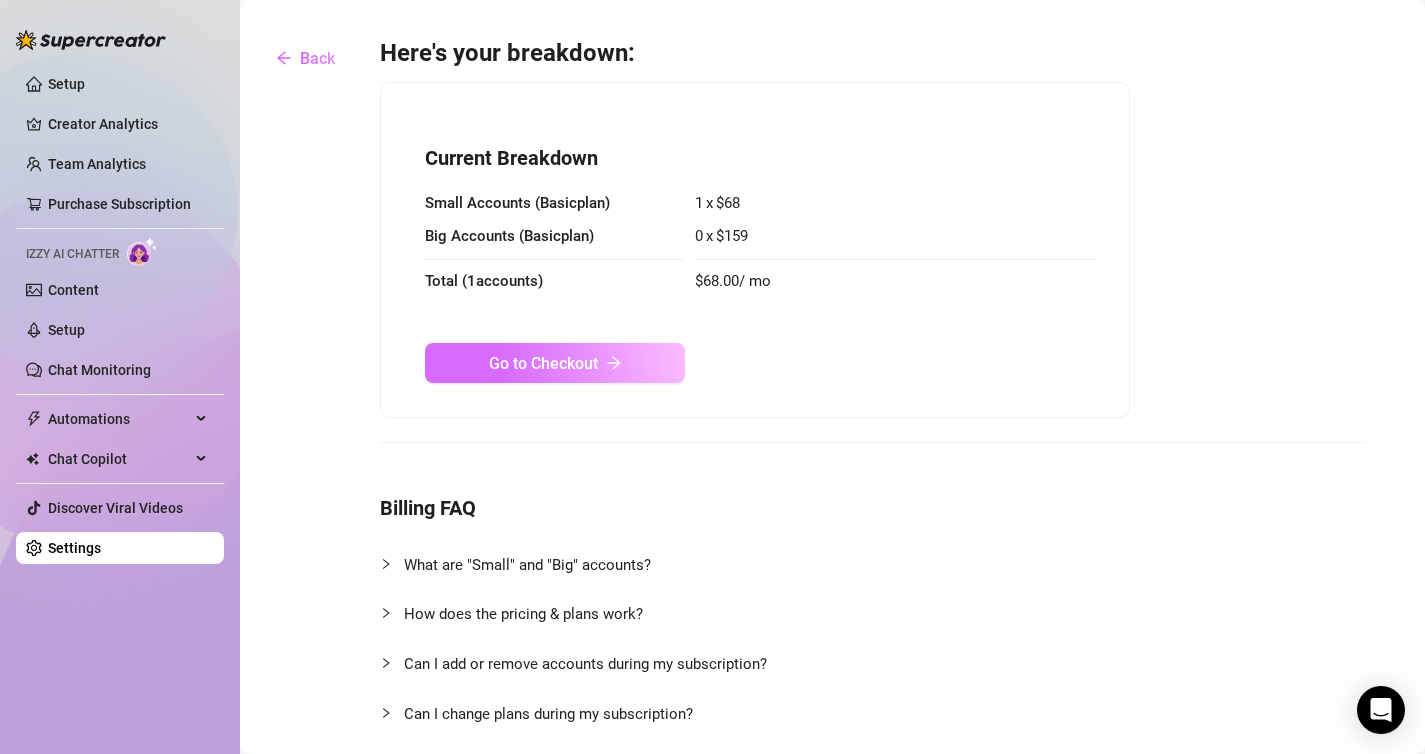 click on "Go to Checkout" at bounding box center (543, 363) 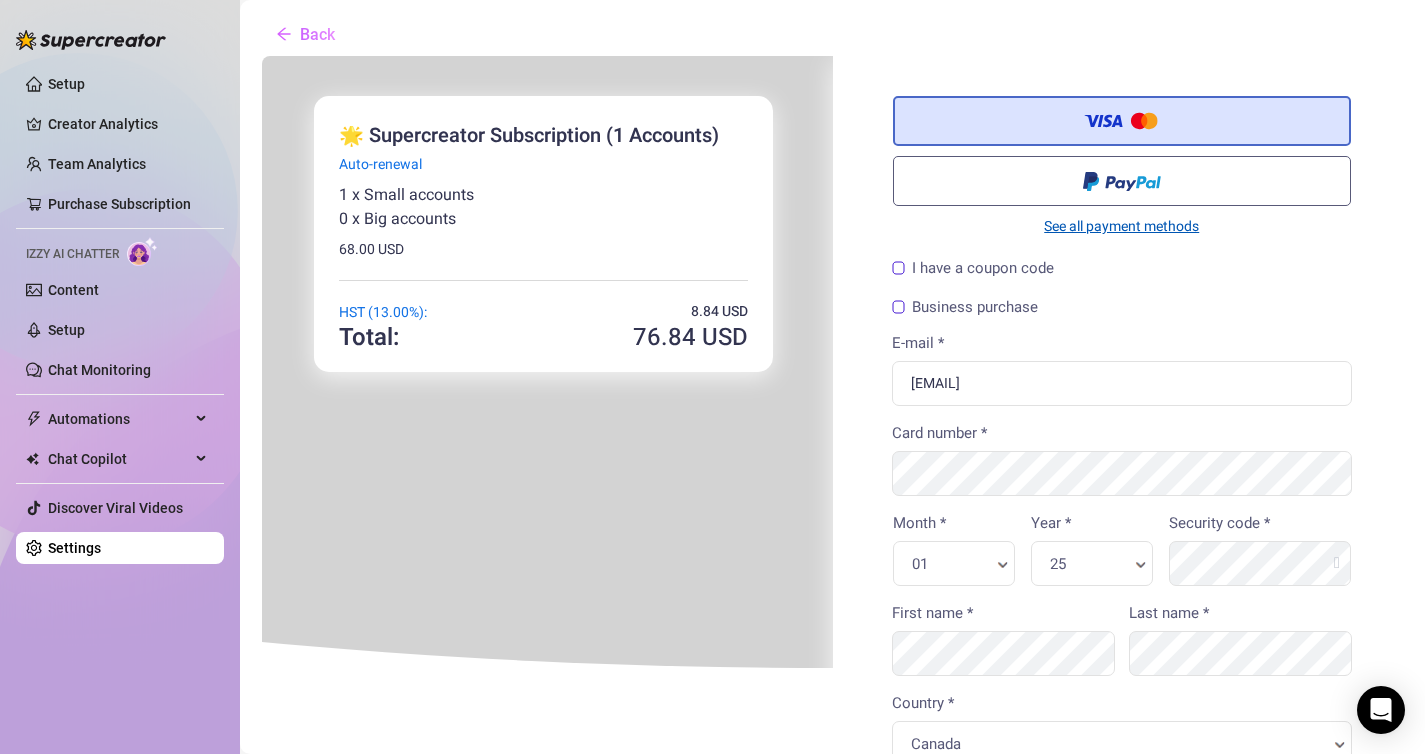 click on "See all payment methods" at bounding box center [1120, 224] 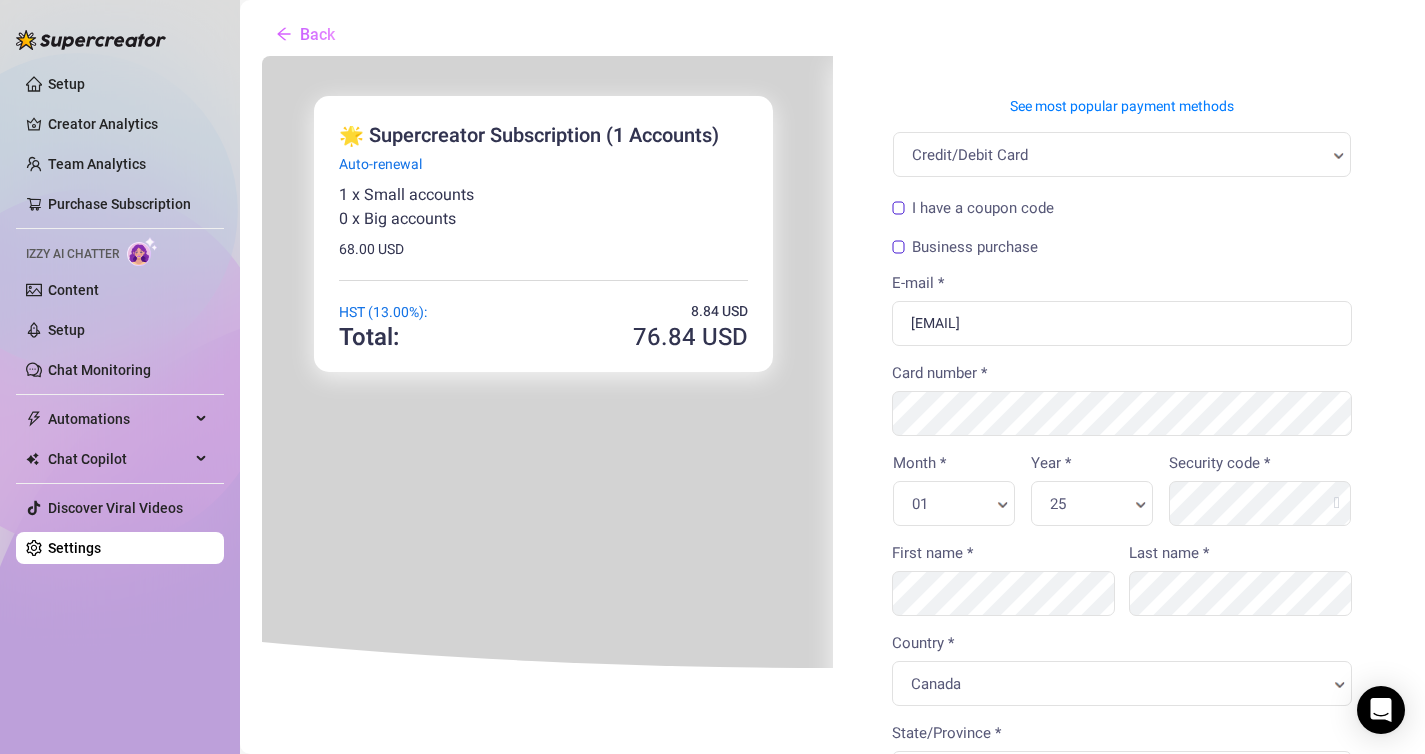 click on "Credit/Debit Card" at bounding box center [1120, 152] 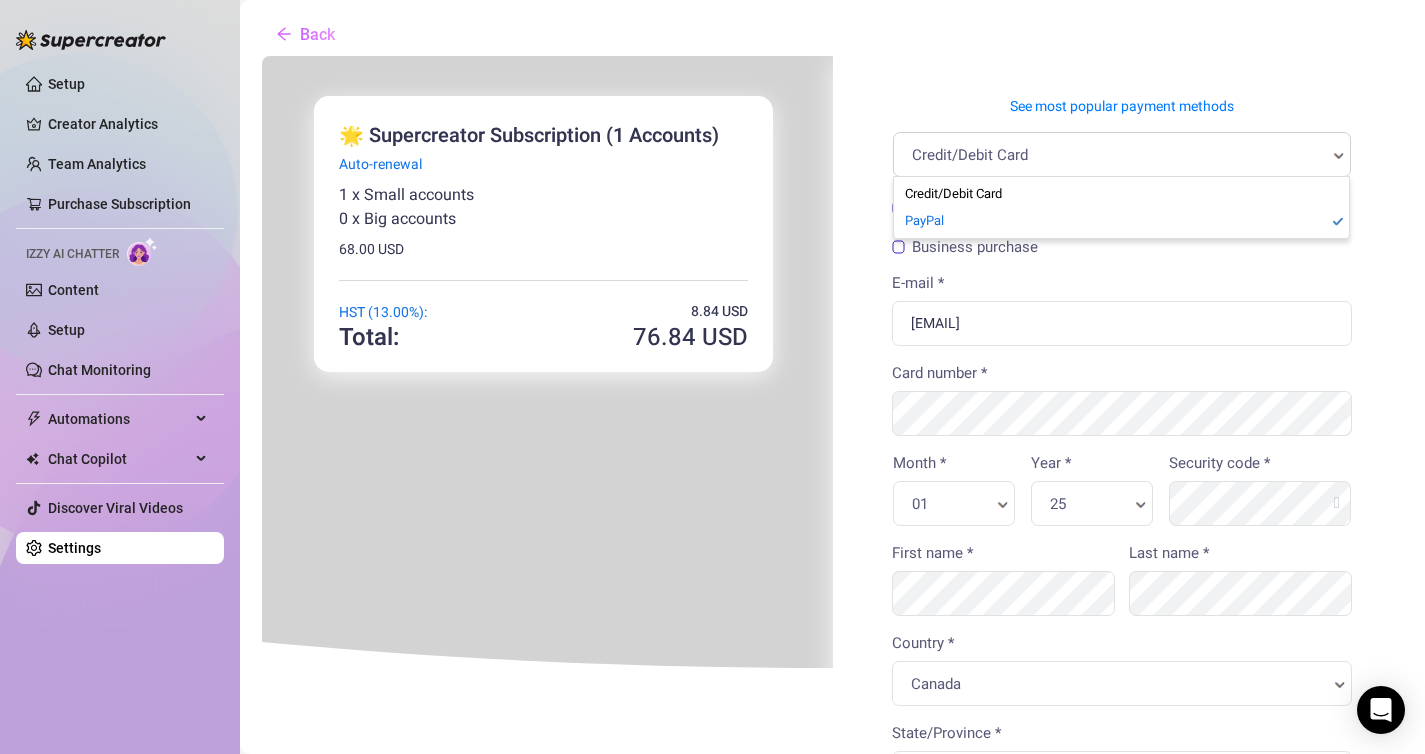 select on "14" 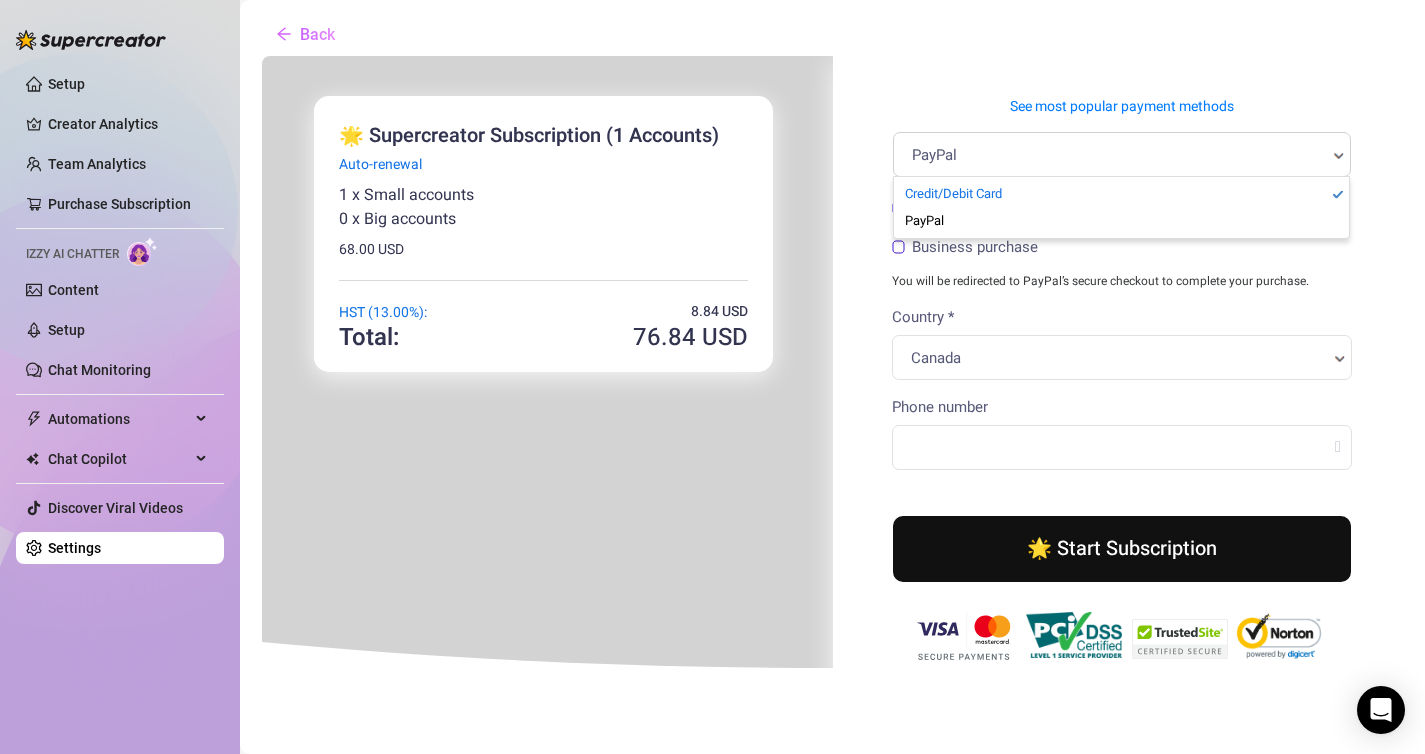 select on "1" 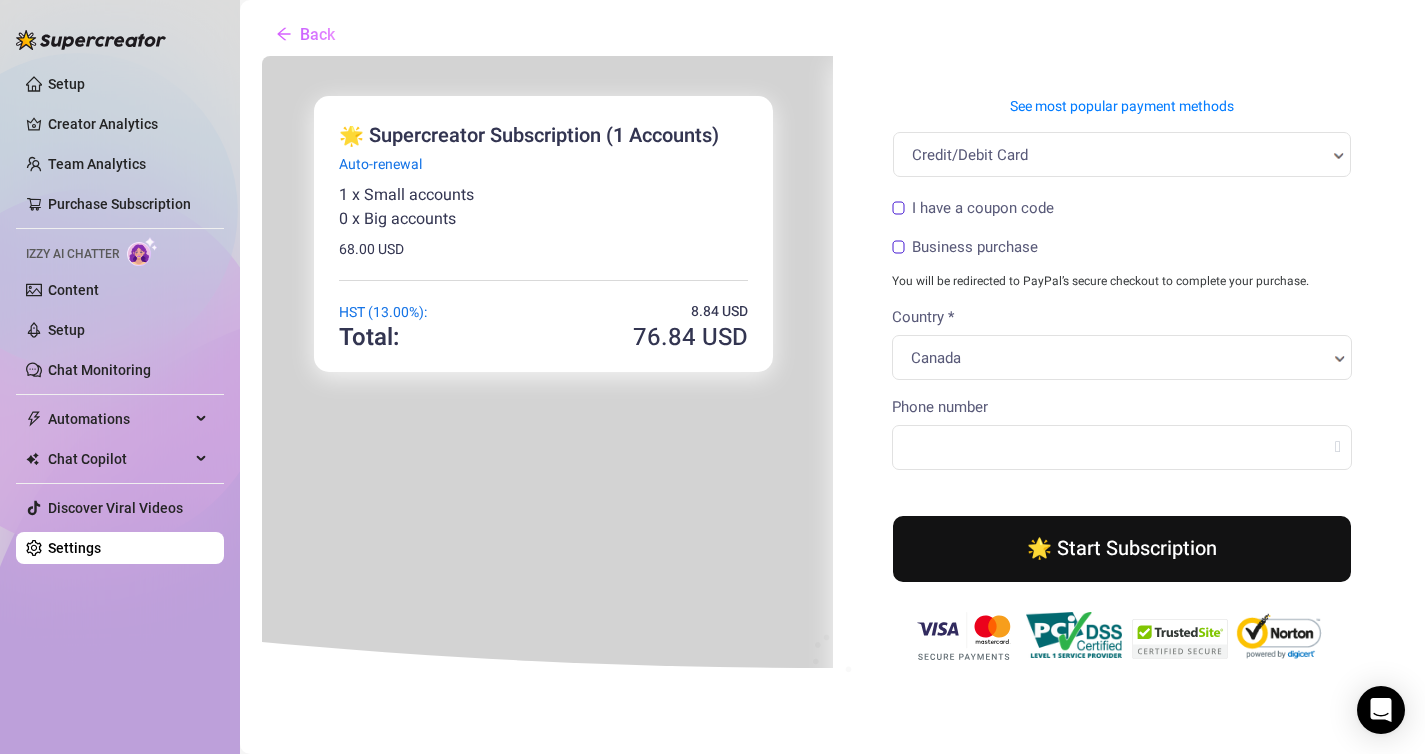 scroll, scrollTop: 0, scrollLeft: 0, axis: both 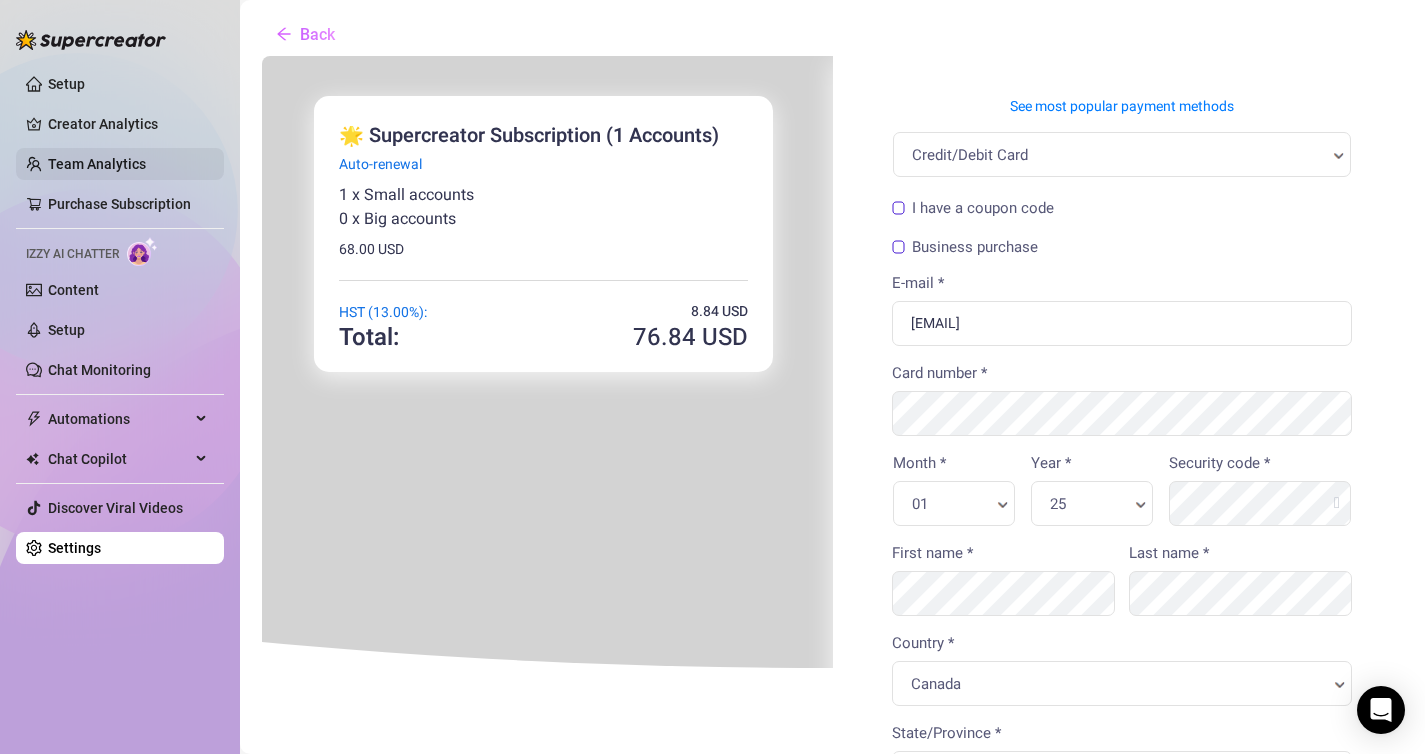 click on "Team Analytics" at bounding box center [97, 164] 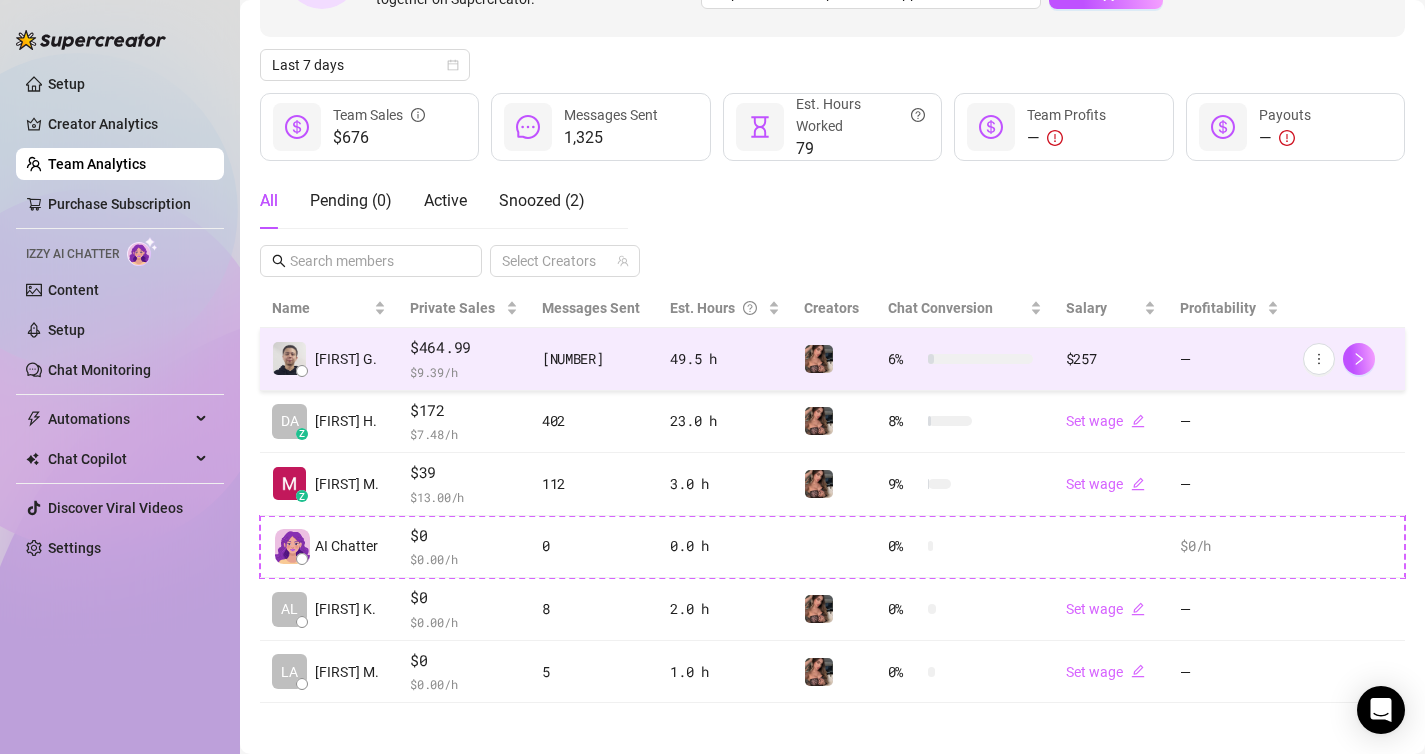 scroll, scrollTop: 197, scrollLeft: 0, axis: vertical 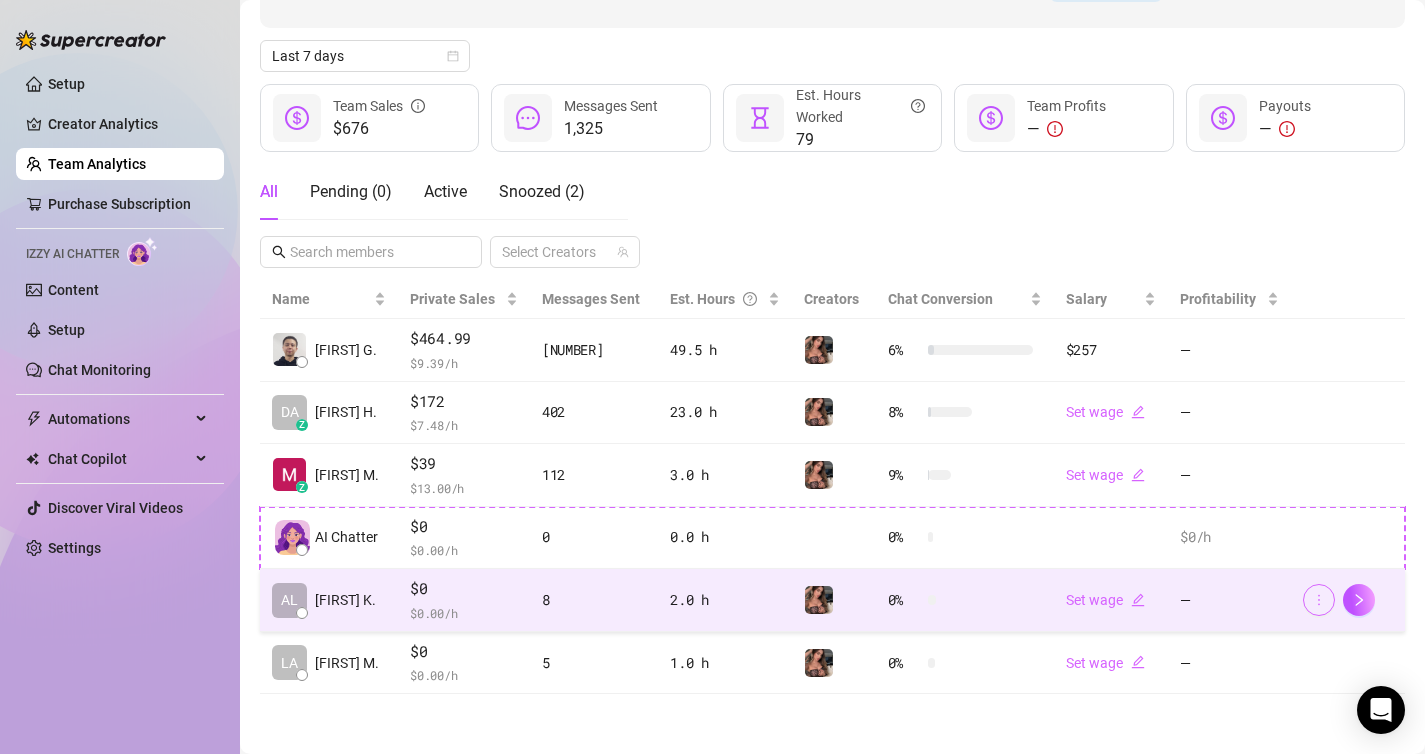 click at bounding box center (1319, 600) 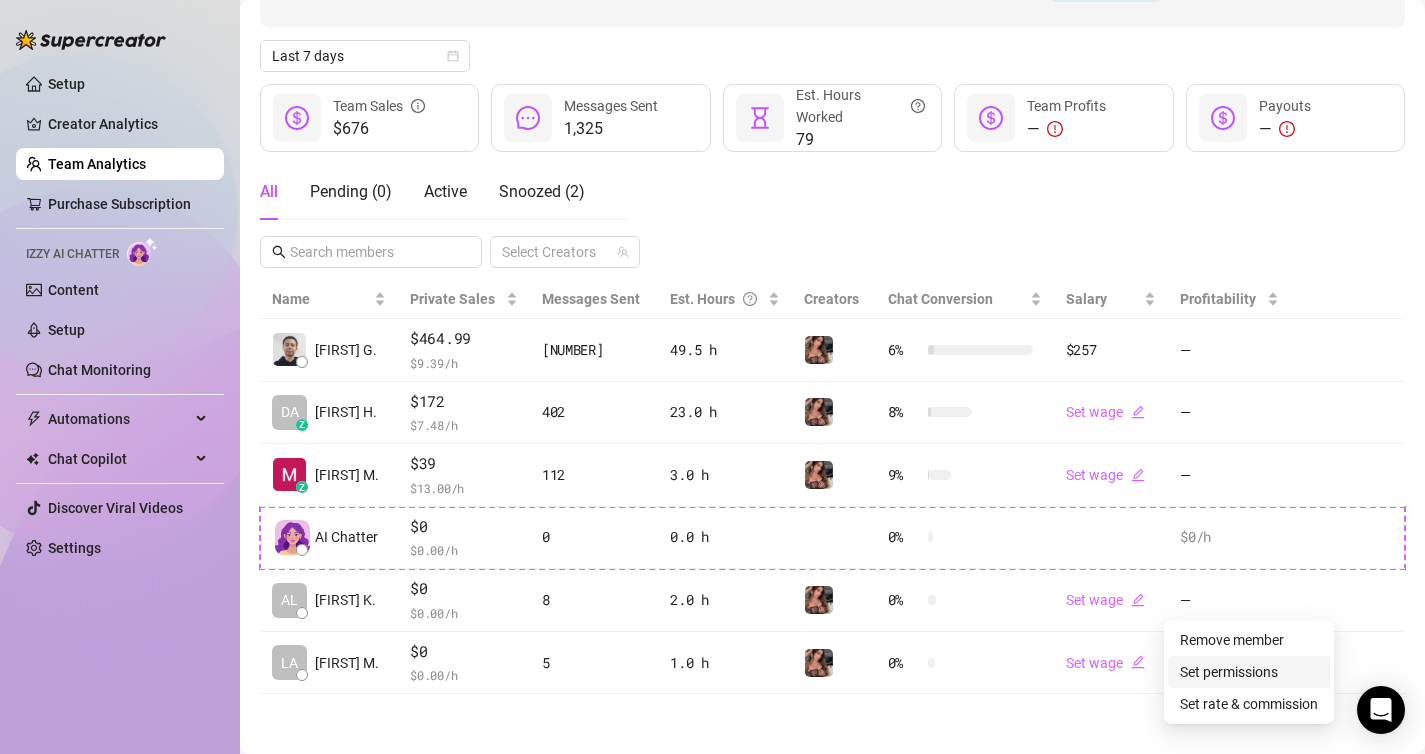 click on "Set permissions" at bounding box center [1229, 672] 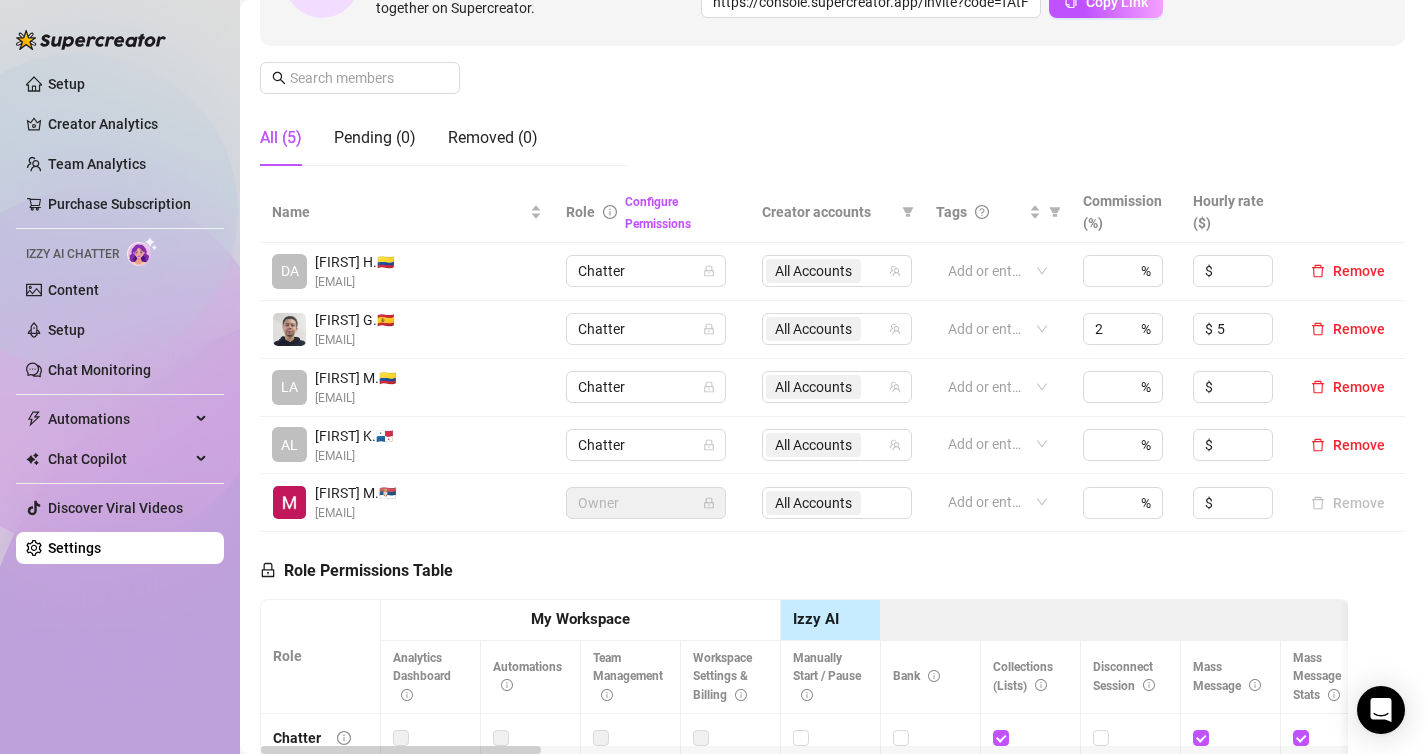 scroll, scrollTop: 278, scrollLeft: 0, axis: vertical 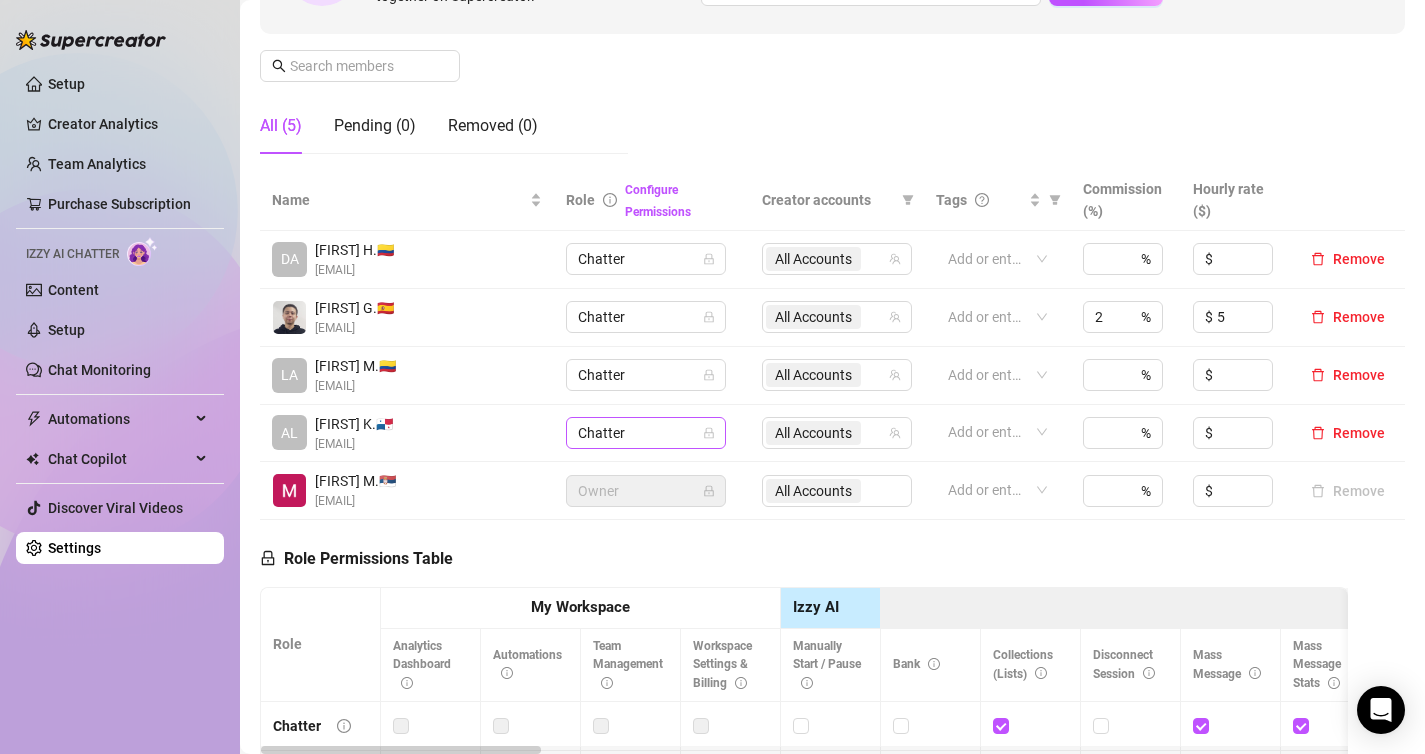 click on "Chatter" at bounding box center (646, 433) 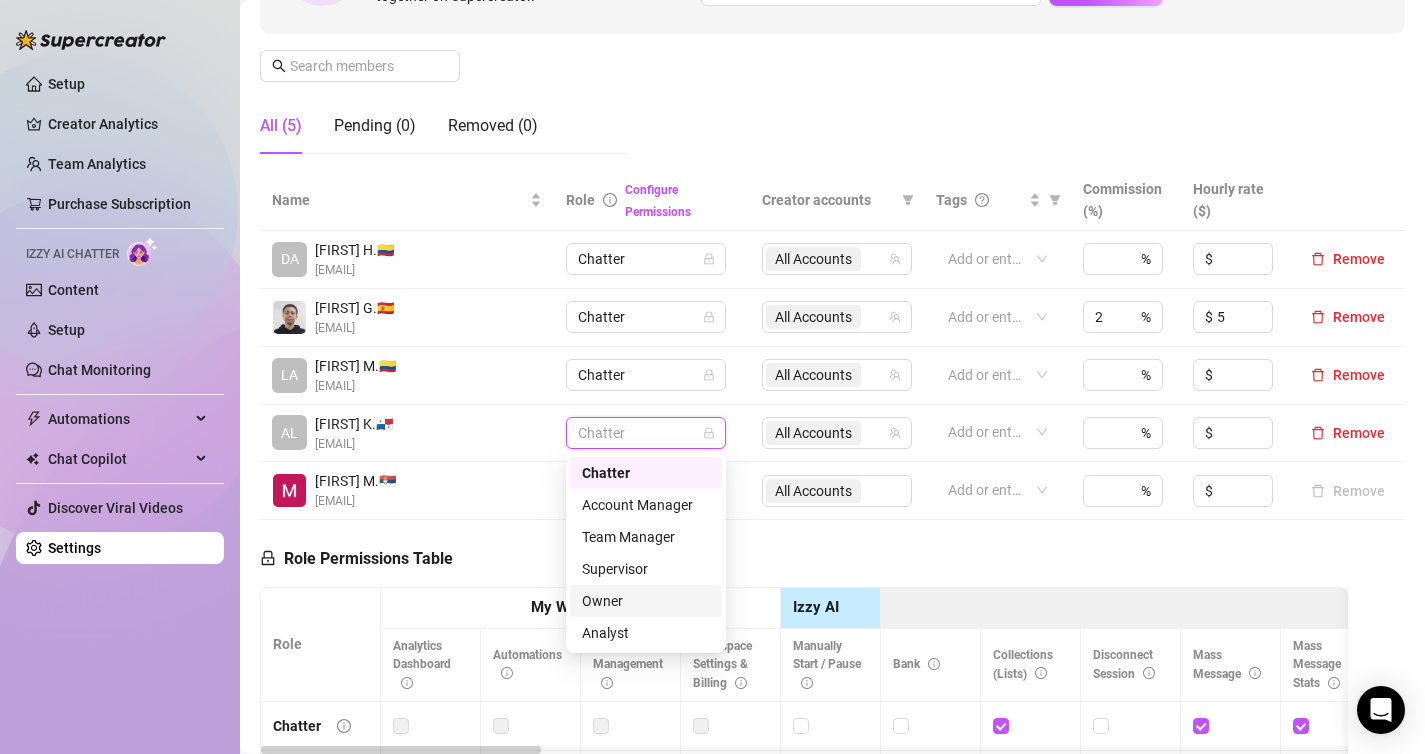 click on "Owner" at bounding box center (646, 601) 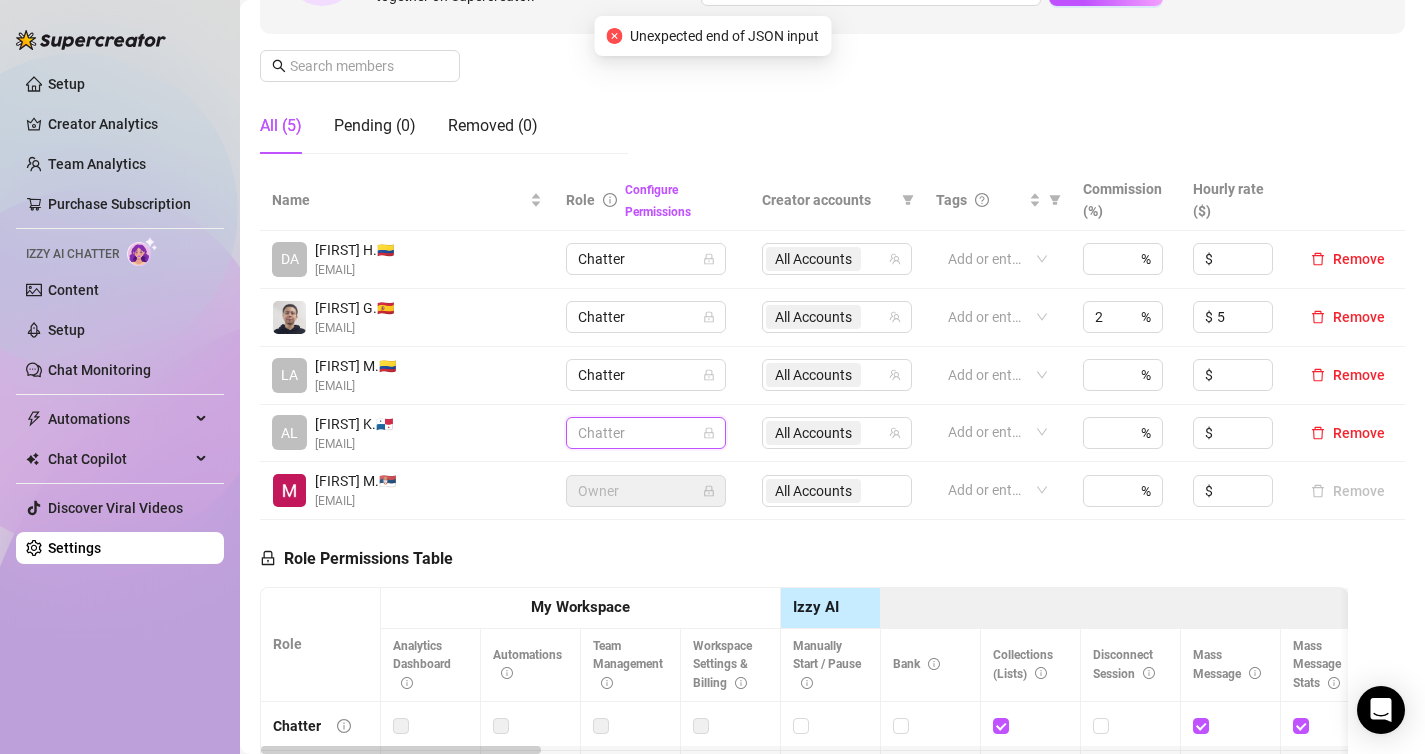 click on "Chatter" at bounding box center (646, 433) 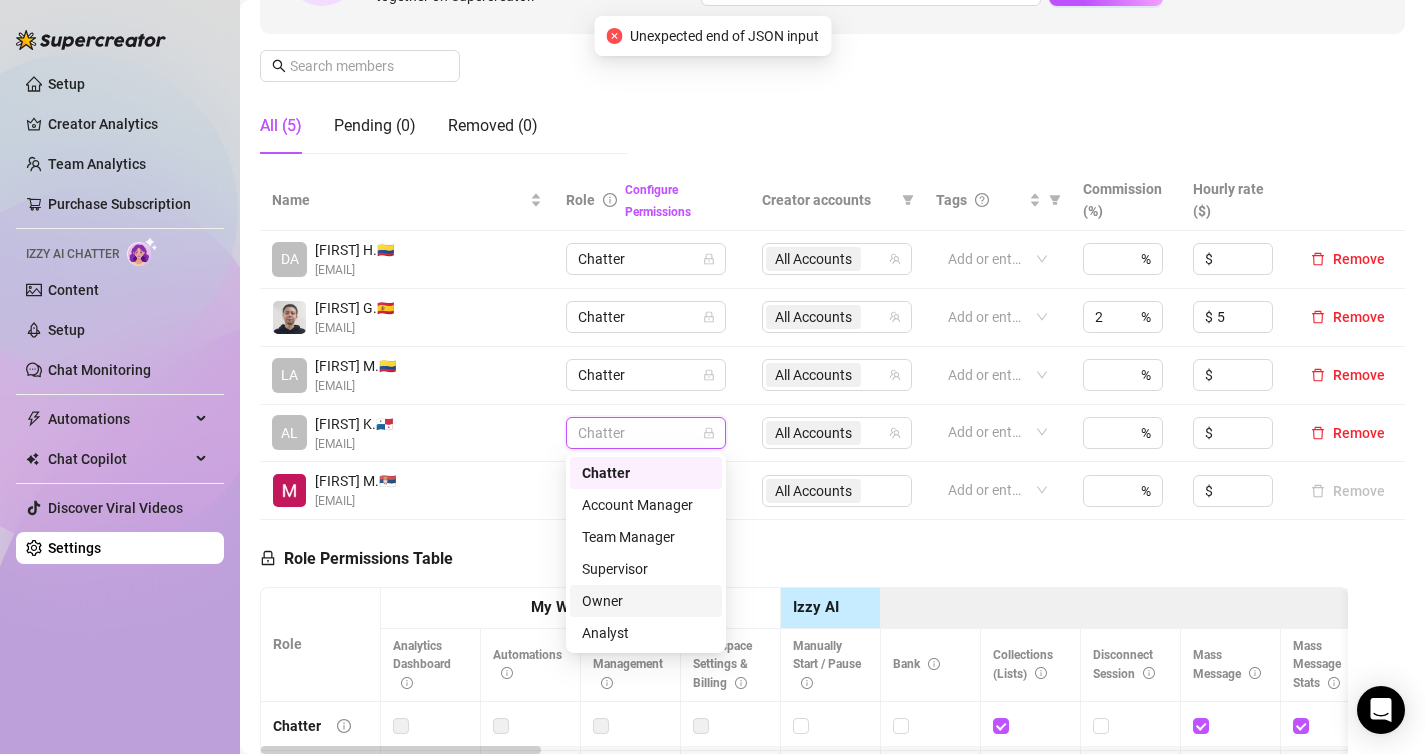 click on "Owner" at bounding box center [646, 601] 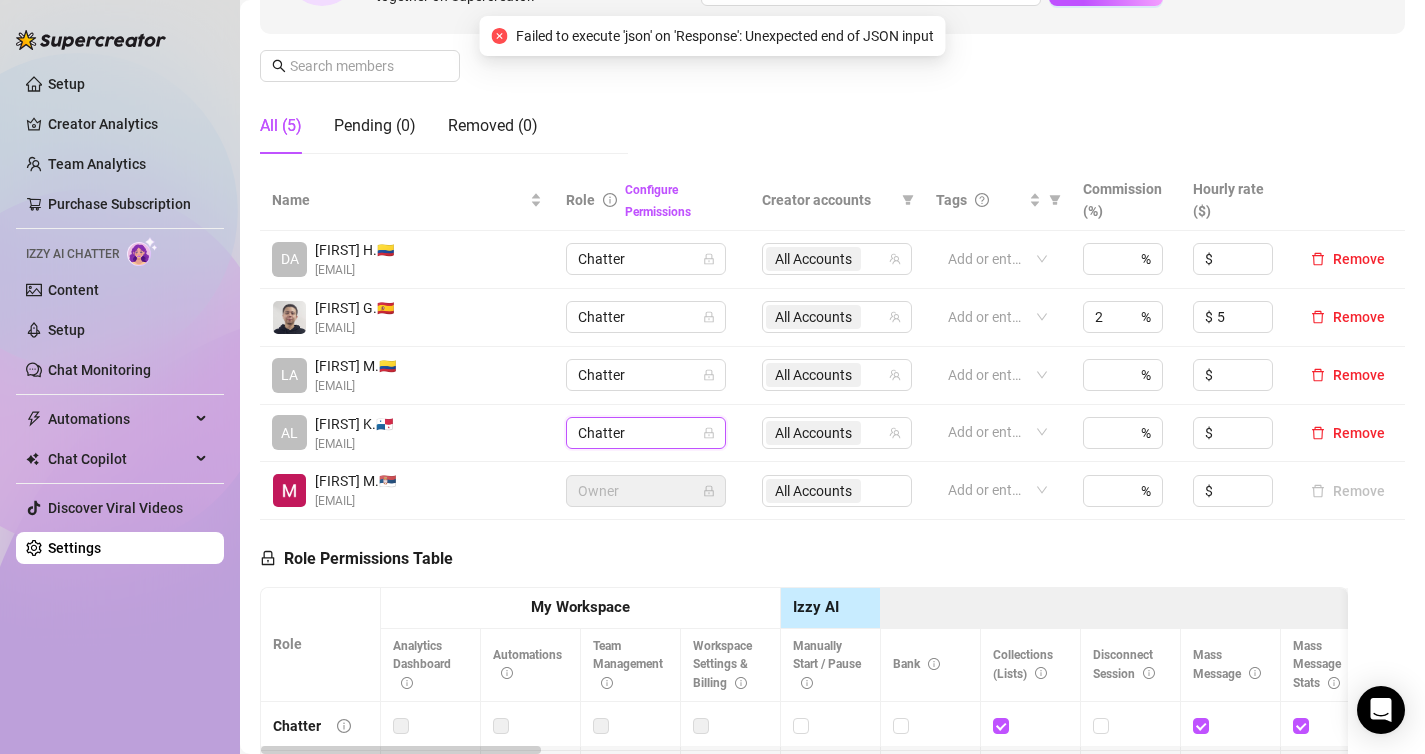 click on "Configure Permissions" at bounding box center (682, 200) 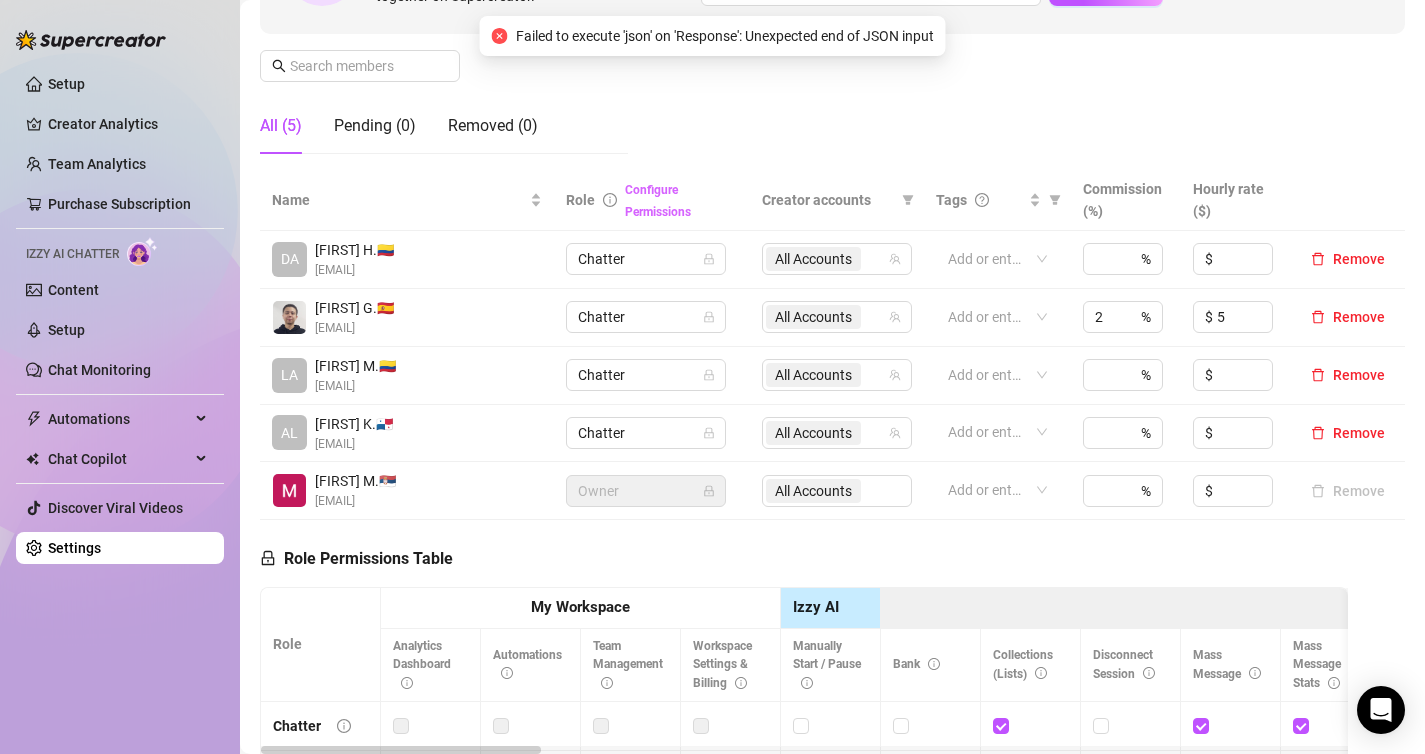 click on "Configure Permissions" at bounding box center [658, 201] 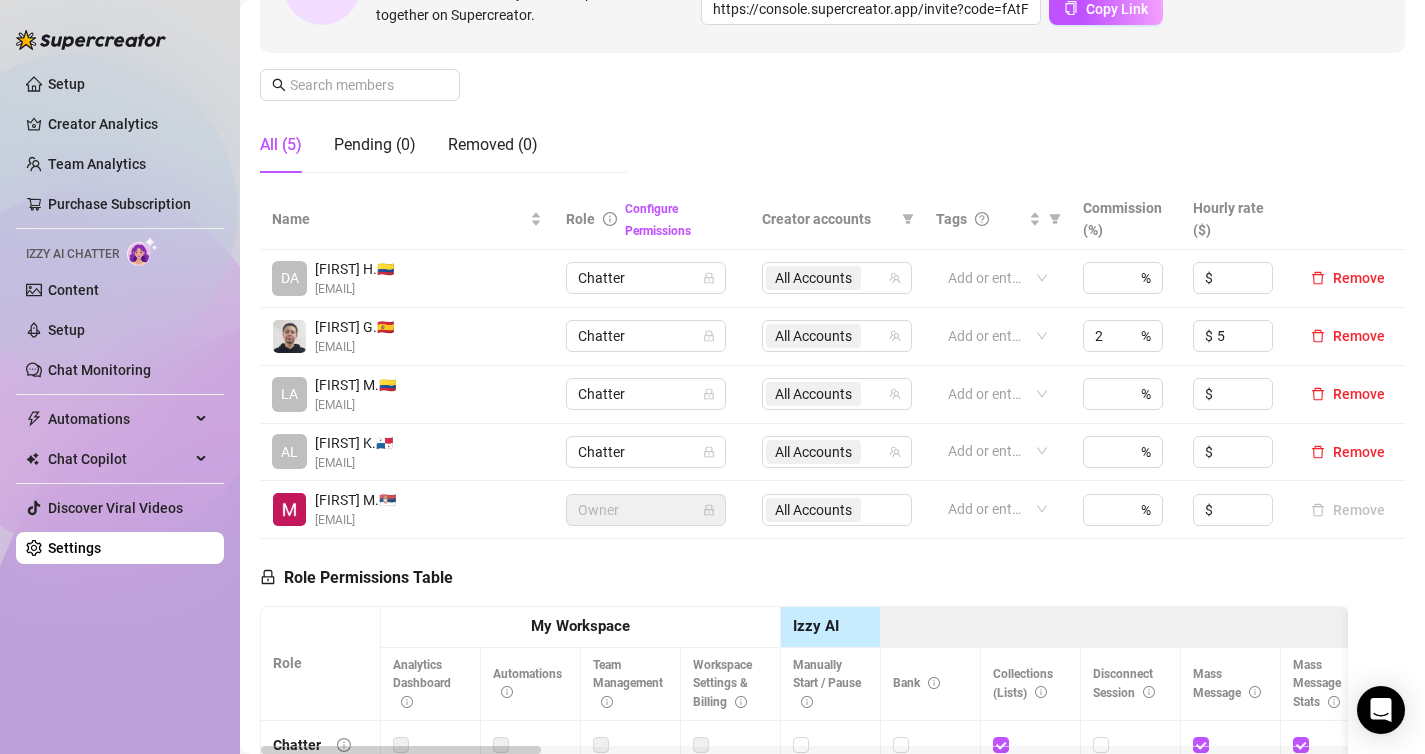 scroll, scrollTop: 245, scrollLeft: 0, axis: vertical 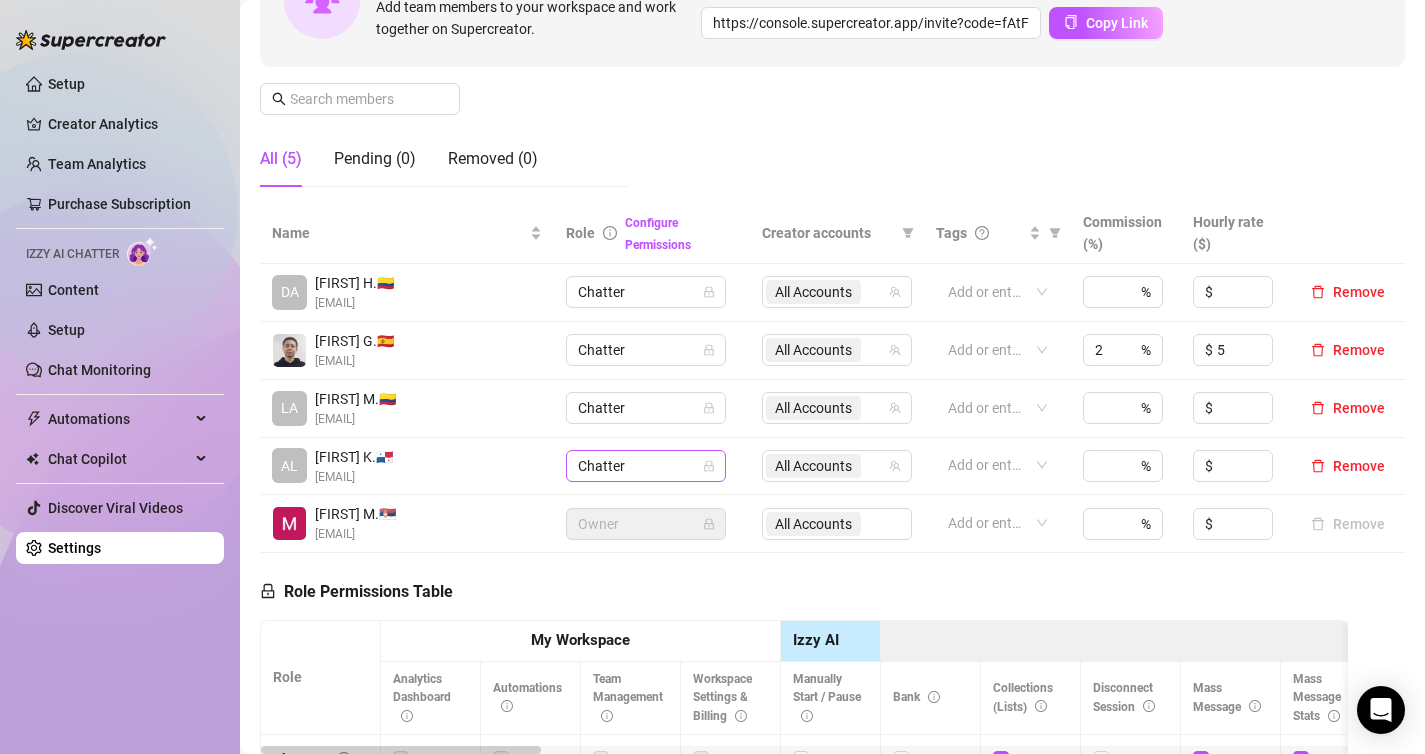 click on "Chatter" at bounding box center (646, 466) 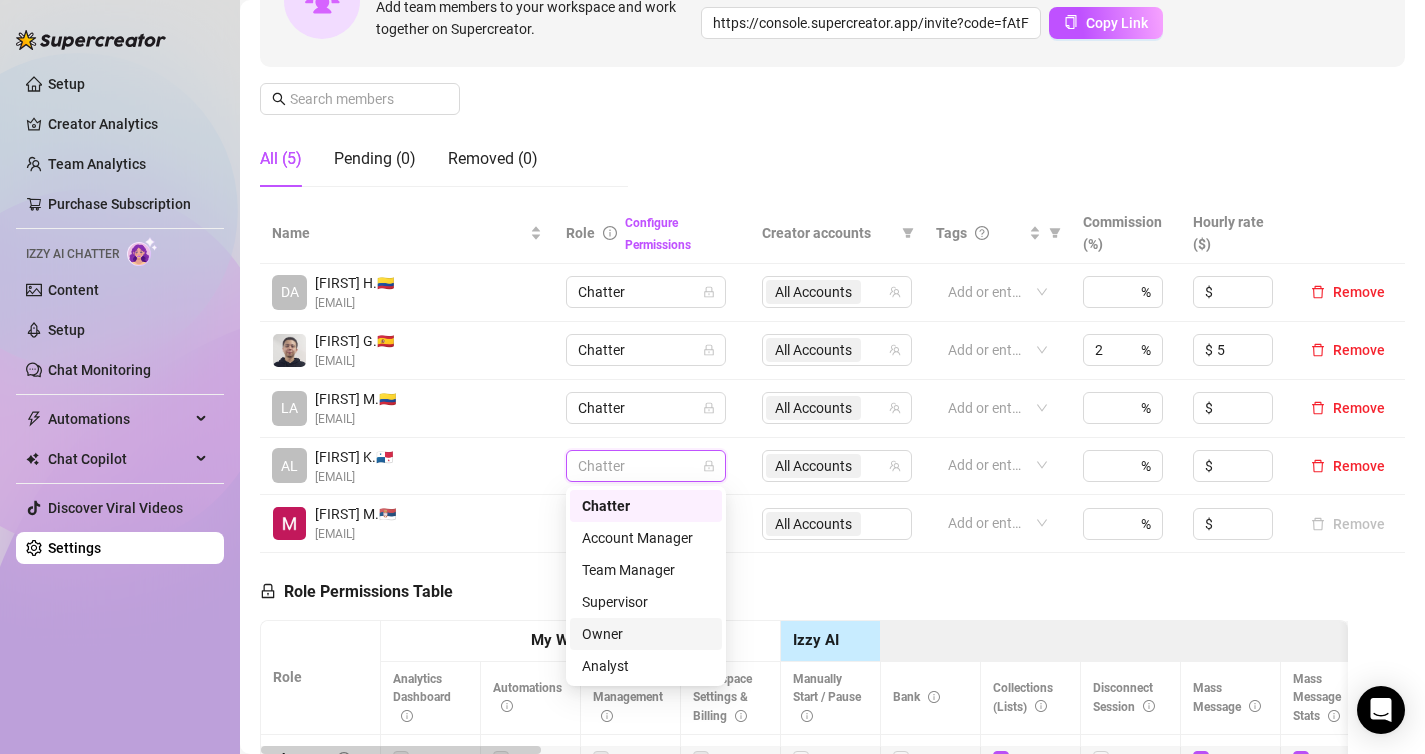 click on "Owner" at bounding box center [646, 634] 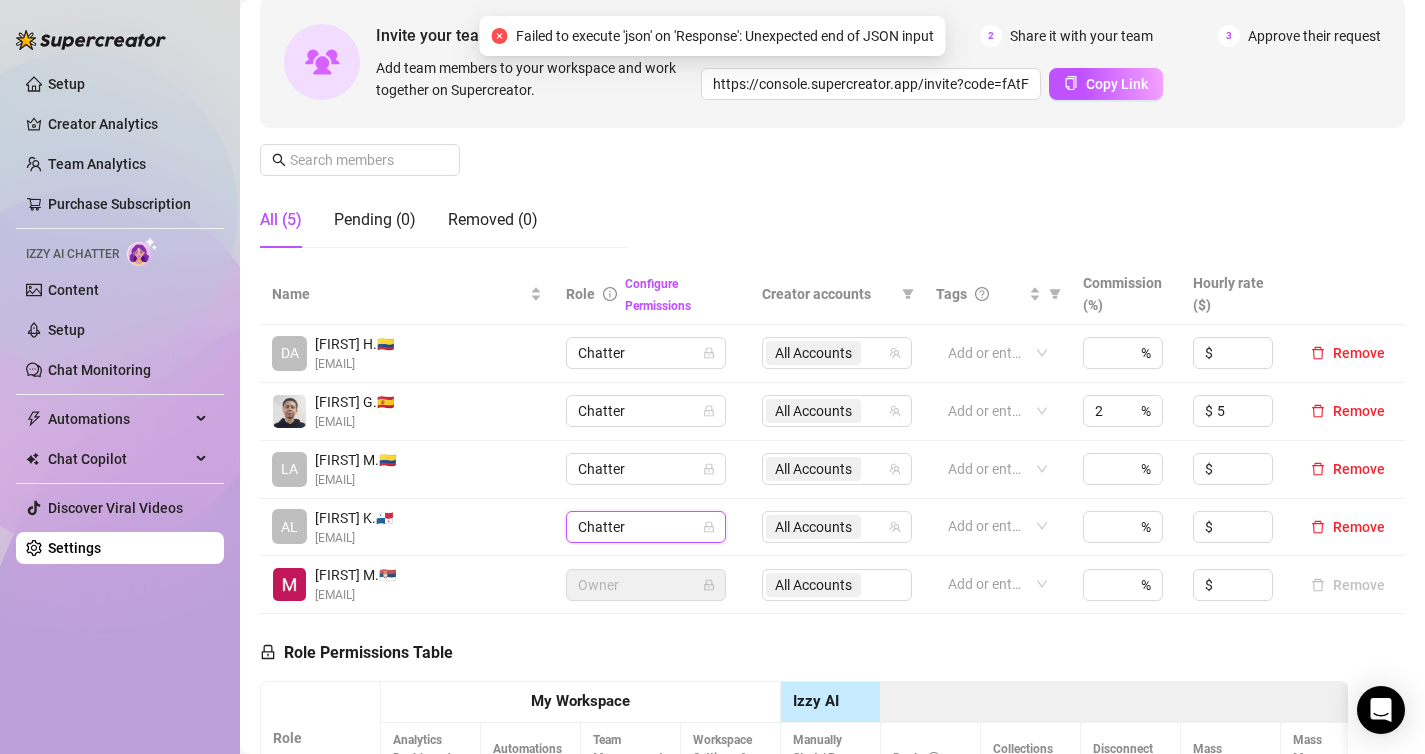 scroll, scrollTop: 196, scrollLeft: 0, axis: vertical 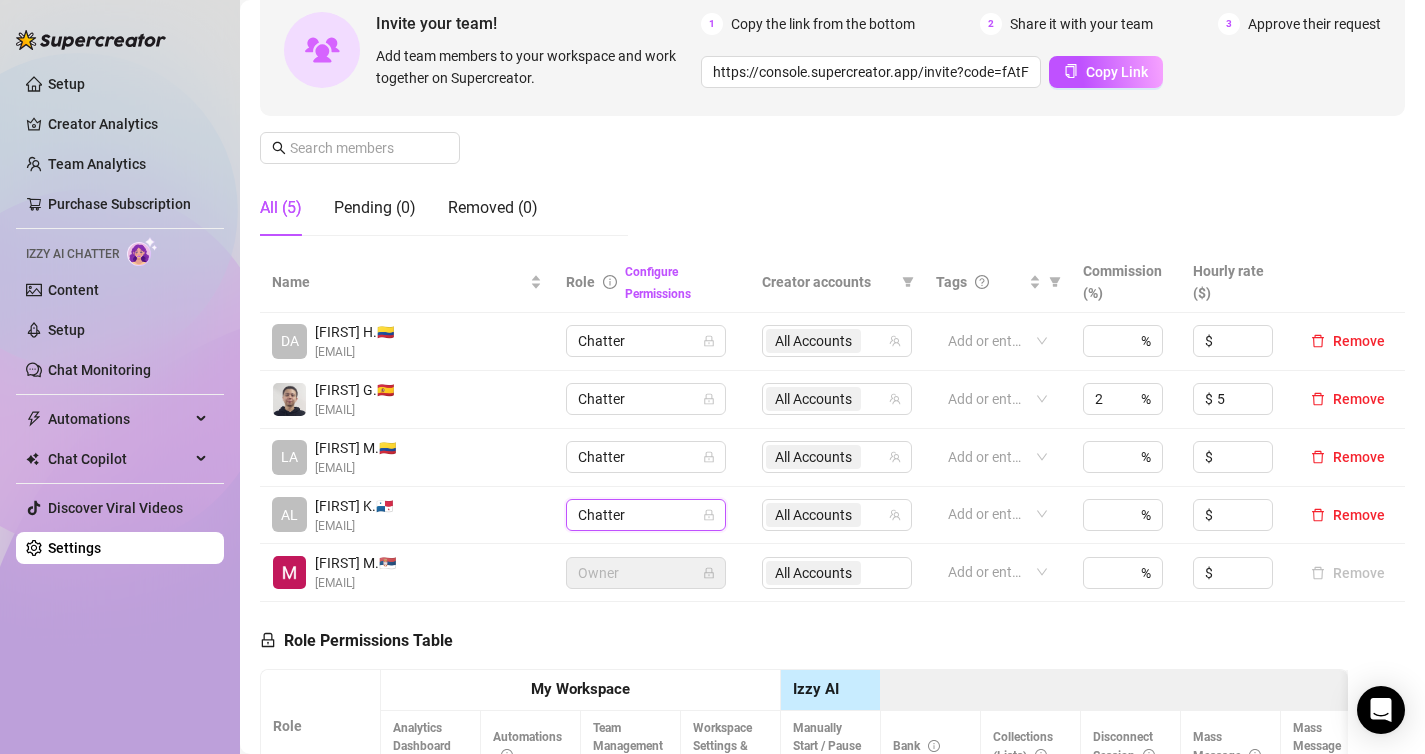 click on "AL [FIRST] K.  🇵🇦 [EMAIL]" at bounding box center [407, 515] 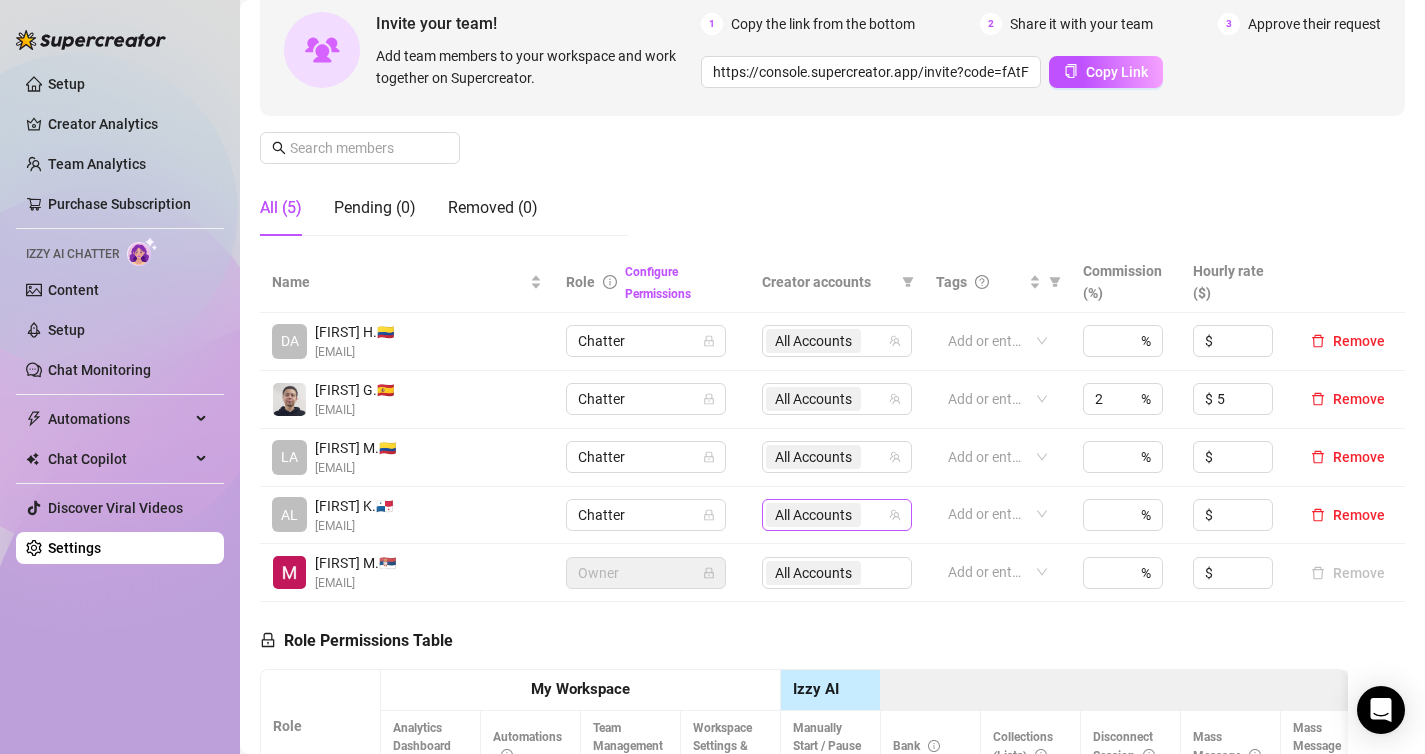 click on "All Accounts" at bounding box center (813, 515) 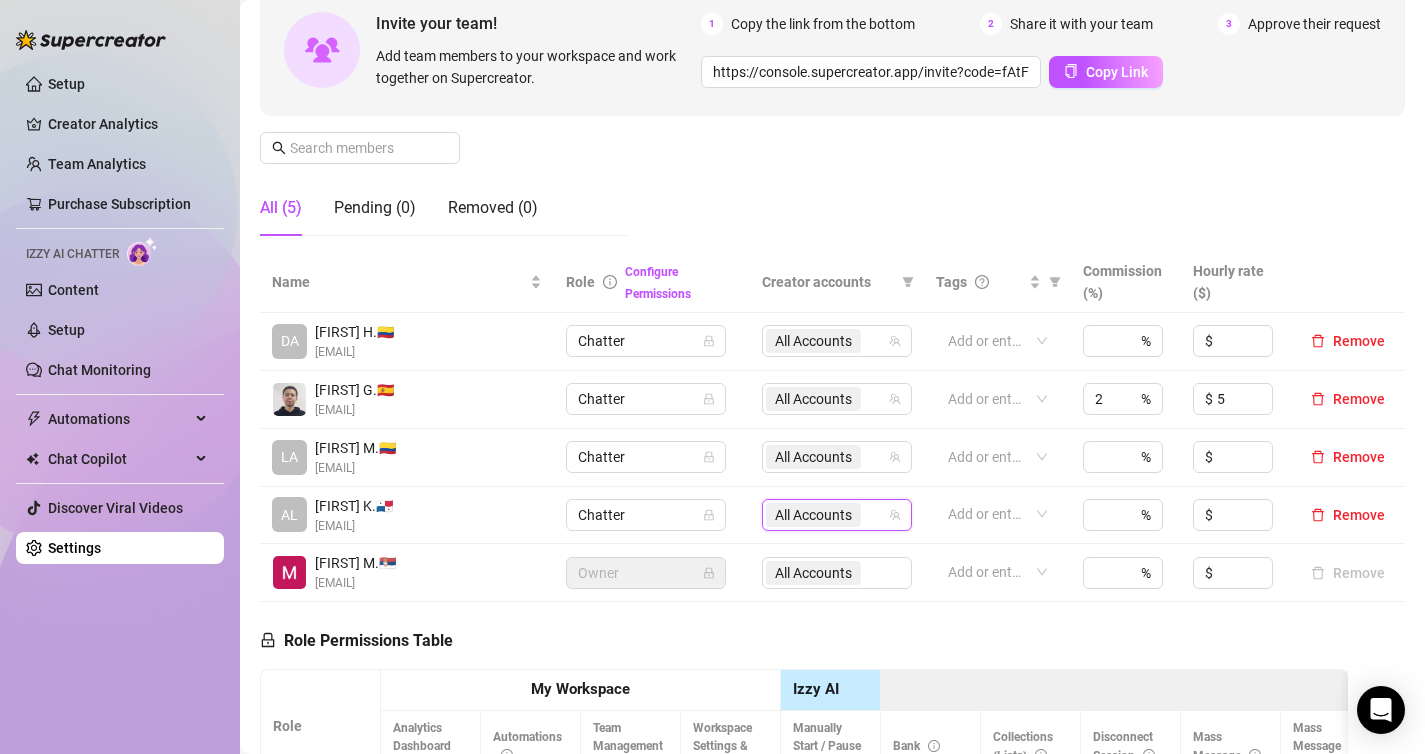 click on "All Accounts" at bounding box center (813, 515) 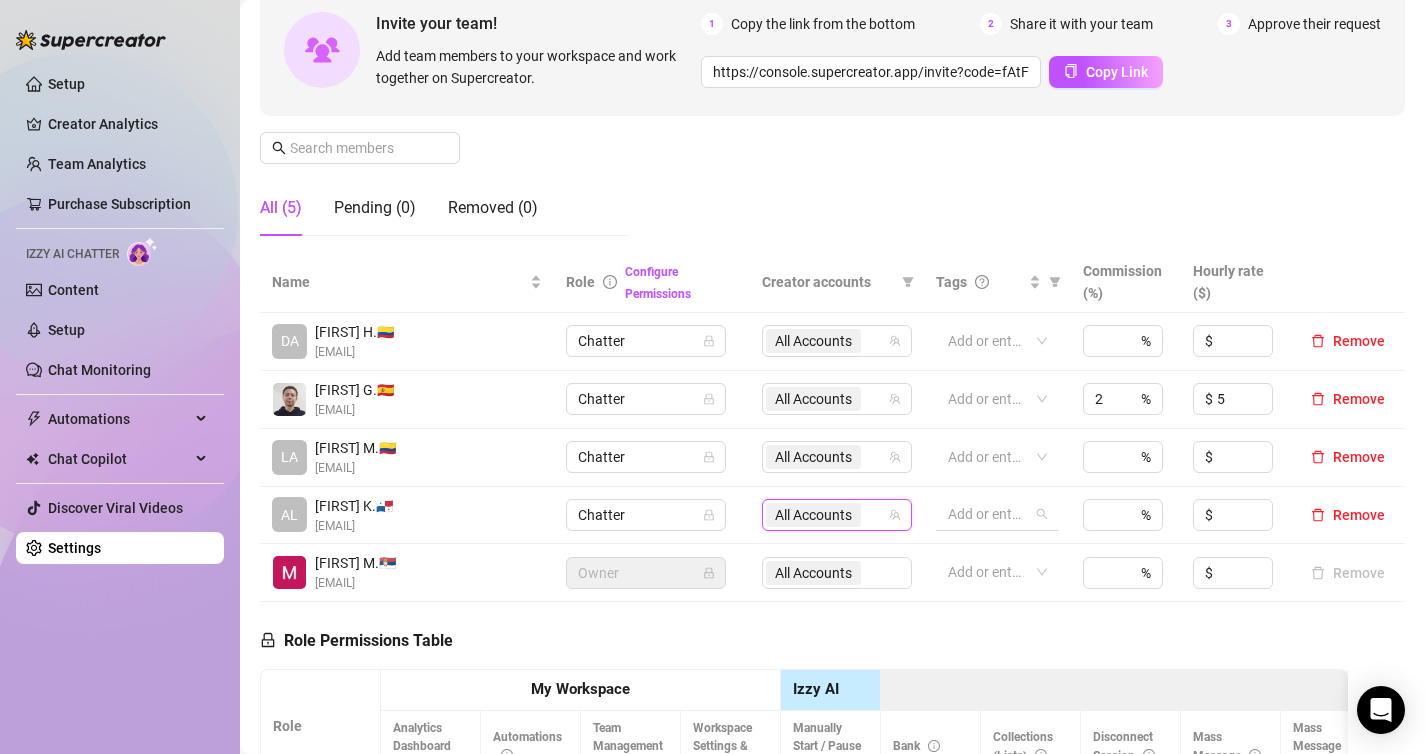 click at bounding box center [986, 514] 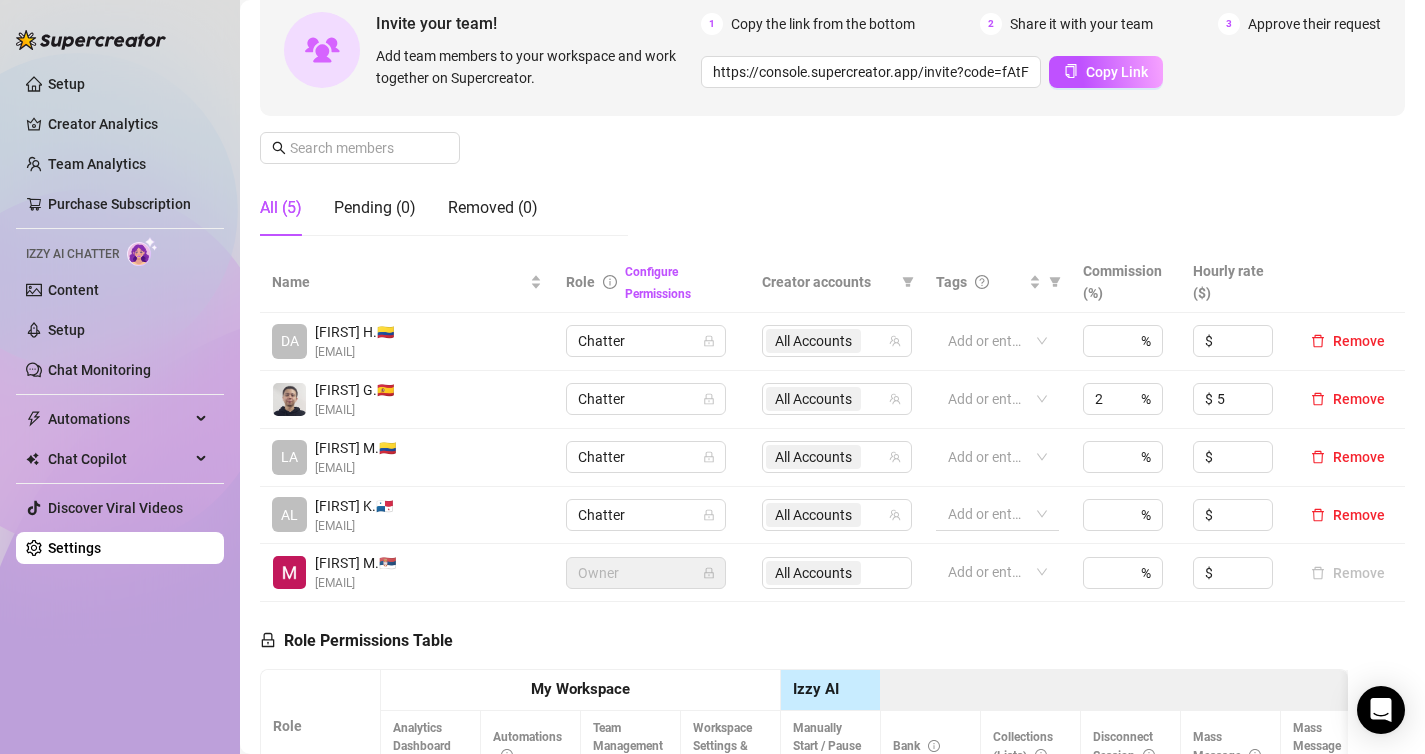 click at bounding box center (986, 514) 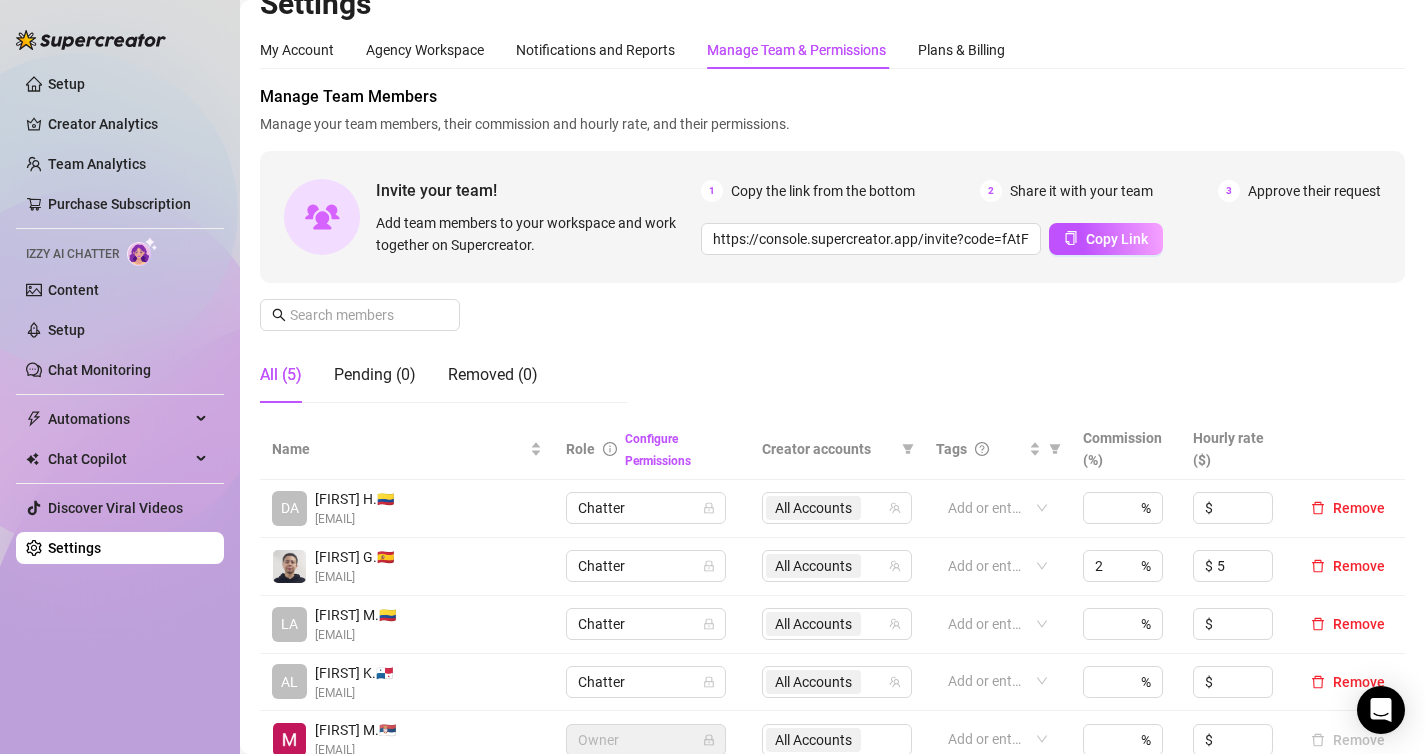 scroll, scrollTop: 0, scrollLeft: 0, axis: both 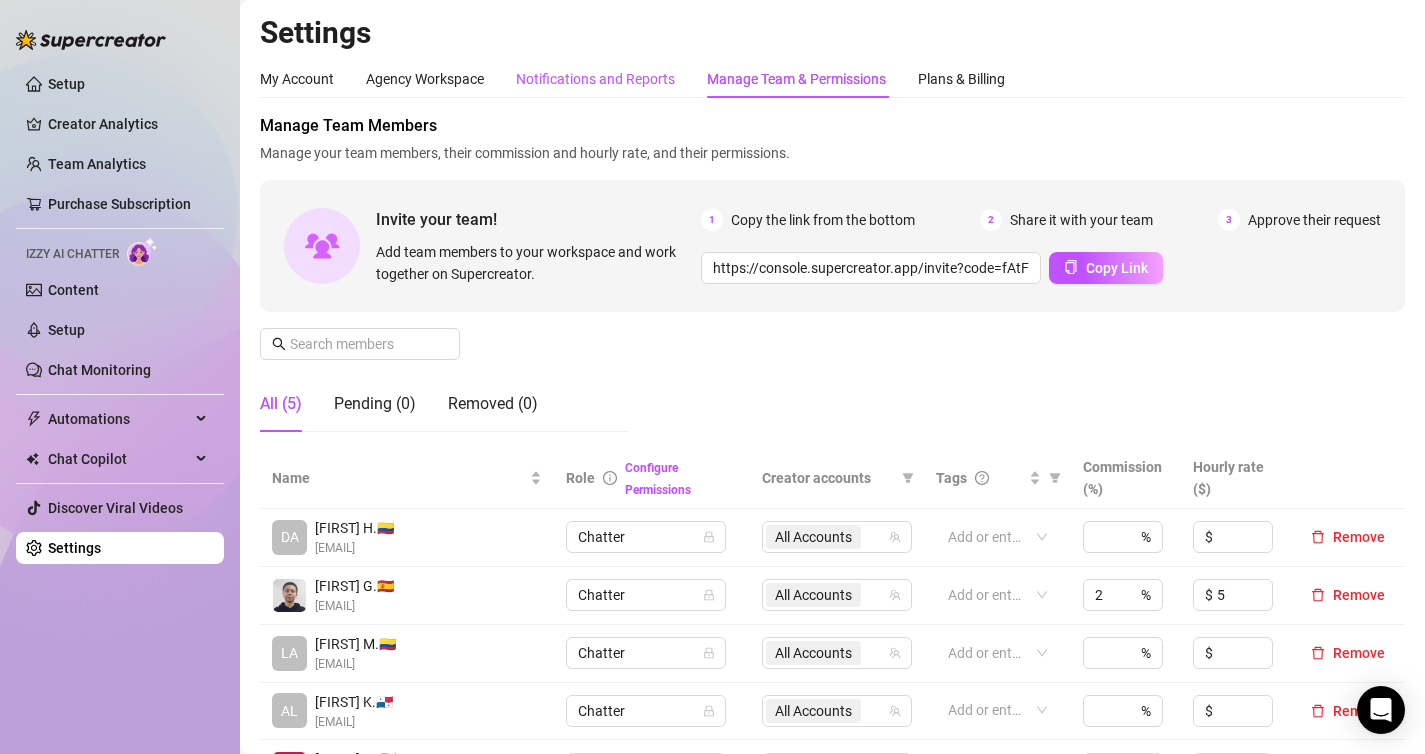 click on "Notifications and Reports" at bounding box center (595, 79) 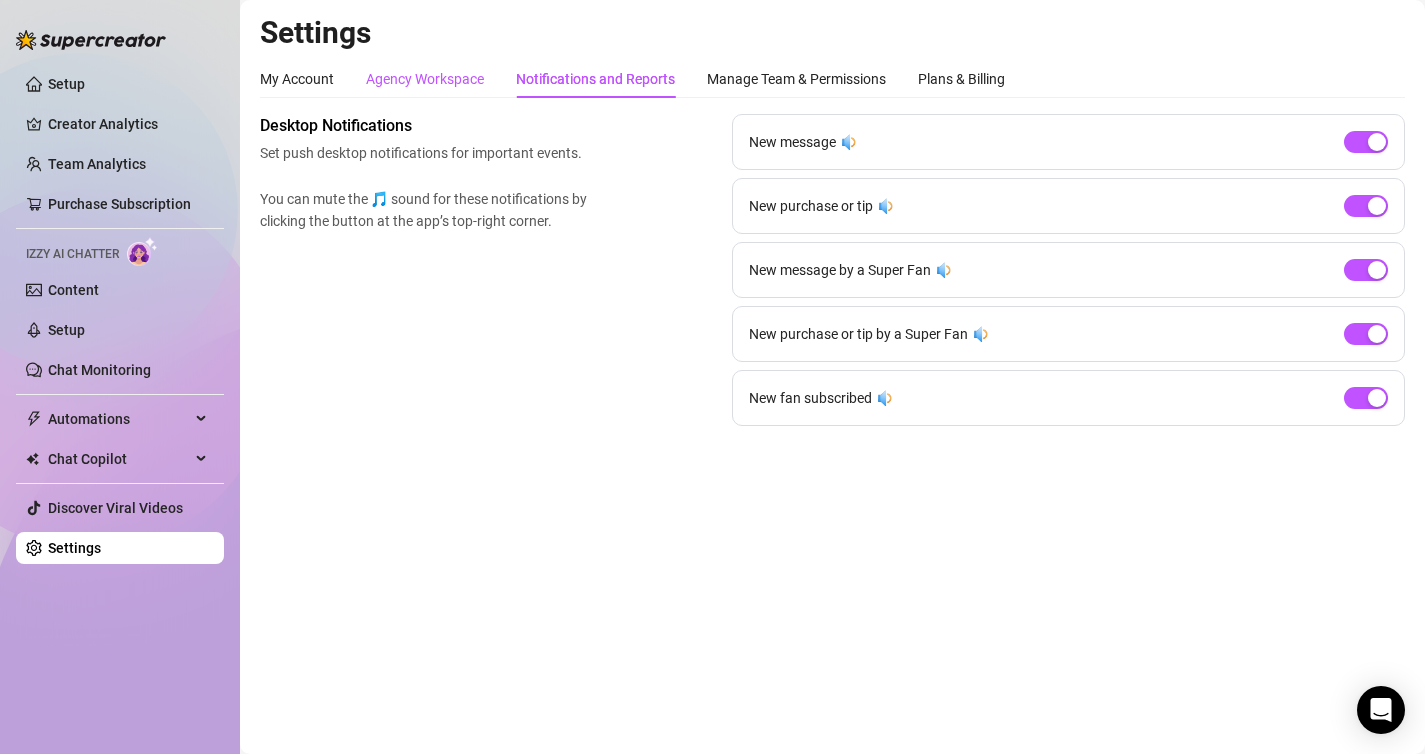 click on "Agency Workspace" at bounding box center (425, 79) 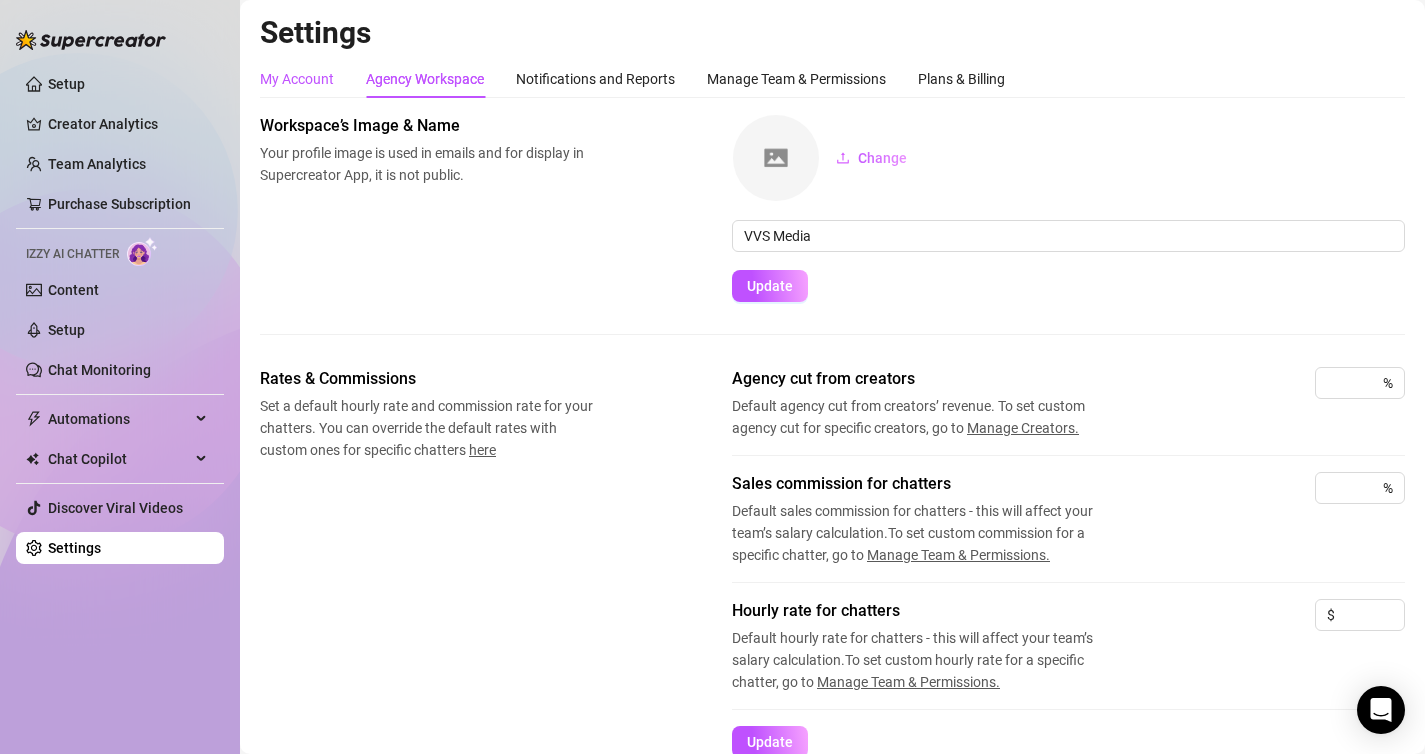 click on "My Account" at bounding box center (297, 79) 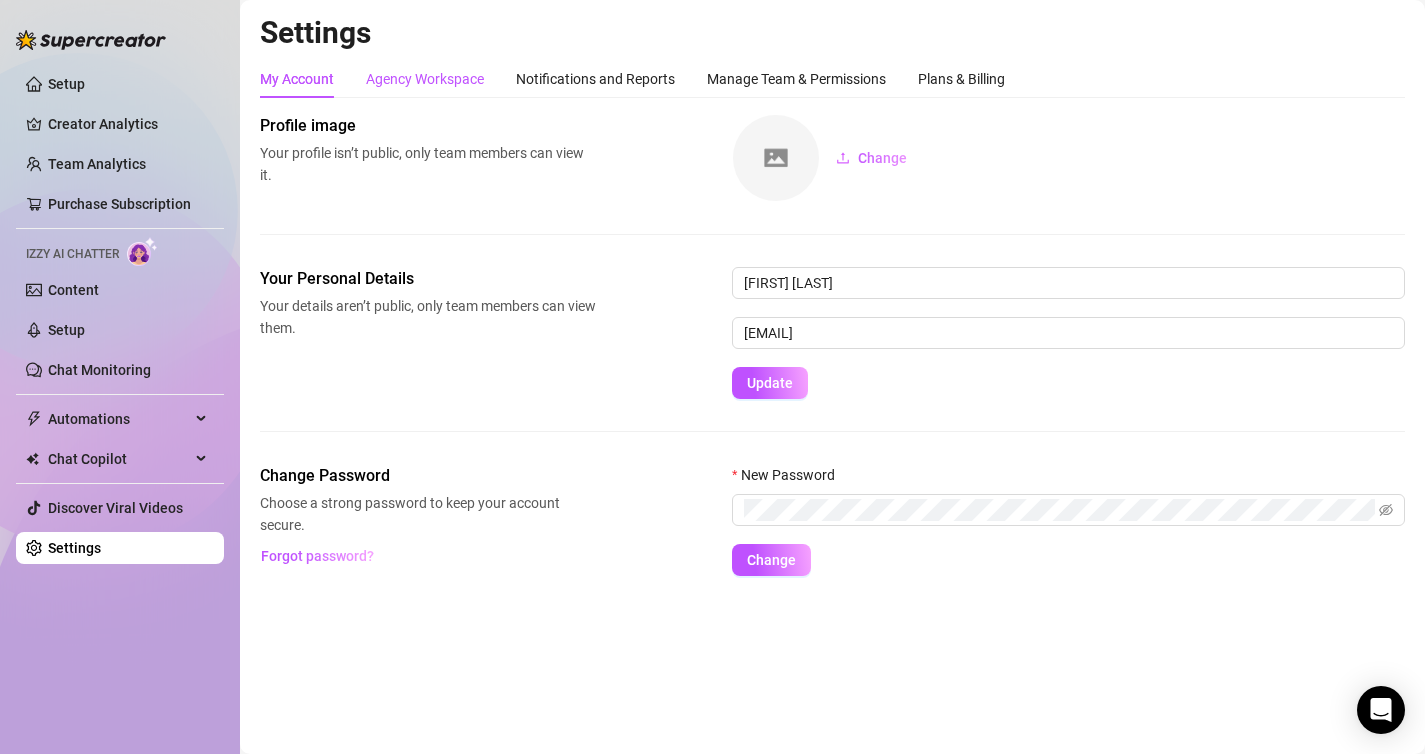 click on "Agency Workspace" at bounding box center [425, 79] 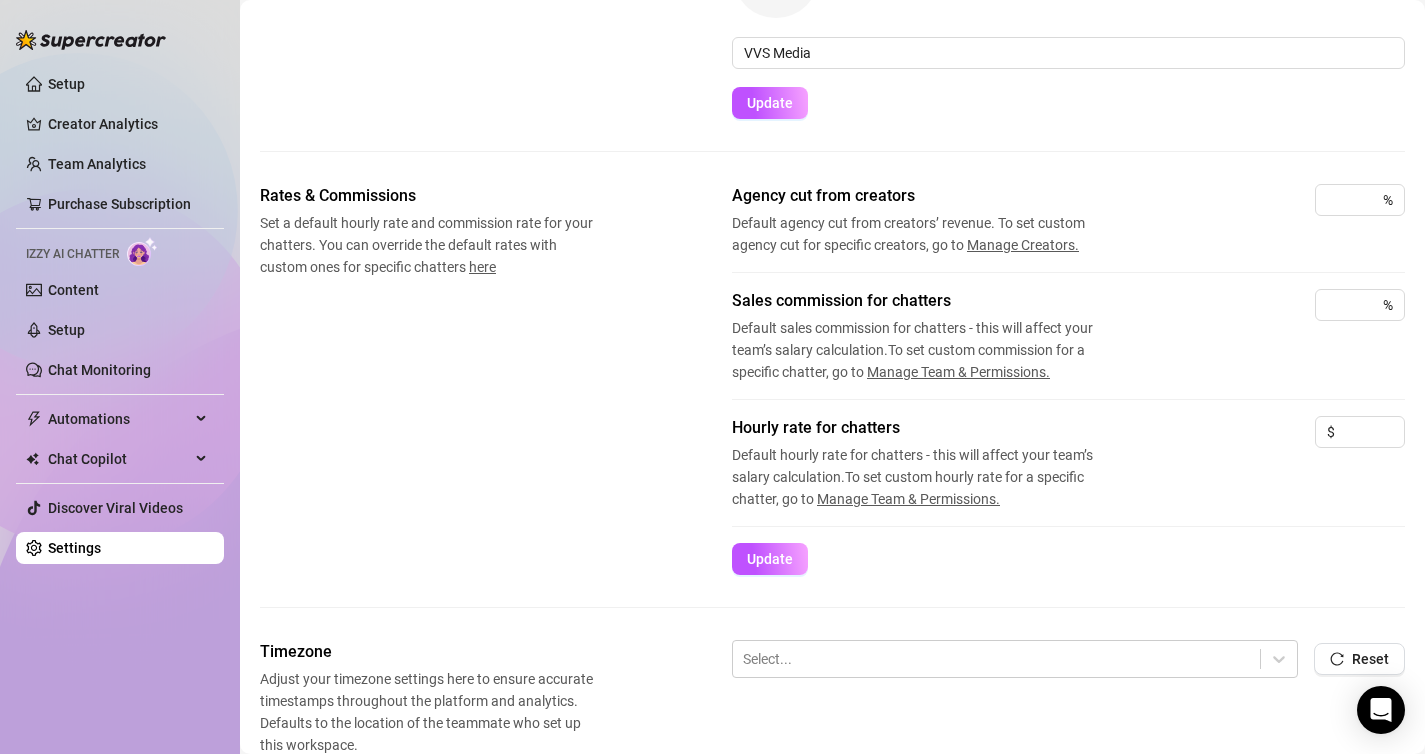 scroll, scrollTop: 0, scrollLeft: 0, axis: both 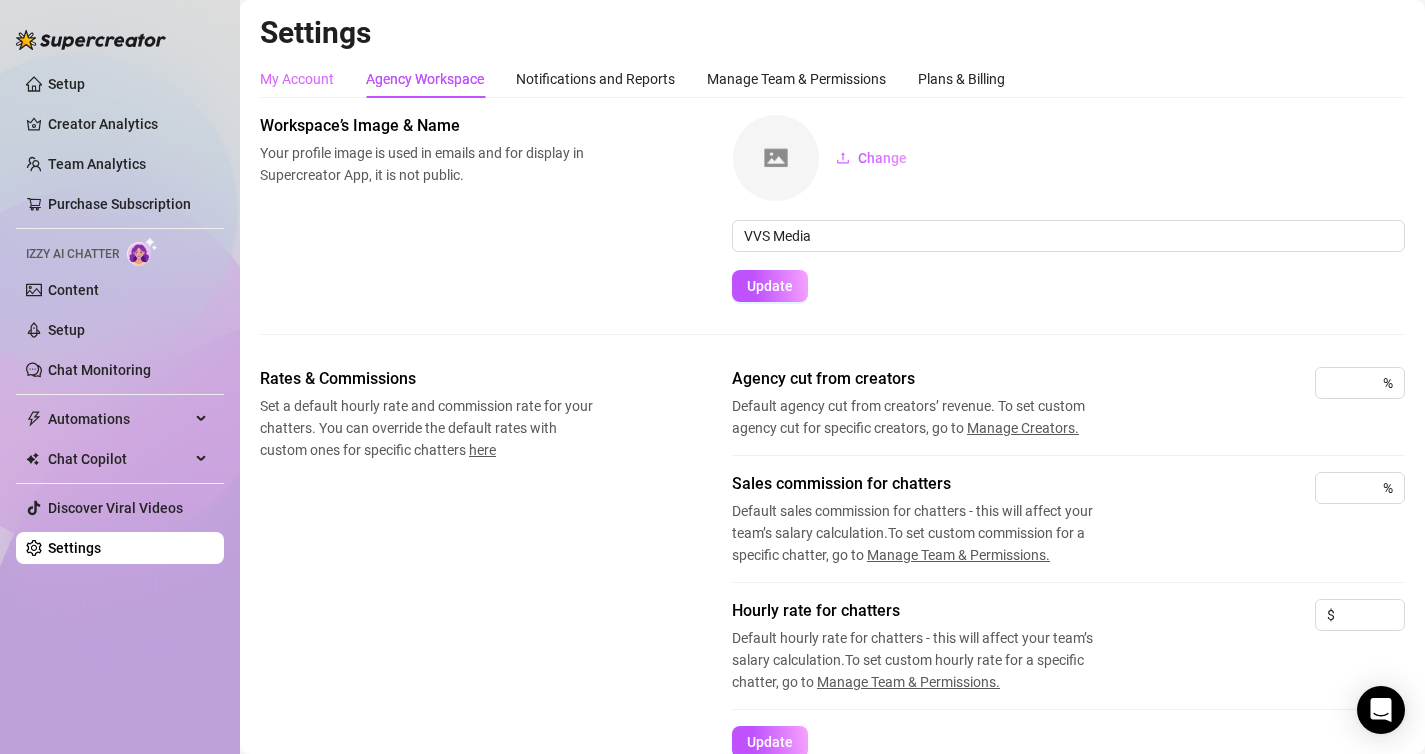 click on "My Account" at bounding box center [297, 79] 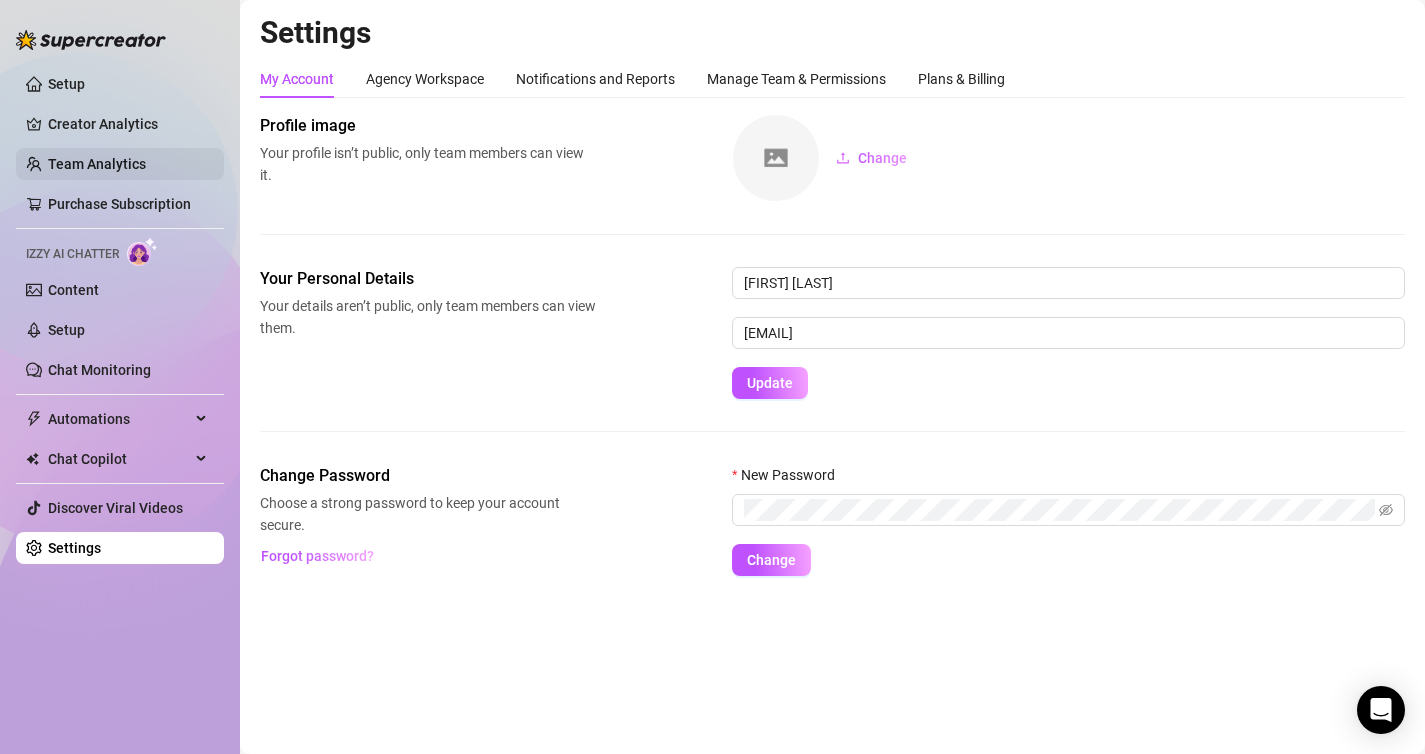 click on "Team Analytics" at bounding box center [97, 164] 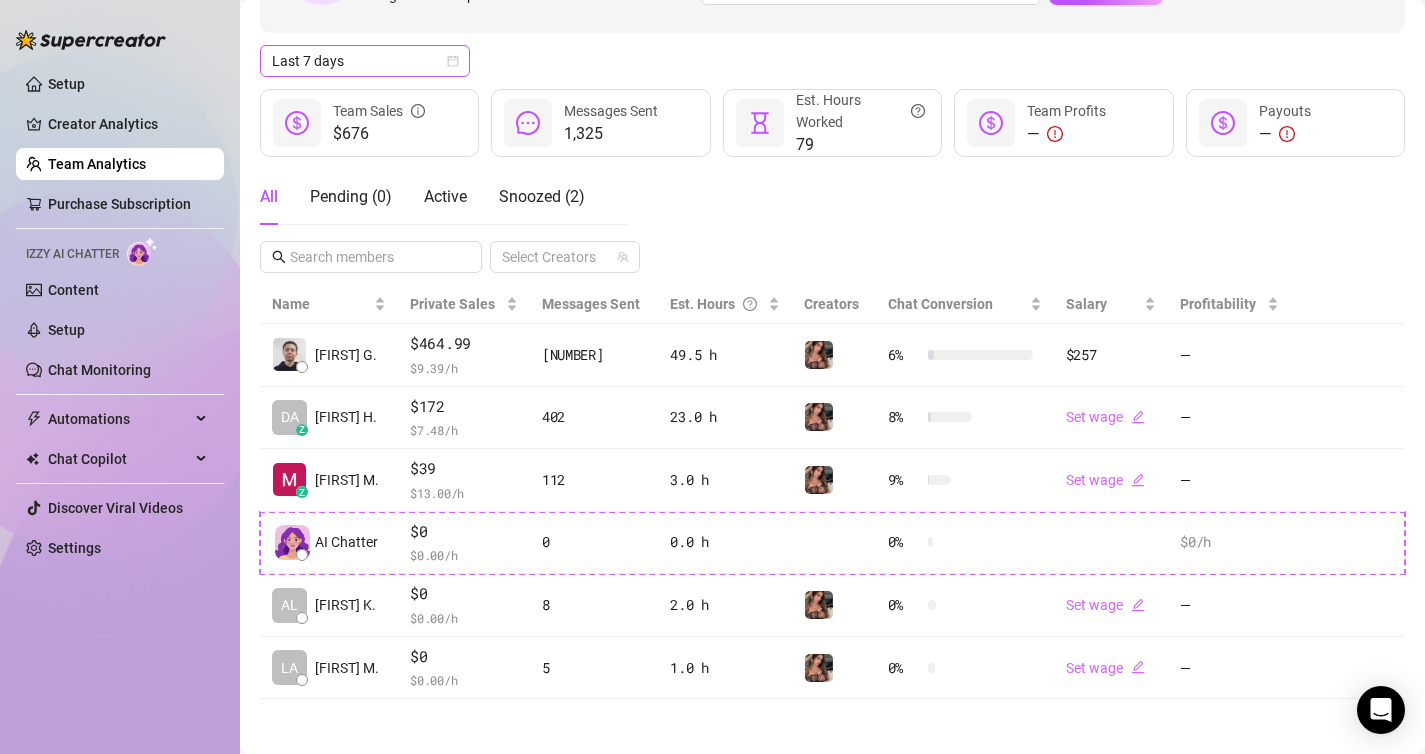 scroll, scrollTop: 197, scrollLeft: 0, axis: vertical 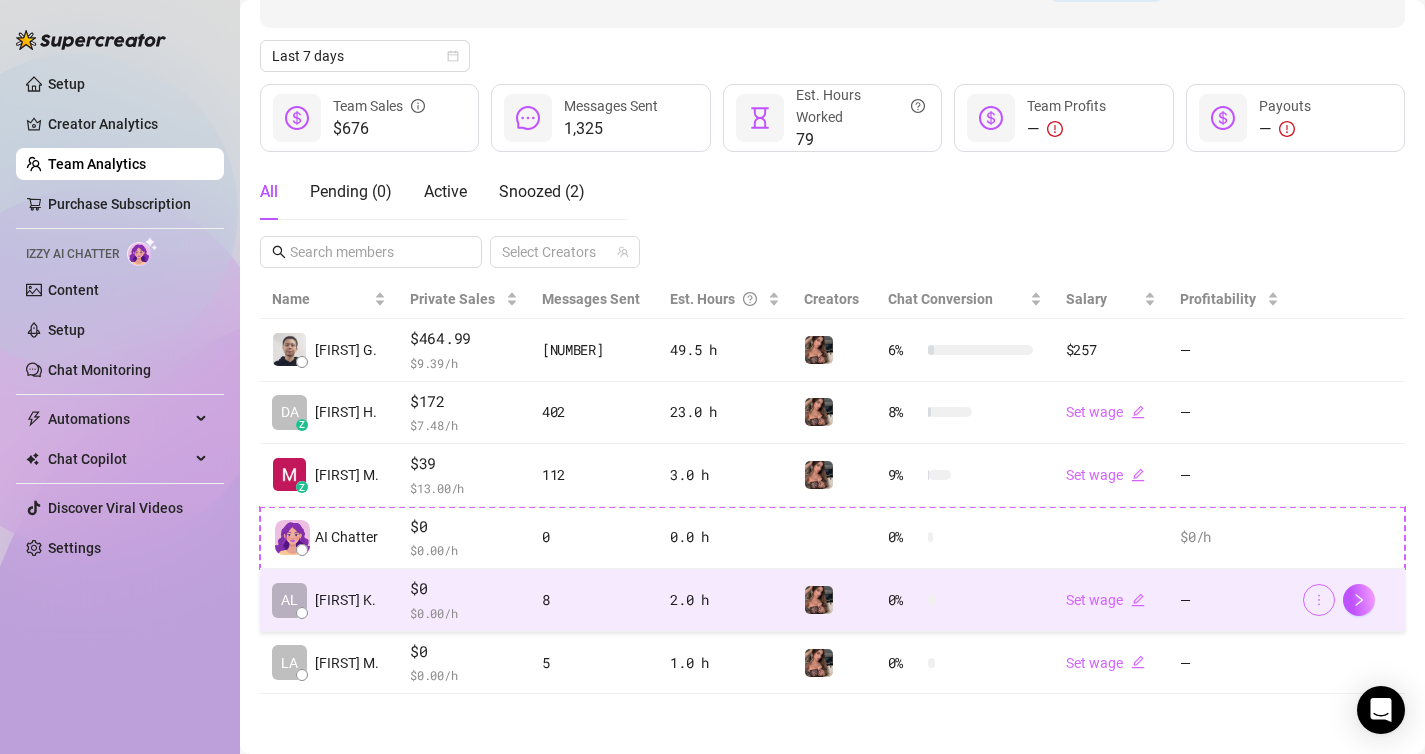 click at bounding box center (1319, 600) 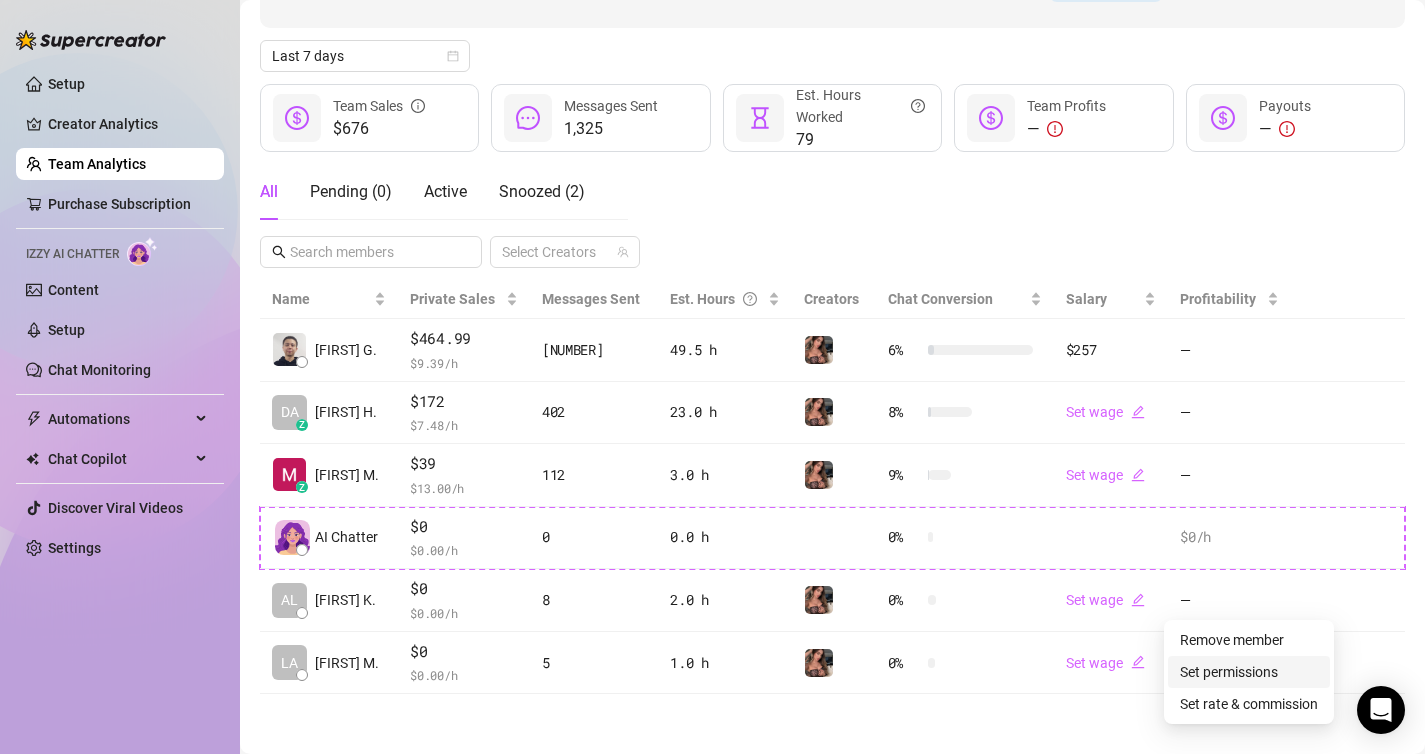 click on "Set permissions" at bounding box center (1229, 672) 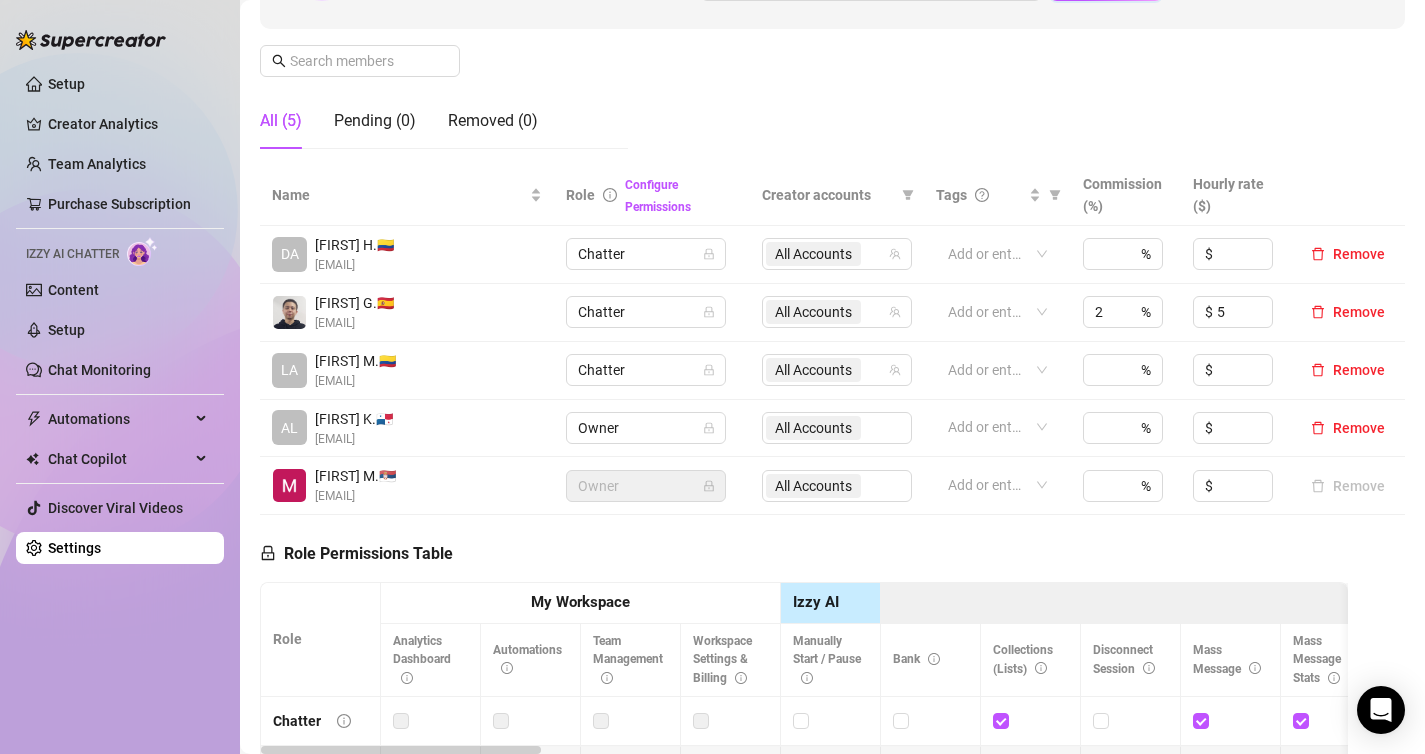 scroll, scrollTop: 334, scrollLeft: 0, axis: vertical 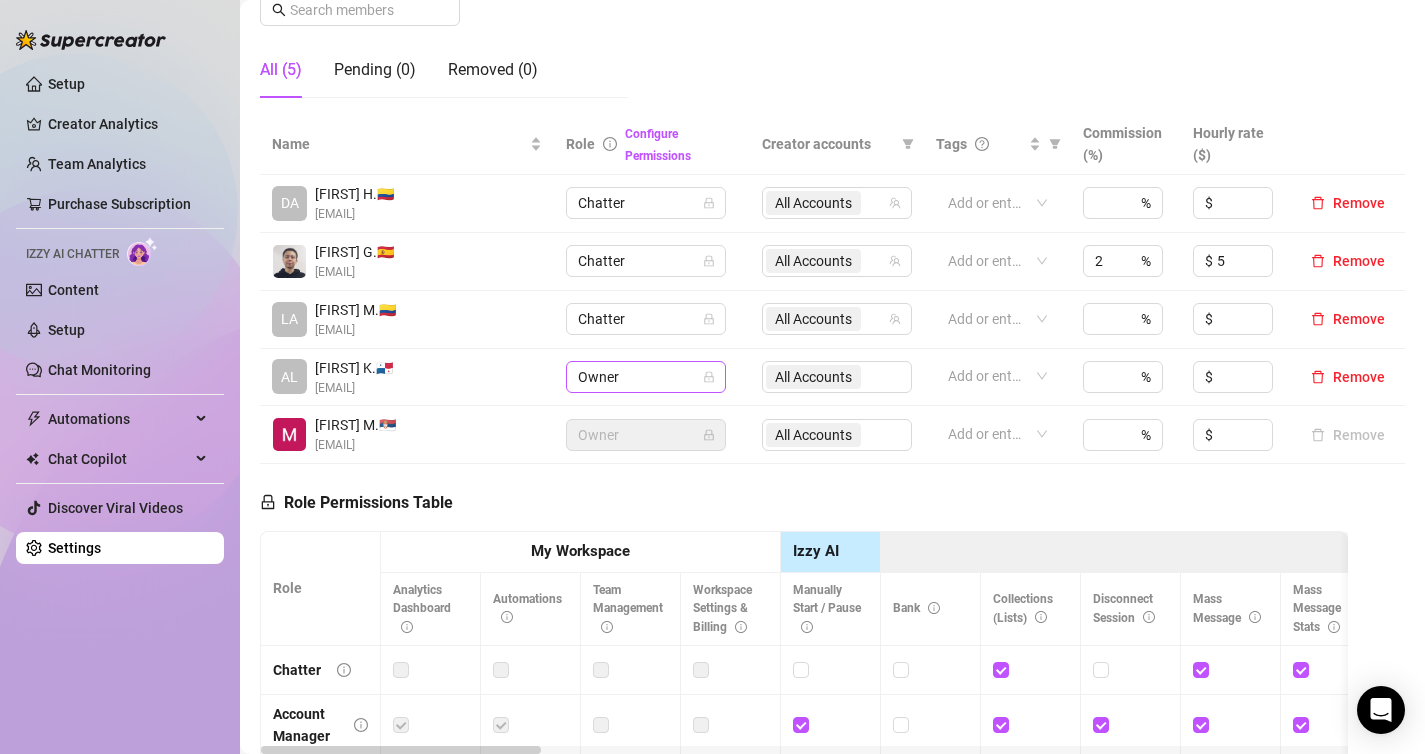 click 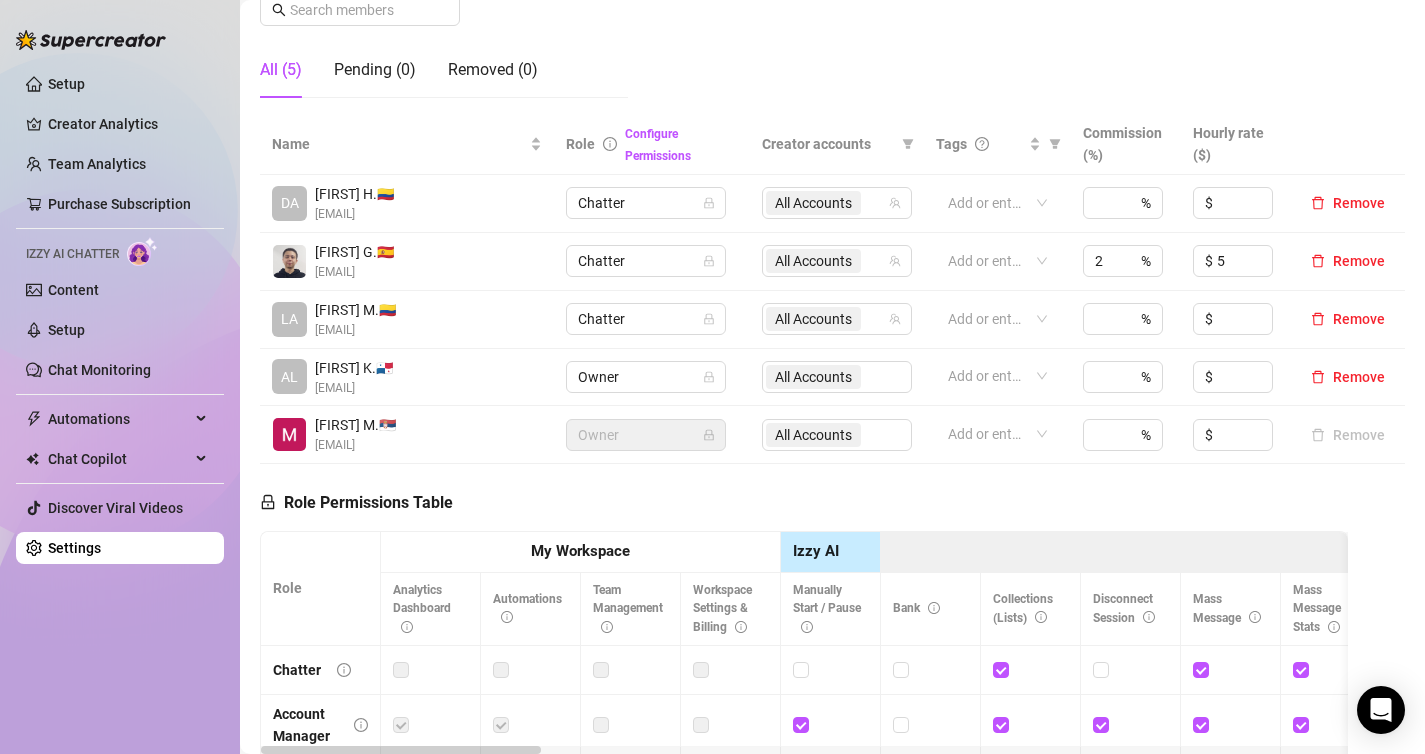 click on "Role Permissions Table Role My Workspace Izzy AI OnlyFans Side Menu OnlyFans Chat Page OnlyFans Account Settings OnlyFans Statements Page Analytics Dashboard Automations Team Management Workspace Settings & Billing Manually Start / Pause Bank Collections (Lists) Disconnect Session Mass Message Mass Message Stats My Profile Notifications Your Cards Posts Promotions Queue Referrals Release Forms Statistics Story & Highlights Streaming Vault Chats Chat - Add New Media Account Fans and following General (Display) Messaging Notifications Privacy and safety Profile Social Media Story Streaming Subscription price and bundles Tracking Links Statements (Earnings) Chargebacks Earnings Statistics Payout Requests Referrals                                                                                     Chatter Account Manager Team Manager Supervisor Owner Analyst" at bounding box center [804, 742] 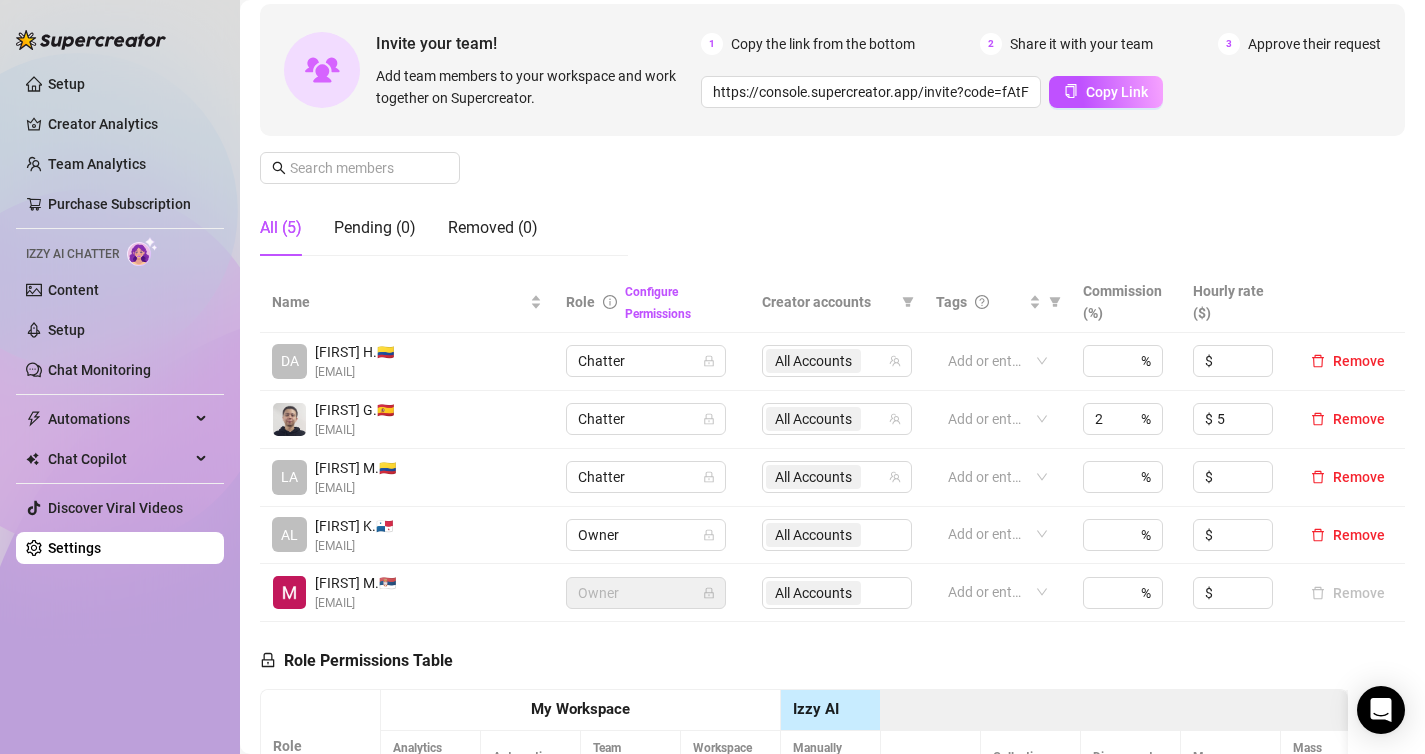 scroll, scrollTop: 0, scrollLeft: 0, axis: both 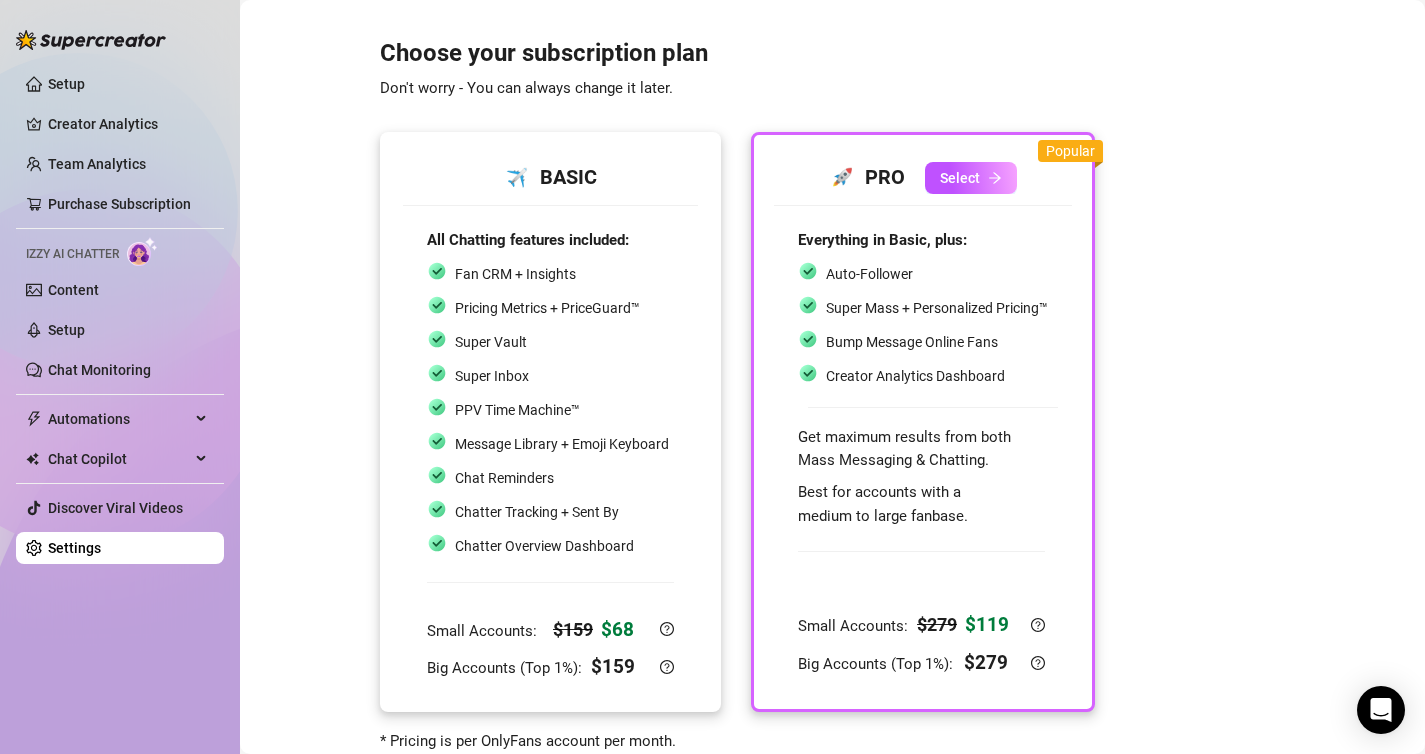 click on "All Chatting features included: Fan CRM + Insights Pricing Metrics + PriceGuard™ Super Vault Super Inbox PPV Time Machine™ Message Library + Emoji Keyboard Chat Reminders Chatter Tracking + Sent By Chatter Overview Dashboard Small Accounts:   $ 159 $ 68 Big Accounts (Top 1%):   $ 159" at bounding box center [550, 455] 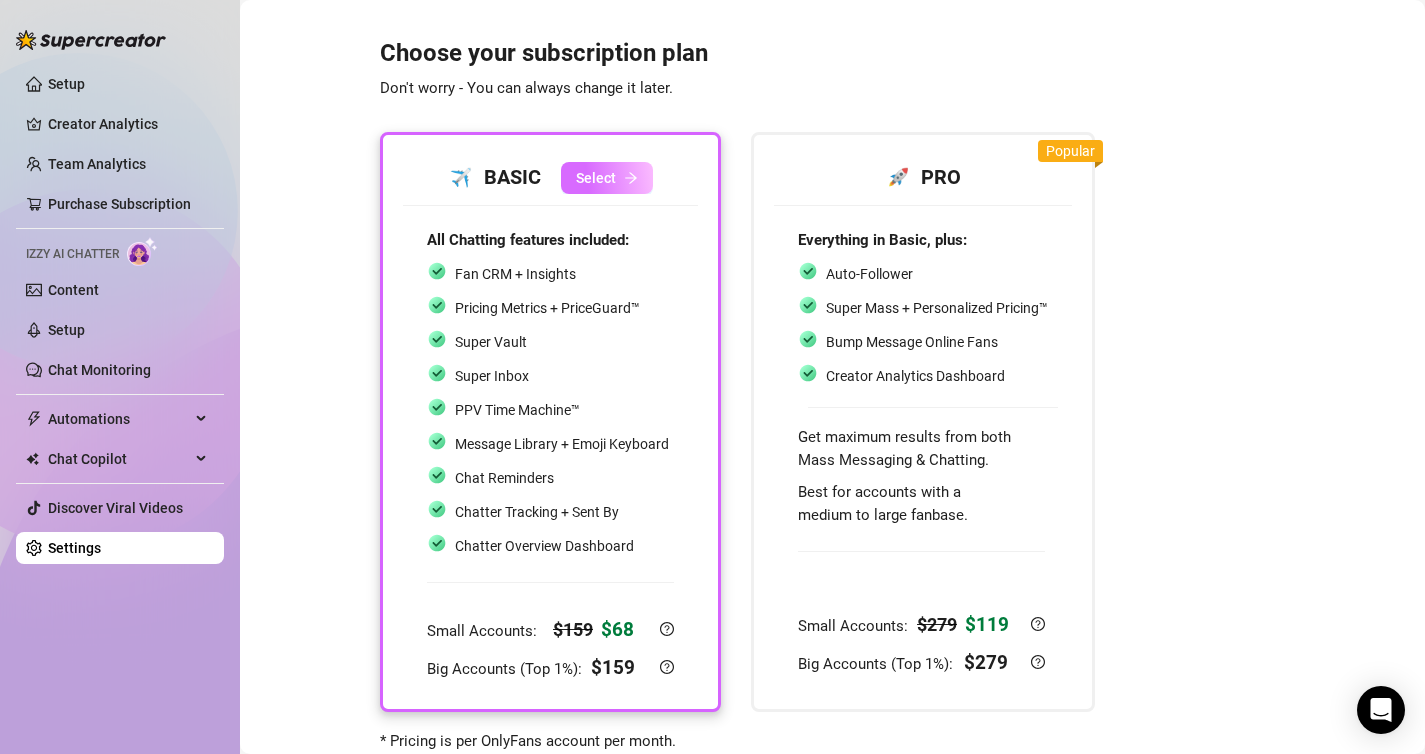 click on "Select" at bounding box center [607, 178] 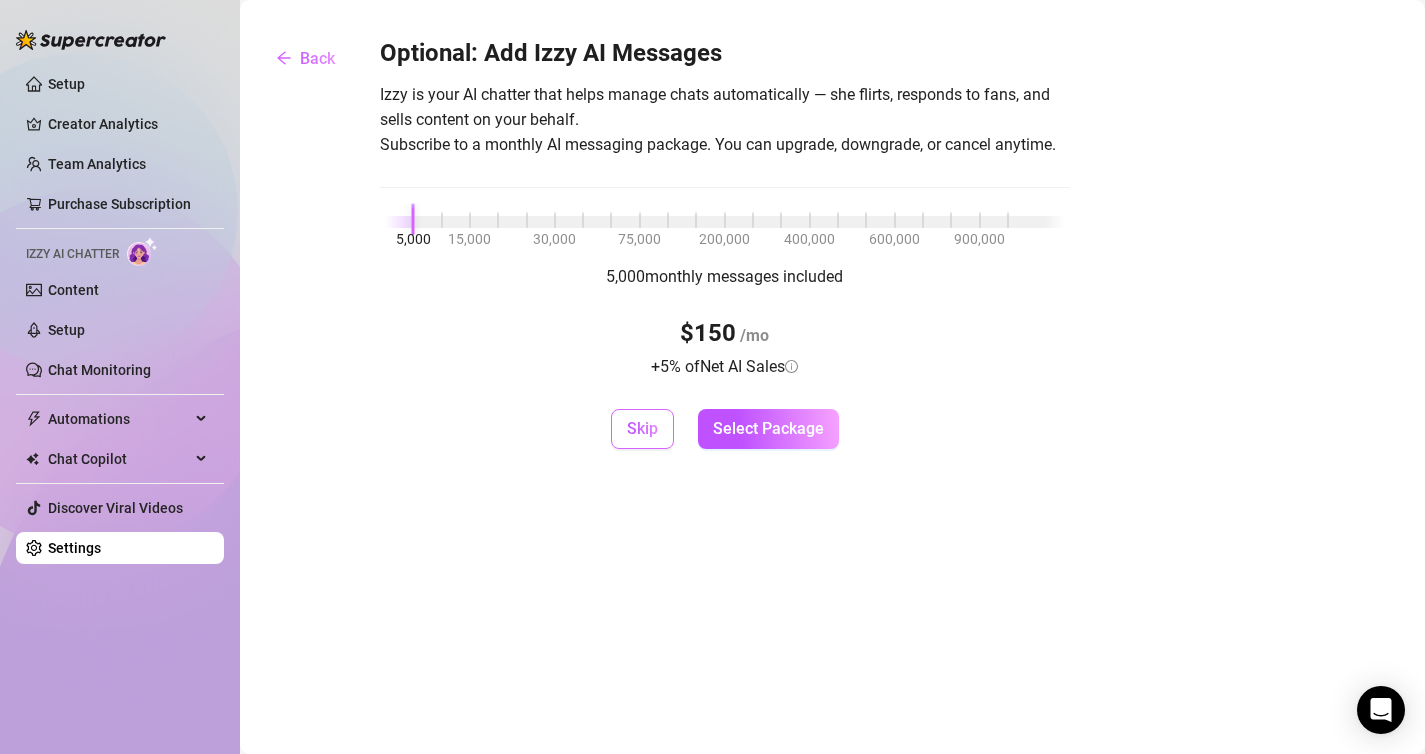 click on "Skip" at bounding box center [642, 429] 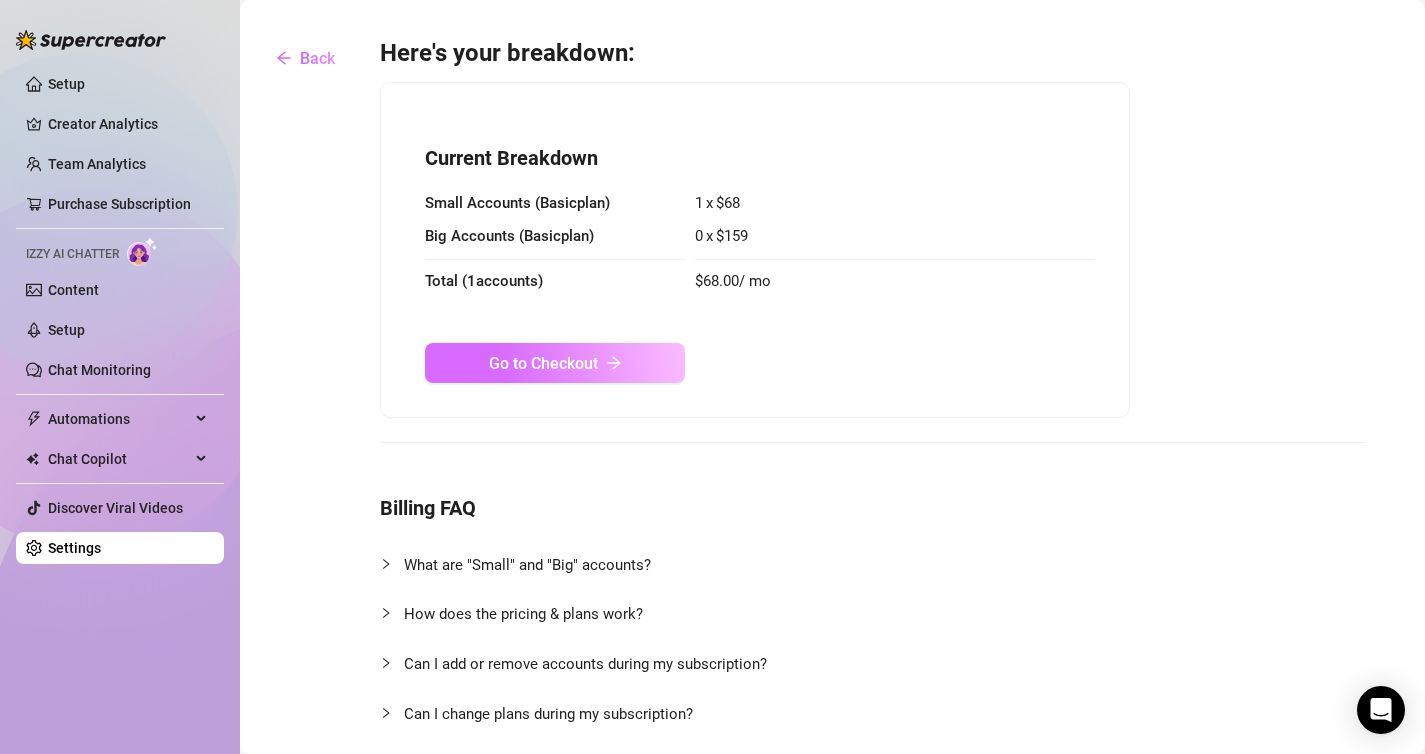 click on "Go to Checkout" at bounding box center (543, 363) 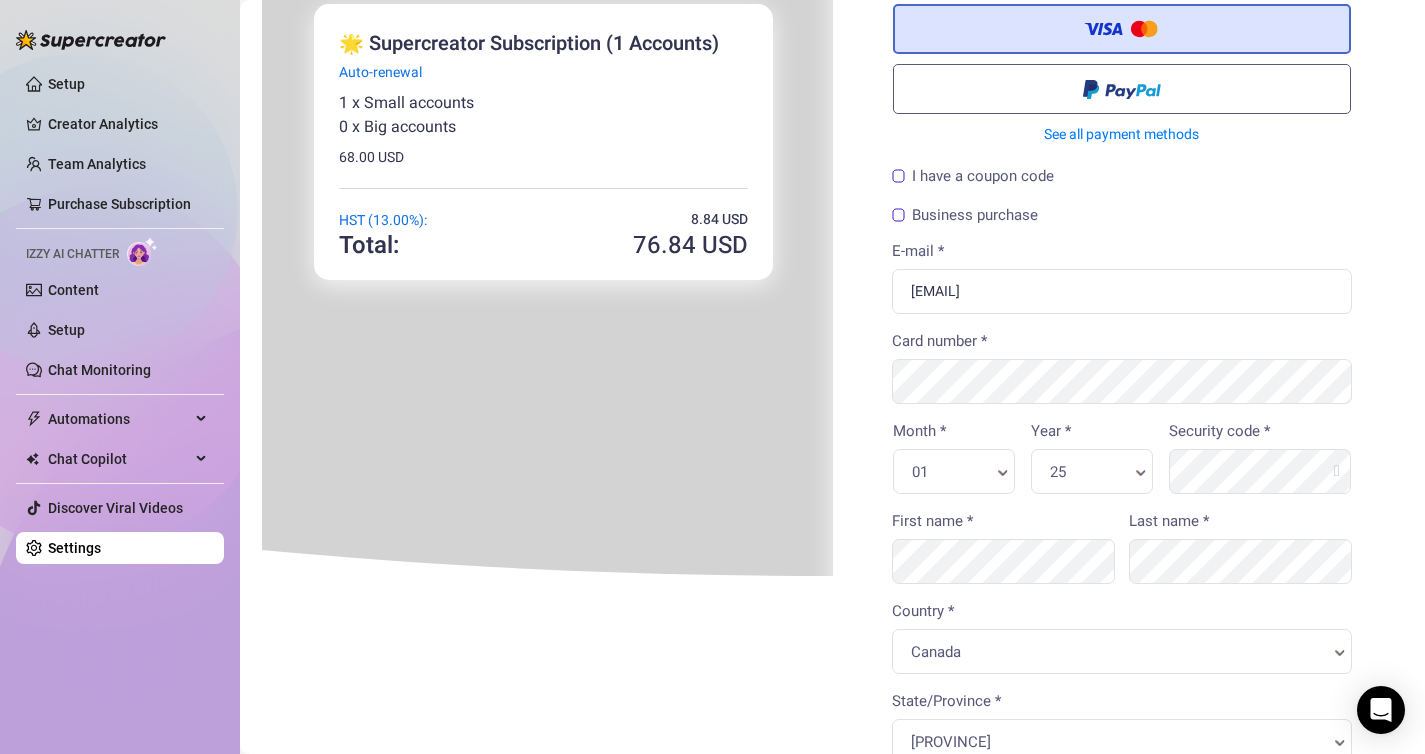 scroll, scrollTop: 132, scrollLeft: 0, axis: vertical 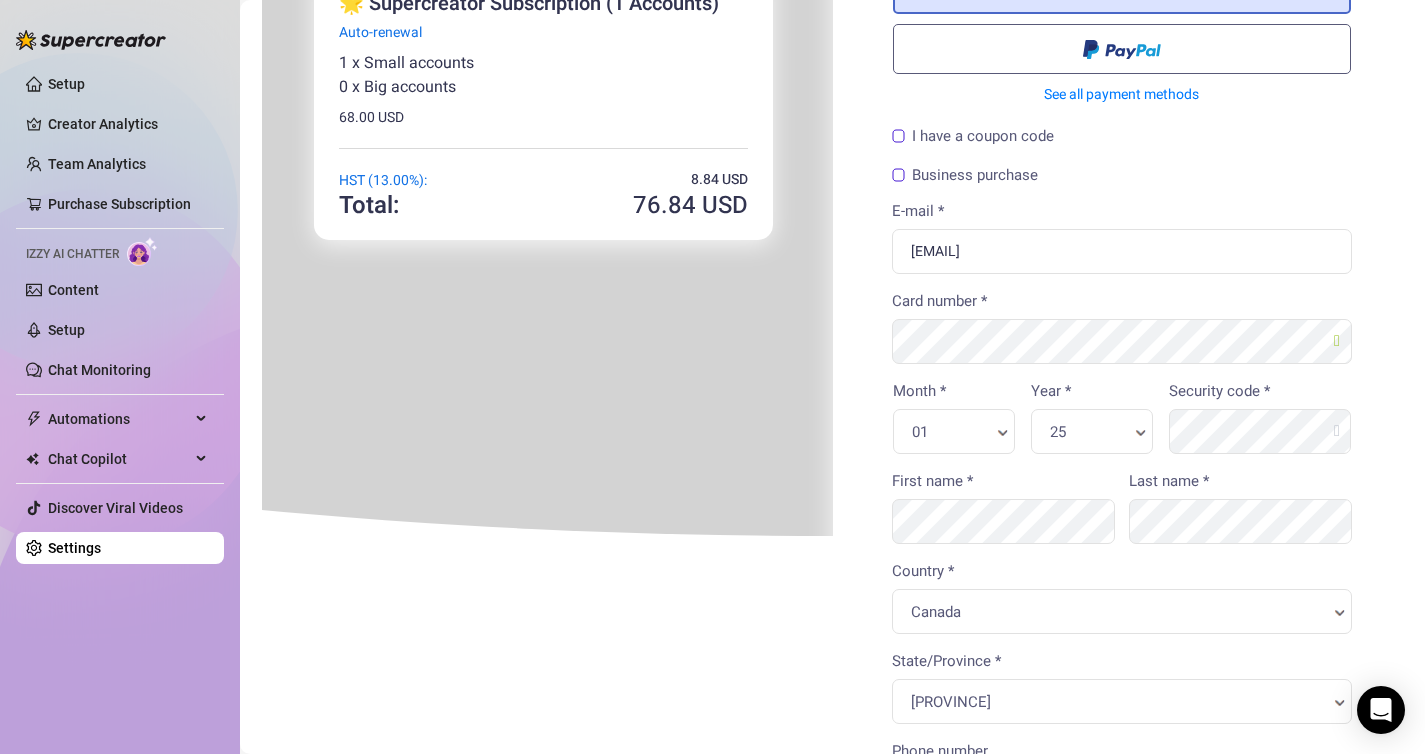 click on "01     Month *             Month *" at bounding box center (952, 429) 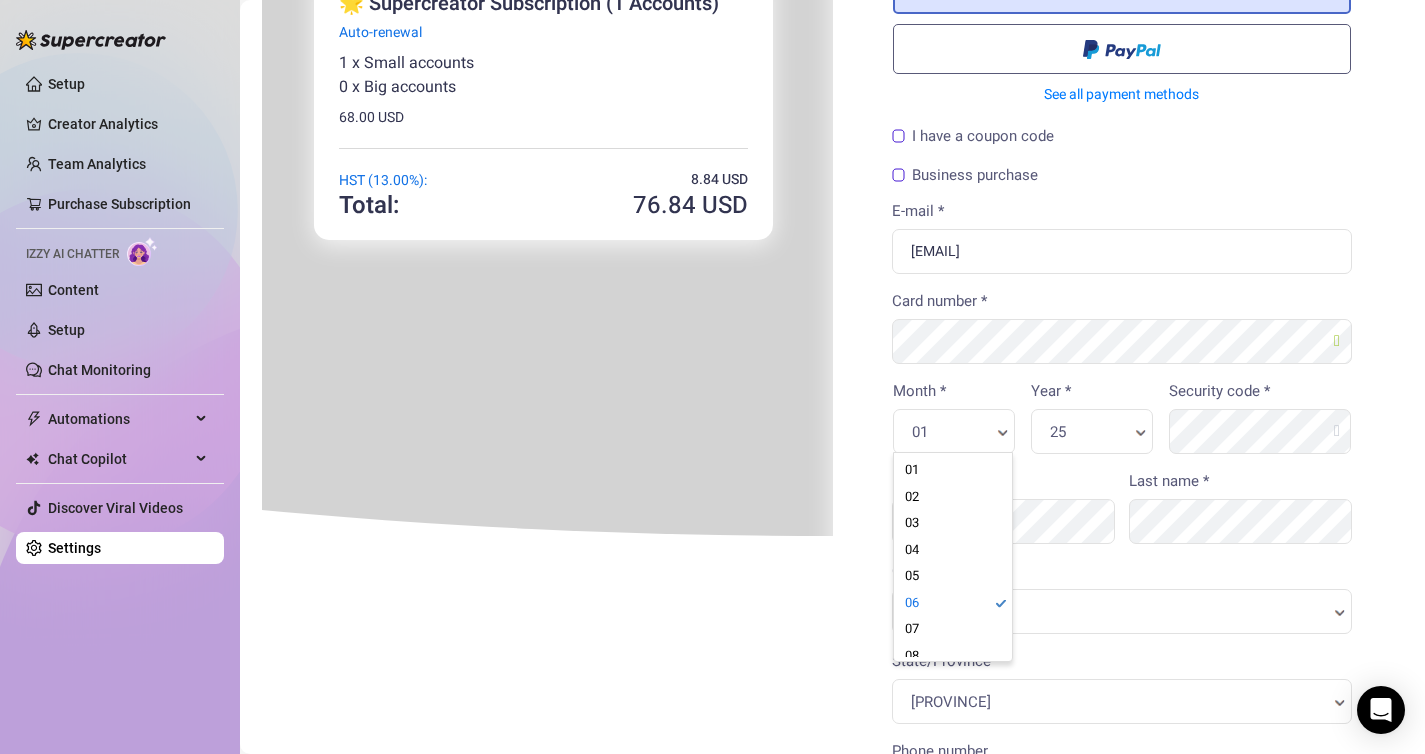 scroll, scrollTop: 118, scrollLeft: 0, axis: vertical 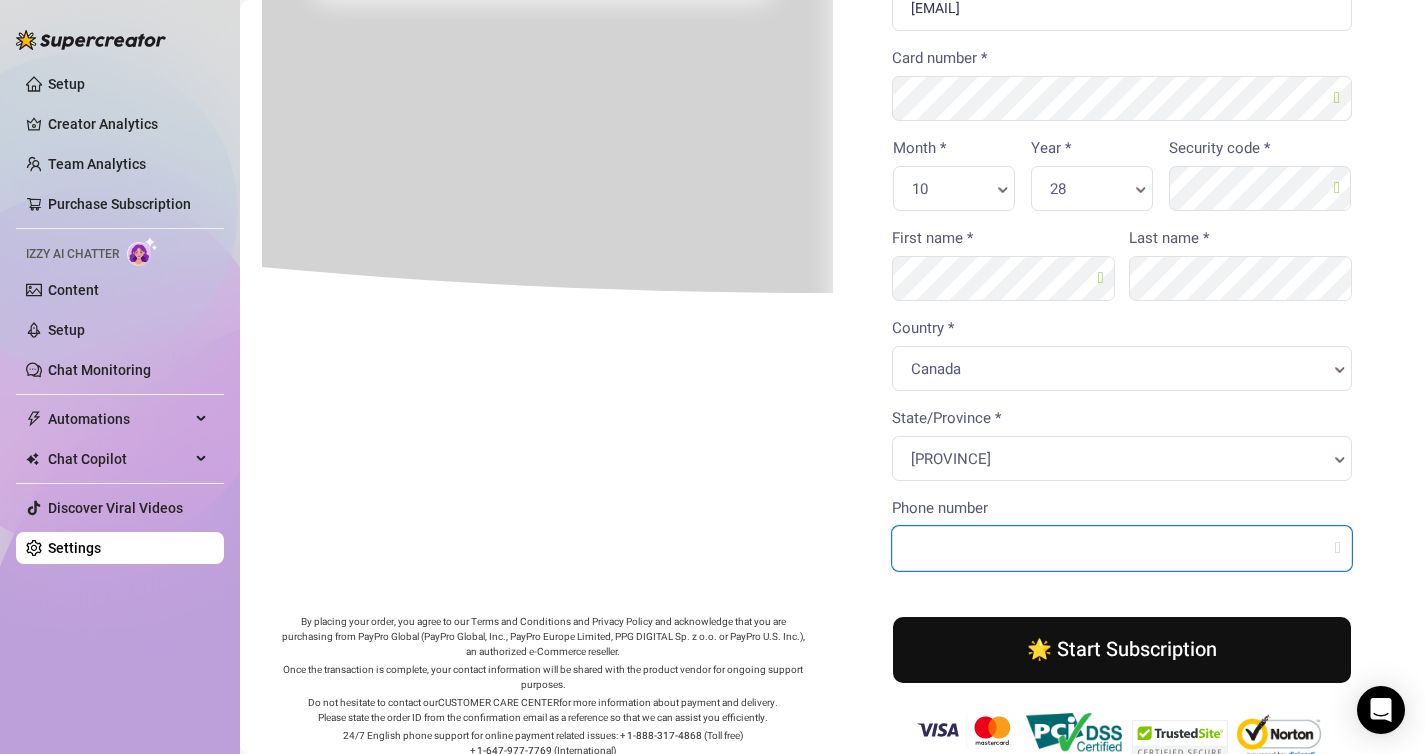 click on "Phone number" at bounding box center (1120, 546) 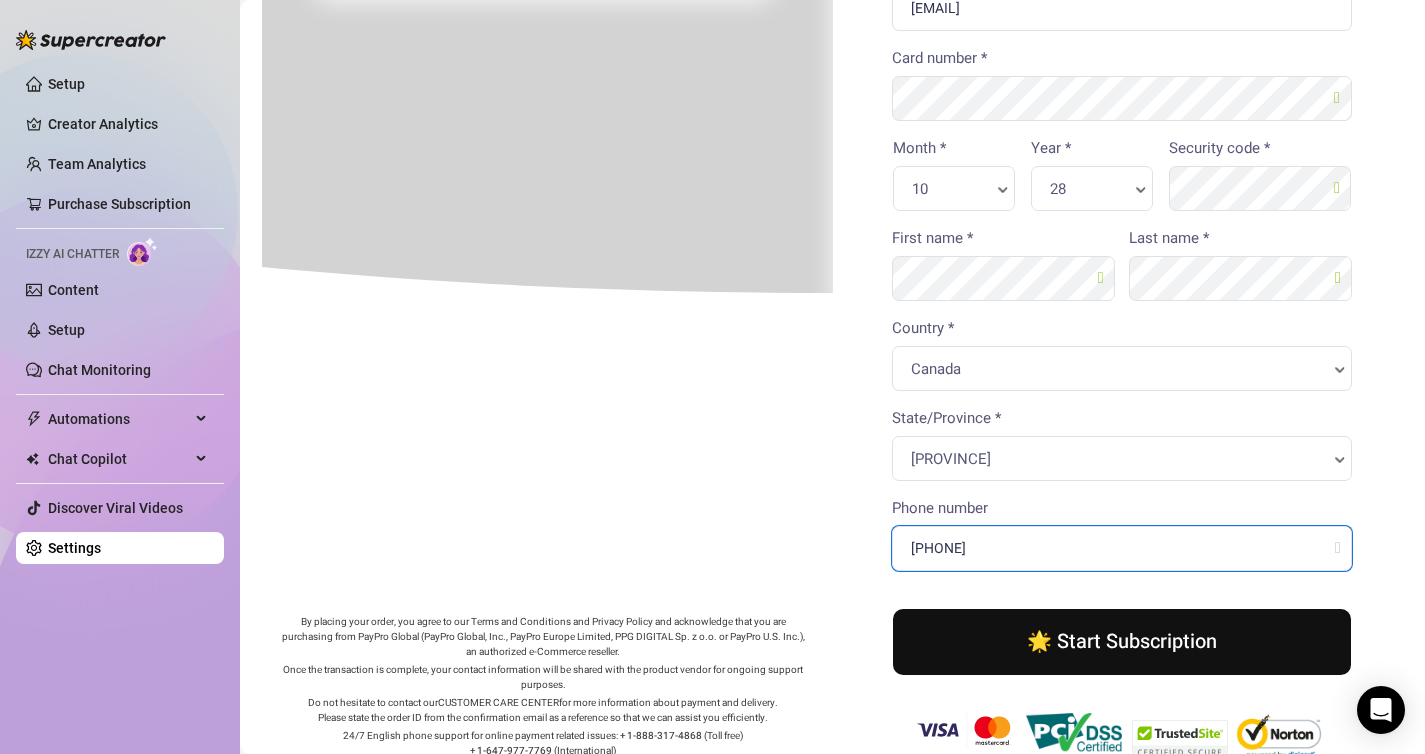 type on "[PHONE]" 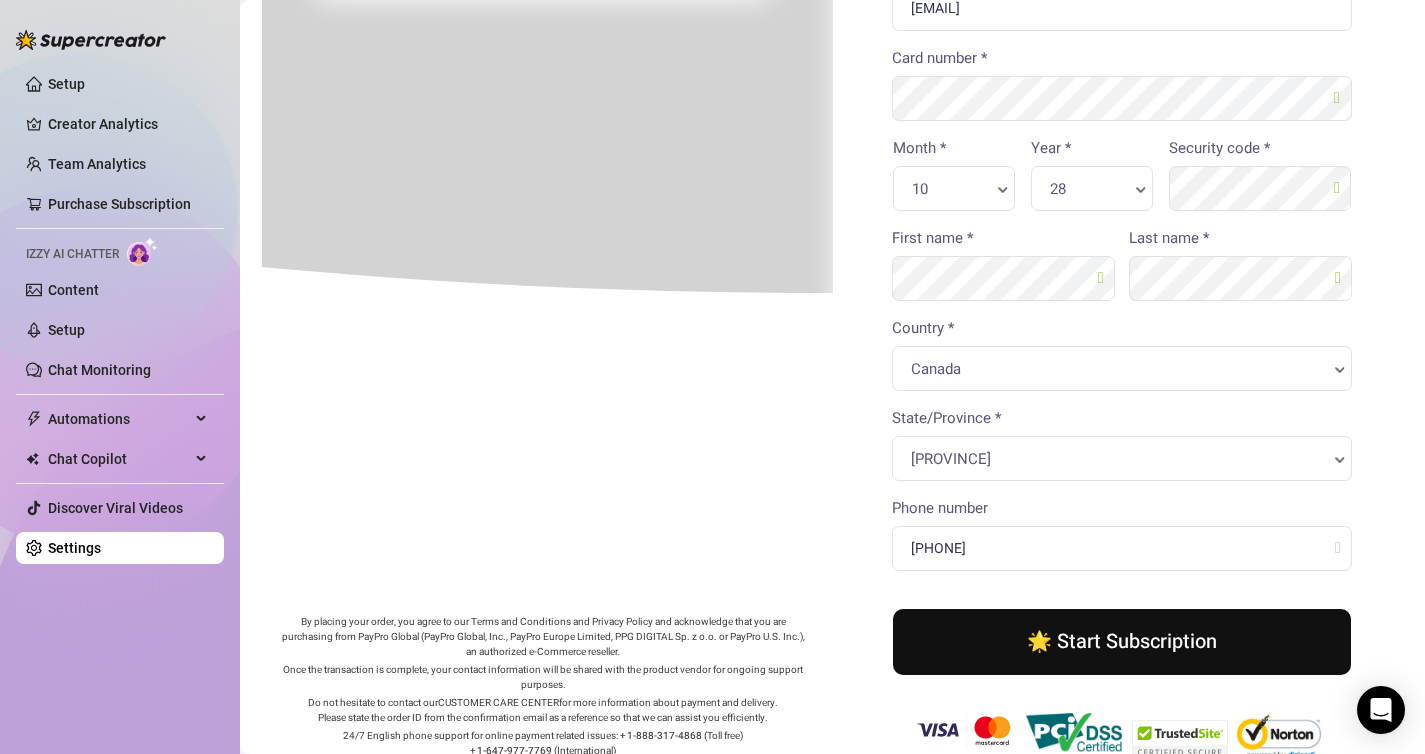 click on "🌟 Start Subscription" at bounding box center (1120, 640) 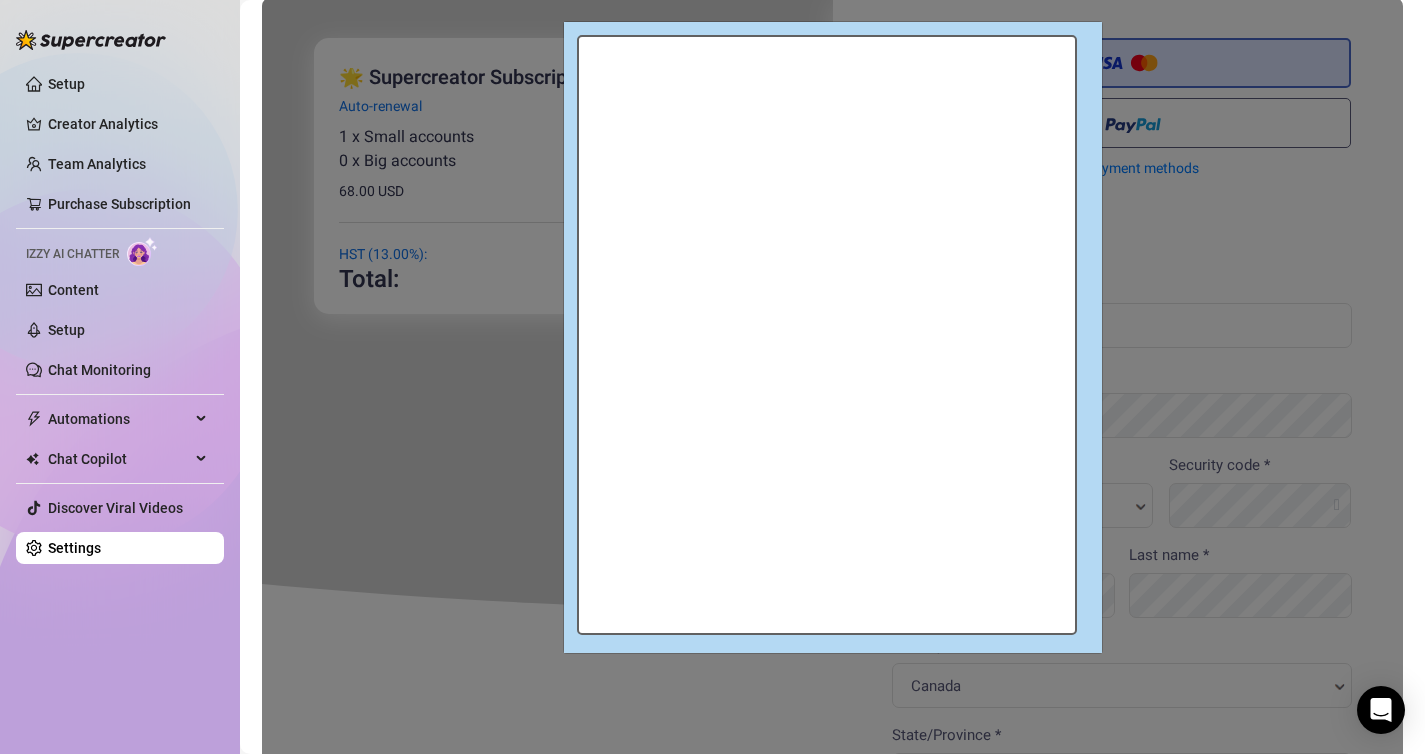 scroll, scrollTop: 51, scrollLeft: 0, axis: vertical 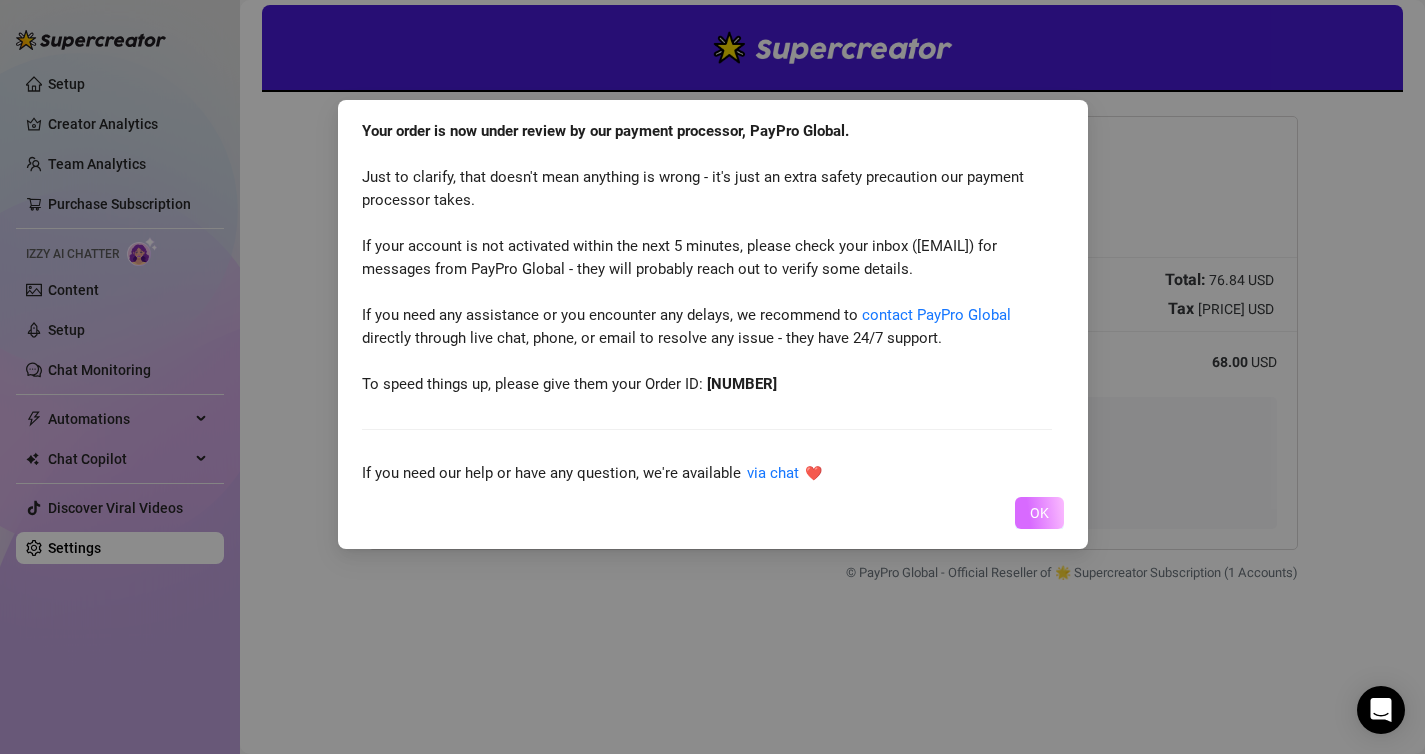 click on "OK" at bounding box center [1039, 513] 